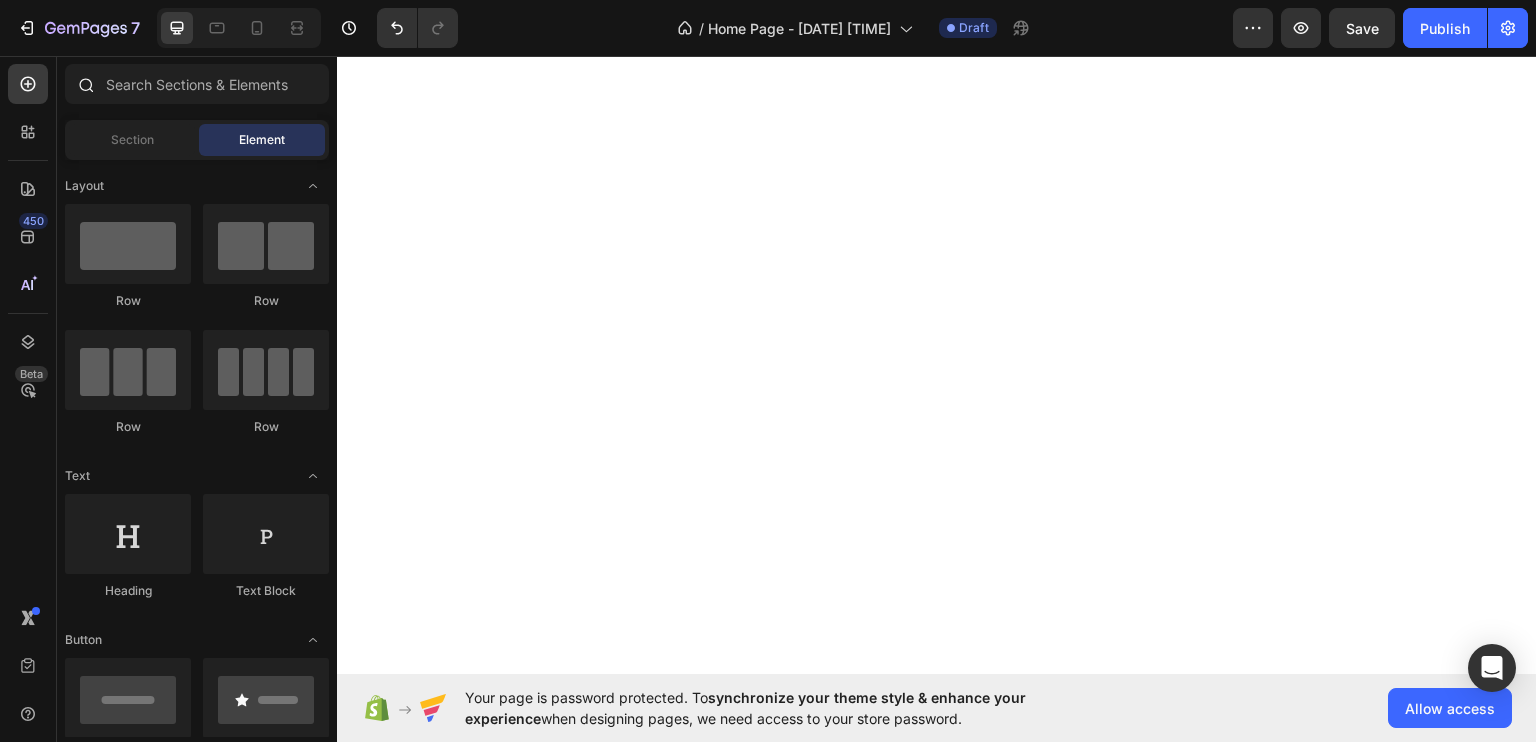 scroll, scrollTop: 0, scrollLeft: 0, axis: both 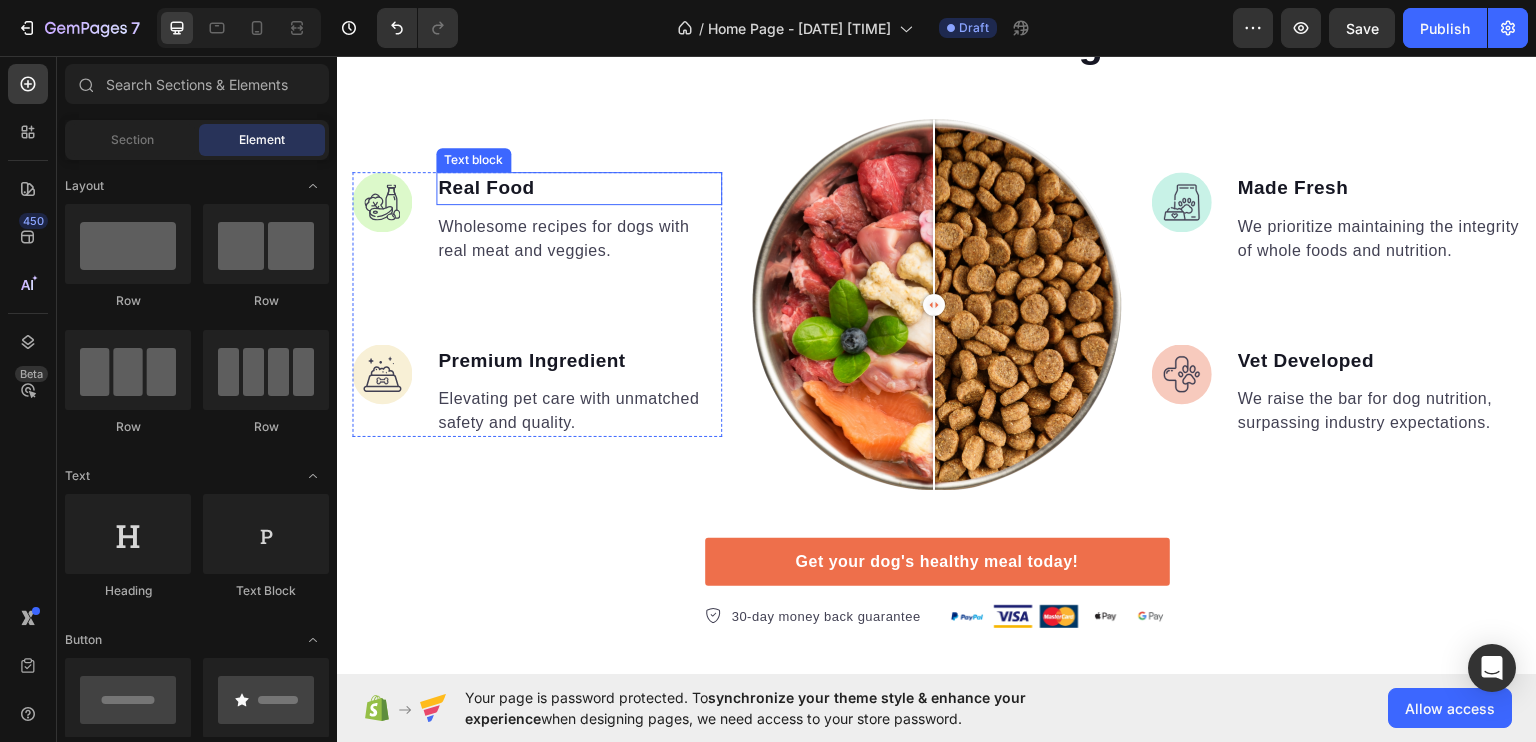 click on "Real Food" at bounding box center (579, 187) 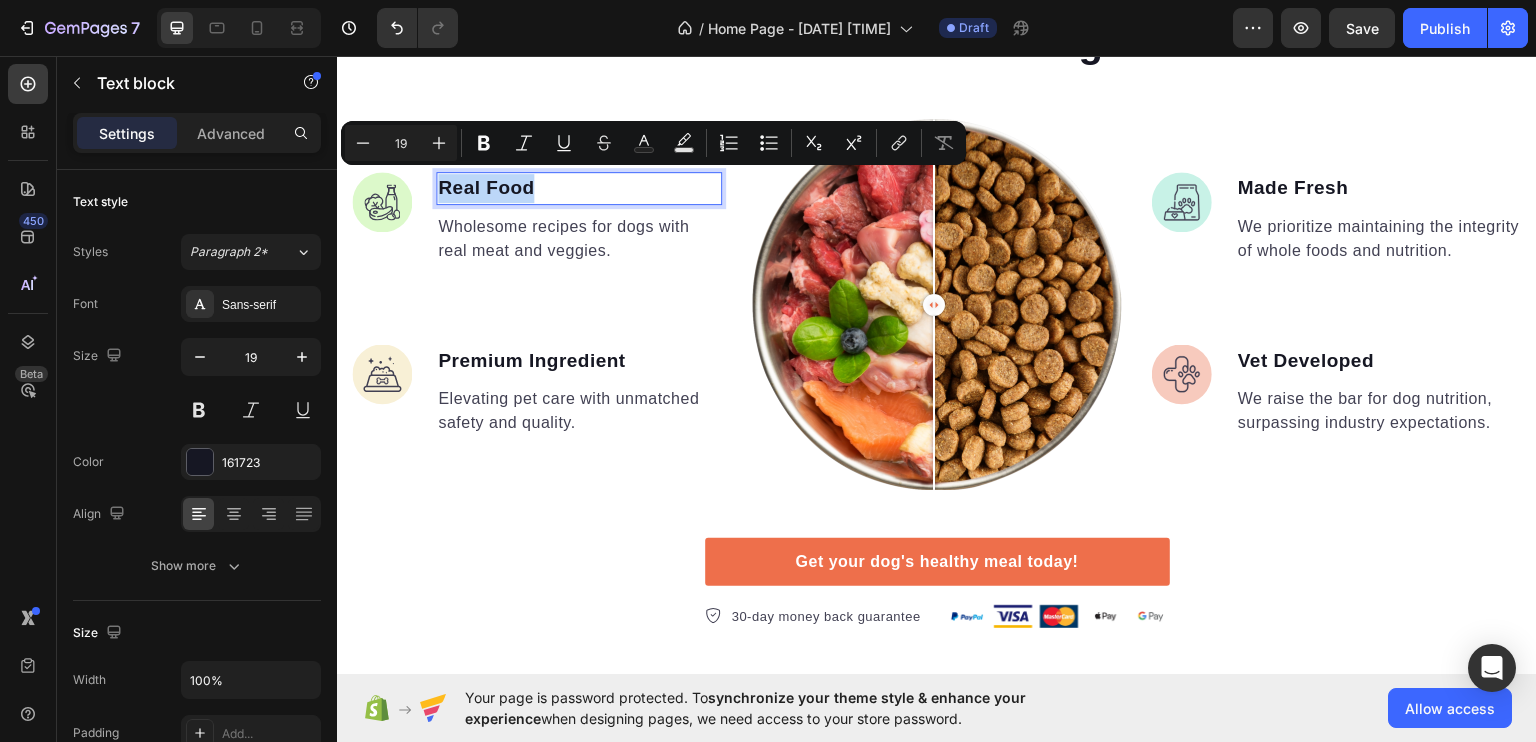 click on "Real Food" at bounding box center (579, 187) 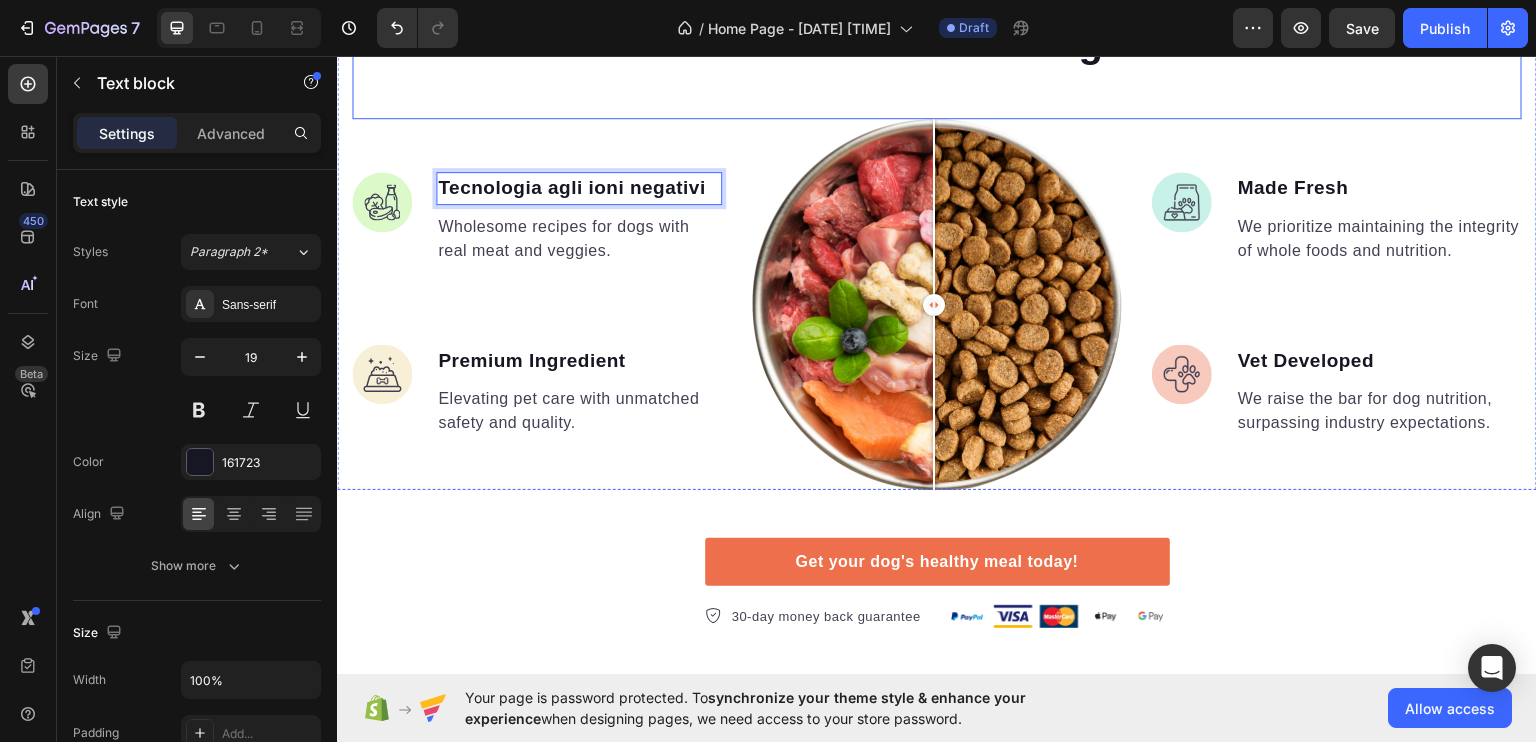 click on "What makes us different makes them stronger Heading" at bounding box center (937, 40) 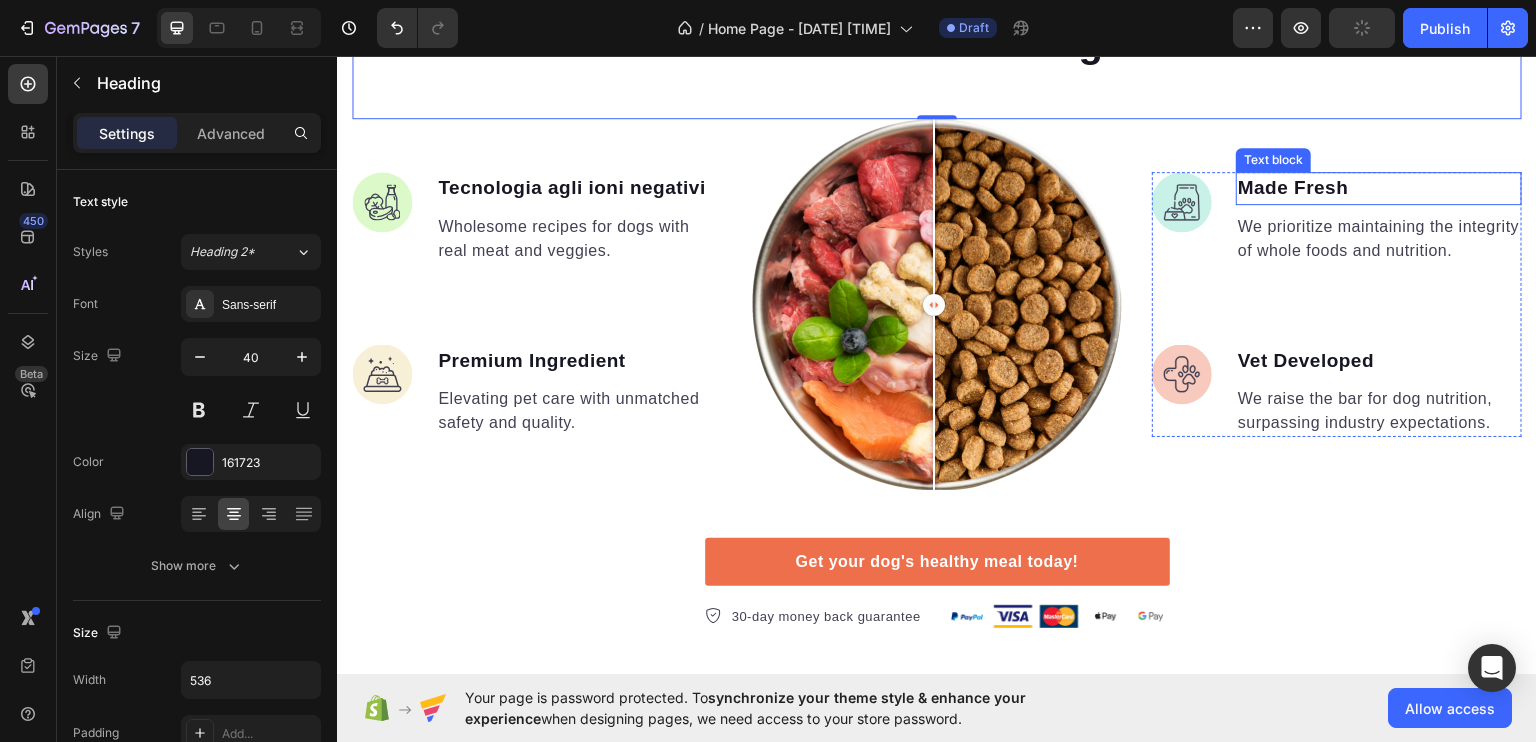 click on "Made Fresh" at bounding box center (1379, 187) 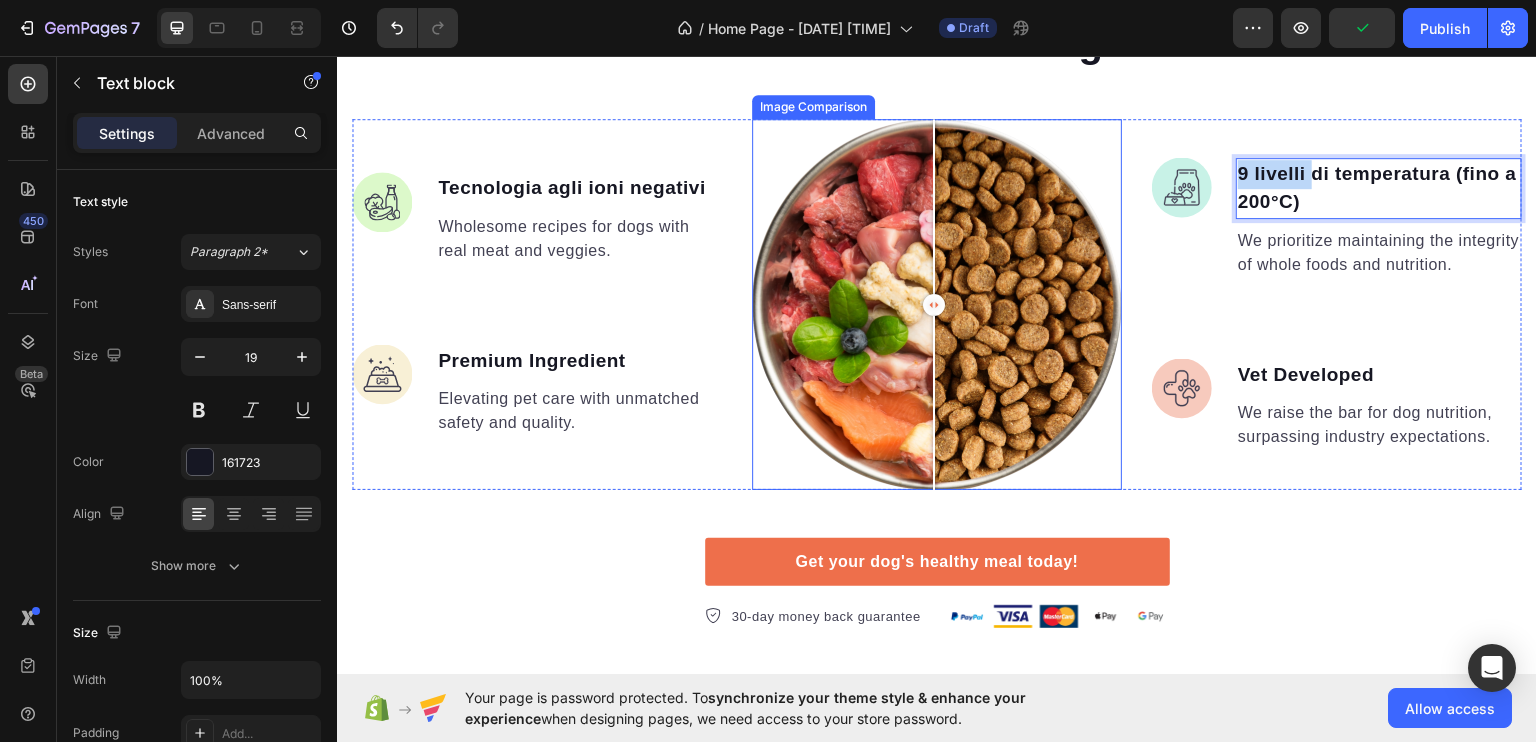 scroll, scrollTop: 4099, scrollLeft: 0, axis: vertical 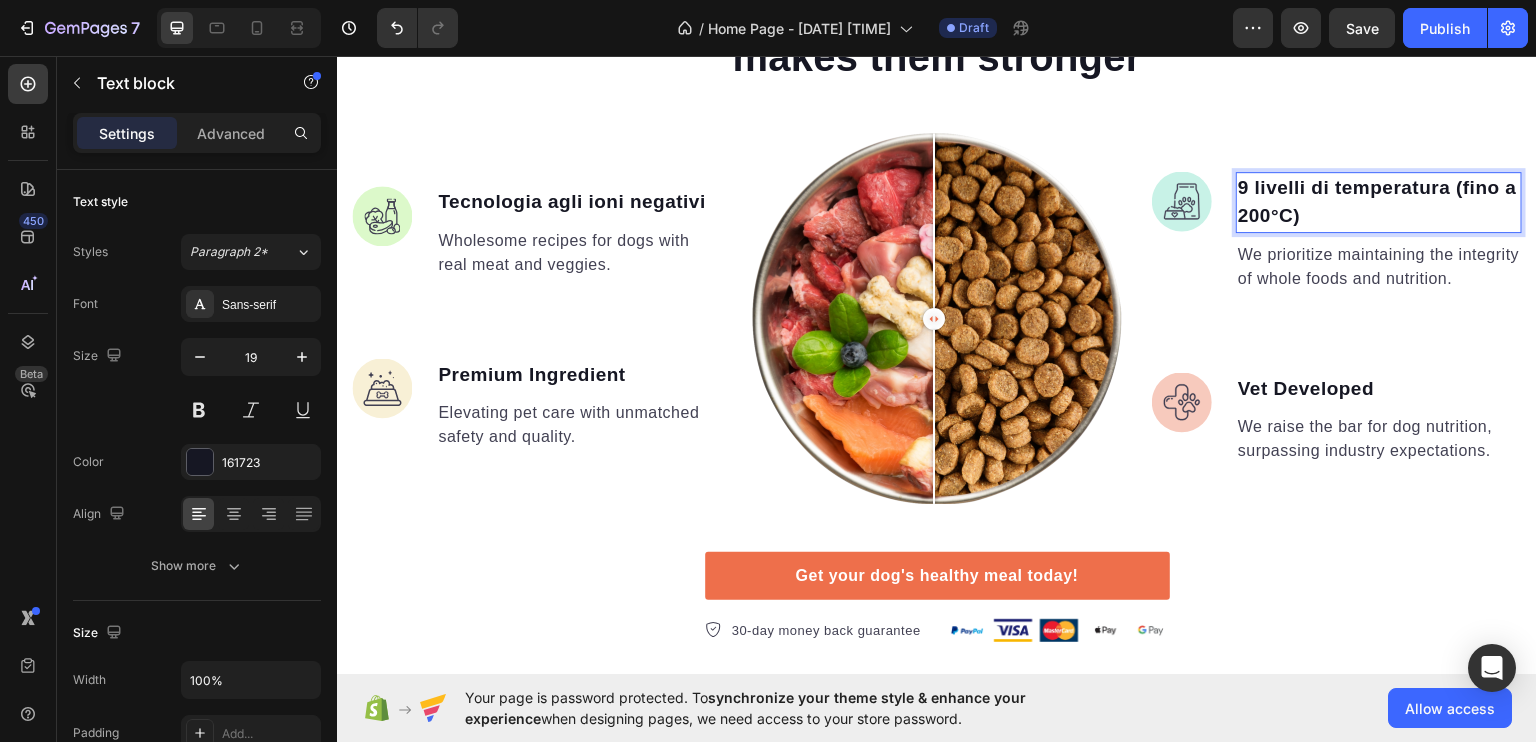 click on "9 livelli di temperatura (fino a 200°C)" at bounding box center (1379, 201) 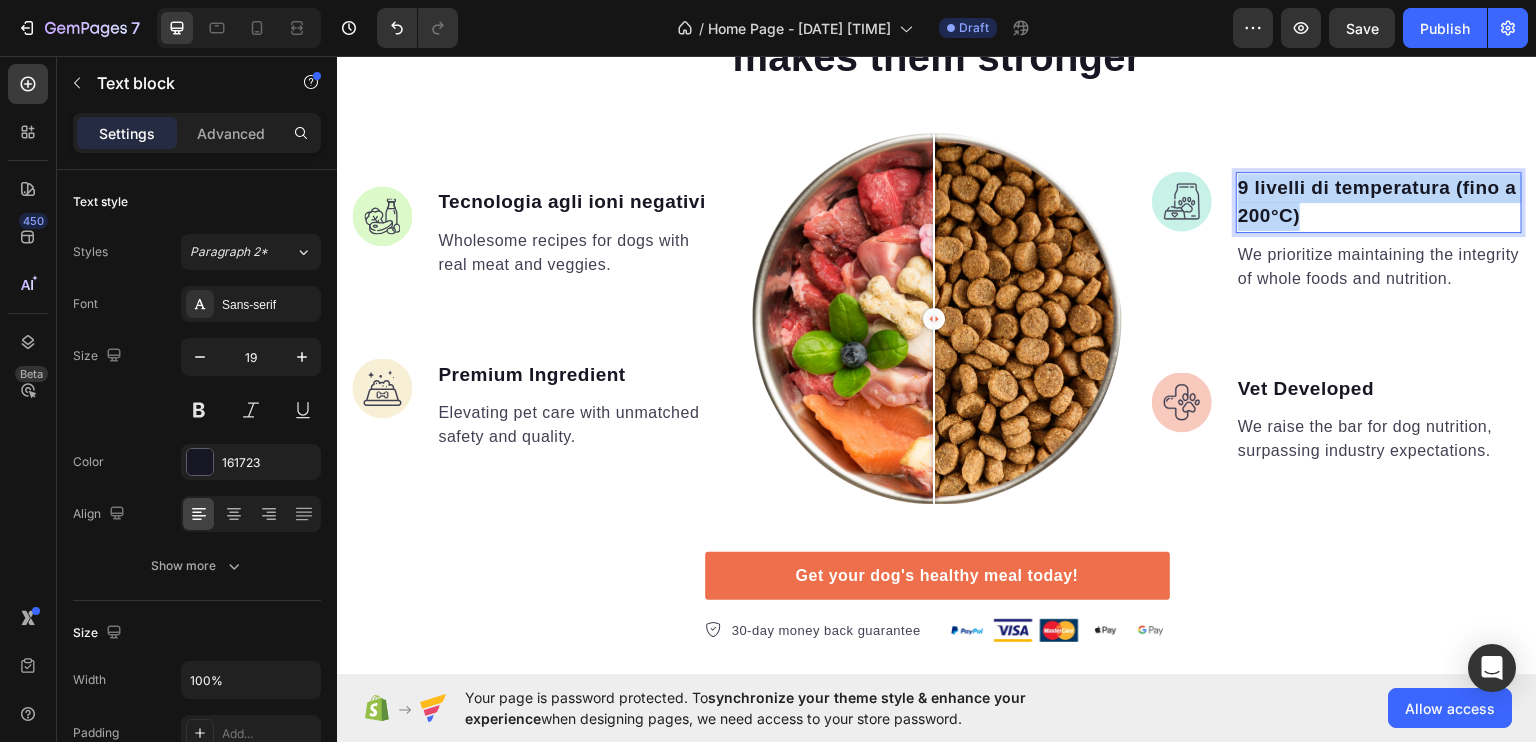 click on "9 livelli di temperatura (fino a 200°C)" at bounding box center [1379, 201] 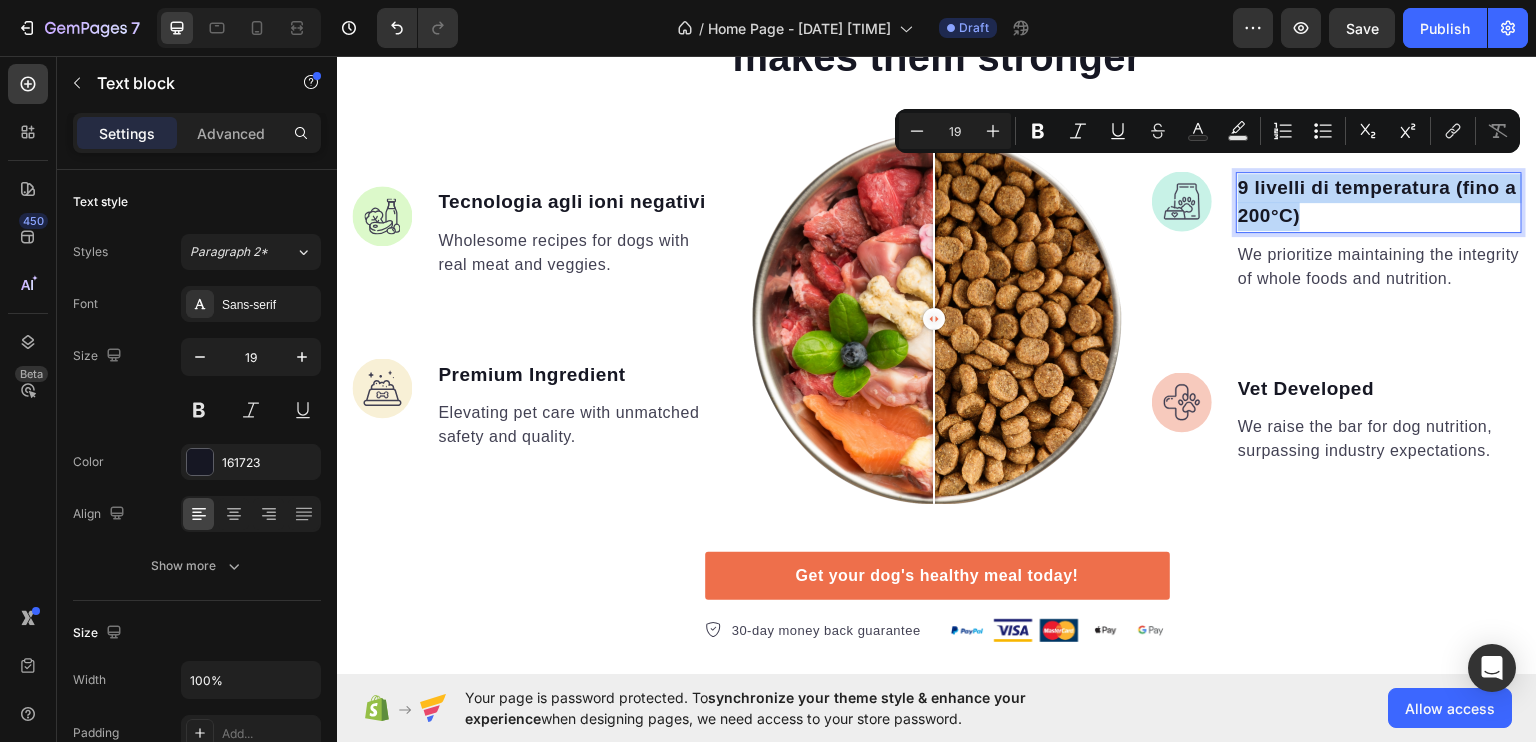 click on "9 livelli di temperatura (fino a 200°C)" at bounding box center [1379, 201] 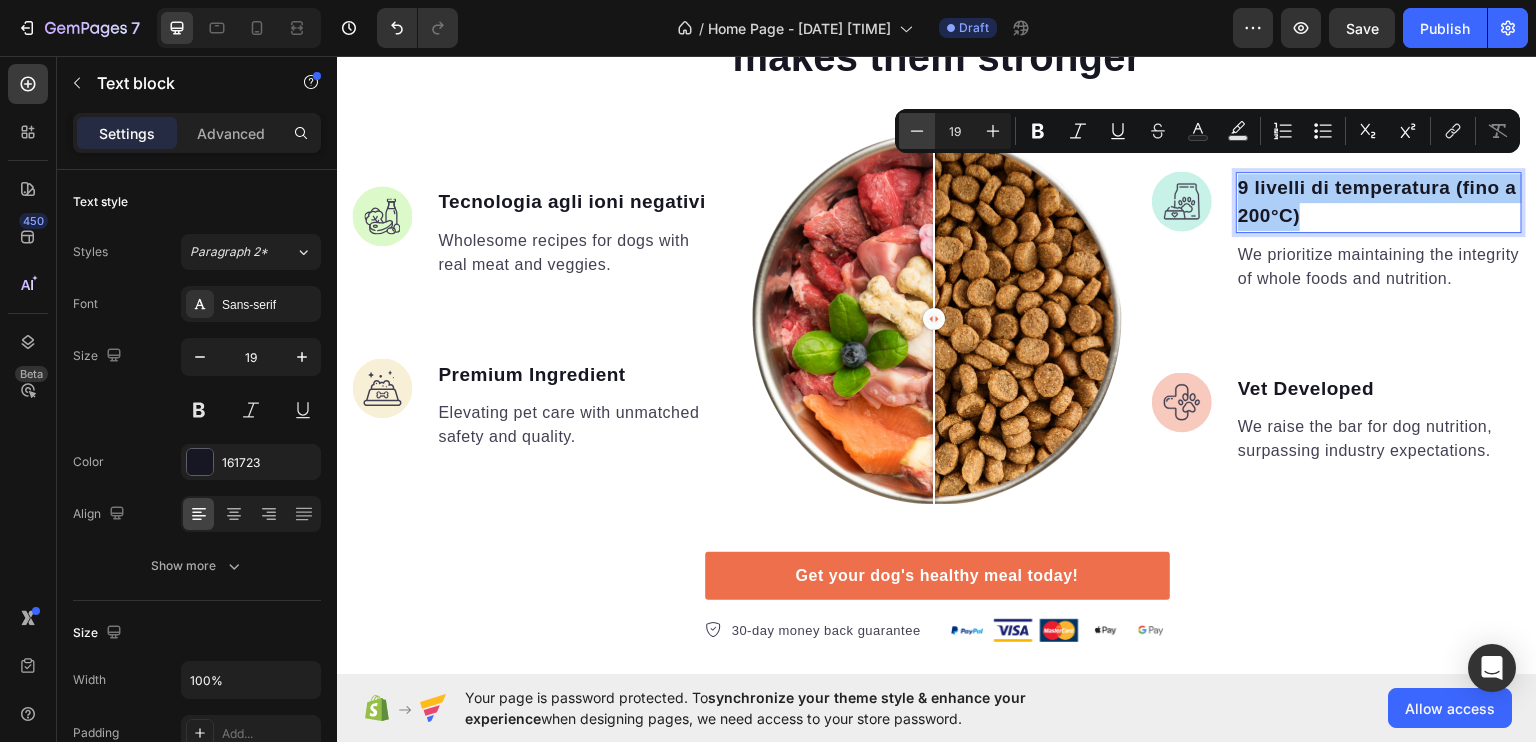 click 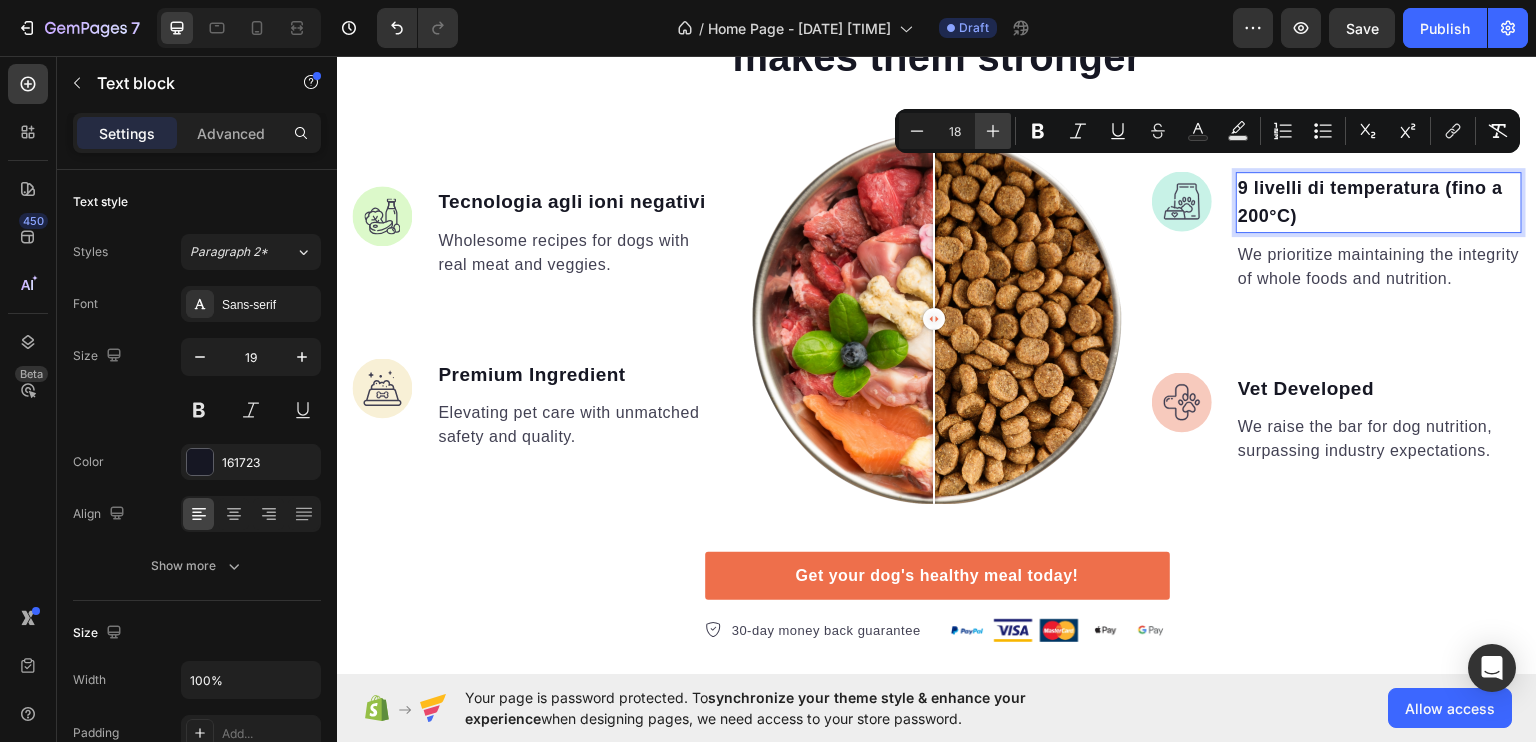 click 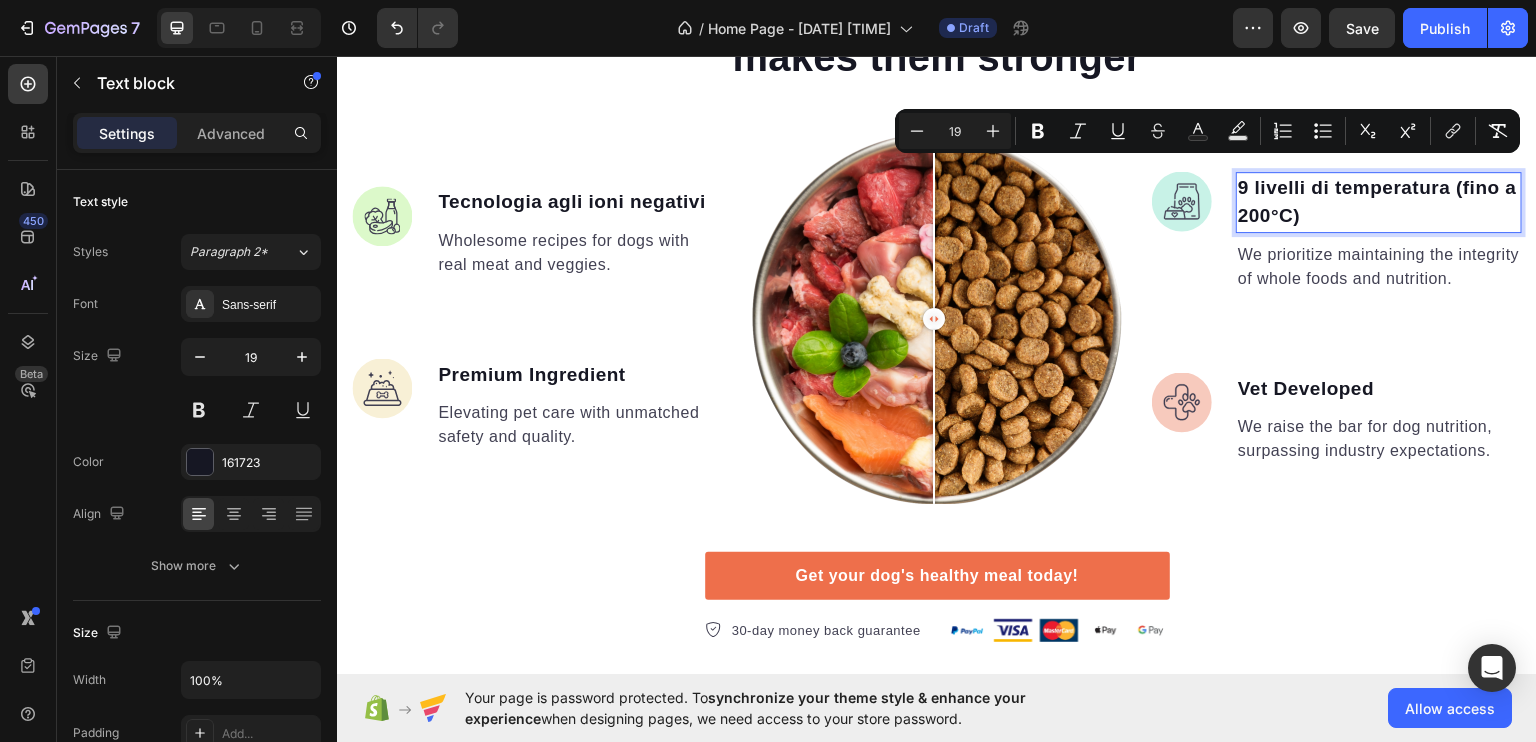 click on "9 livelli di temperatura (fino a 200°C)" at bounding box center (1379, 201) 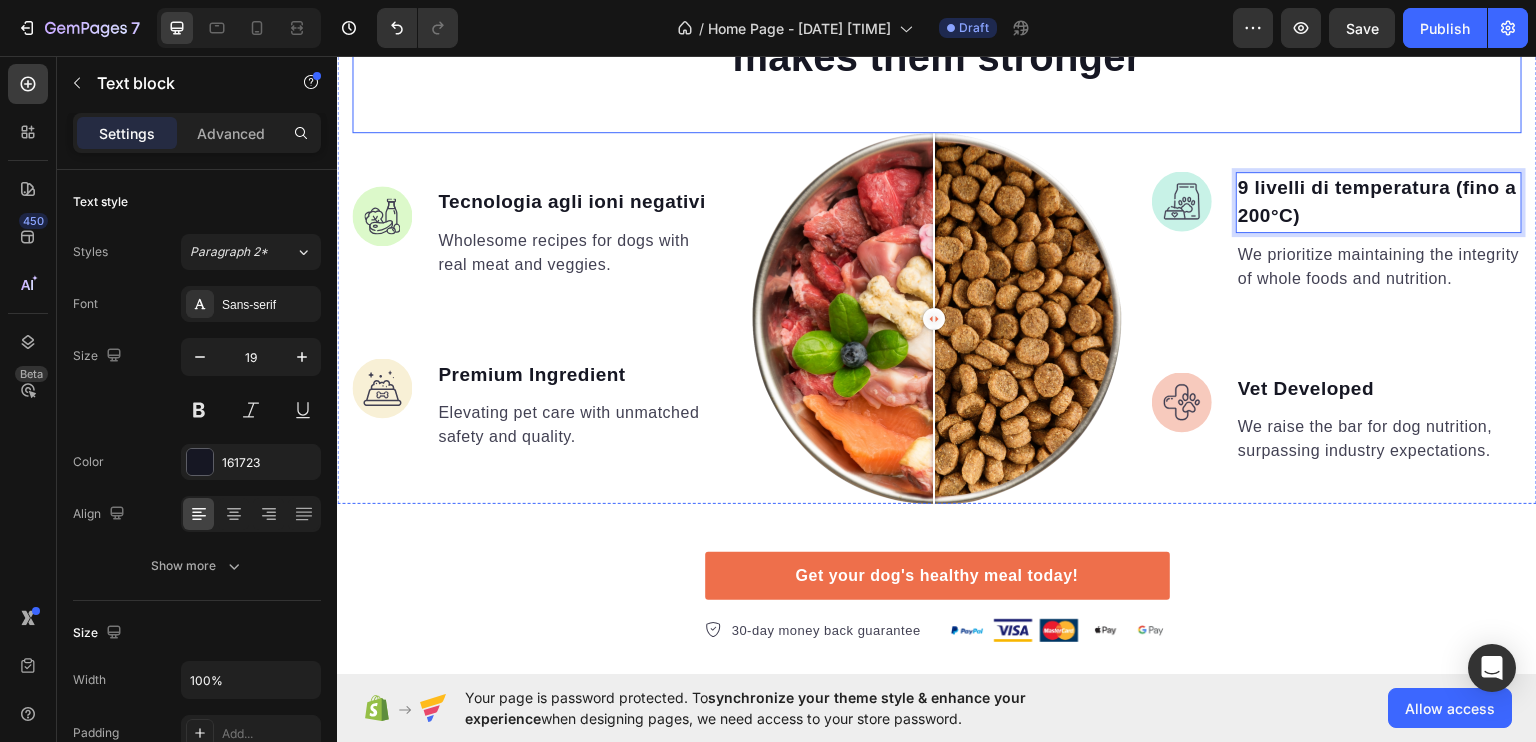 click on "What makes us different makes them stronger Heading" at bounding box center [937, 54] 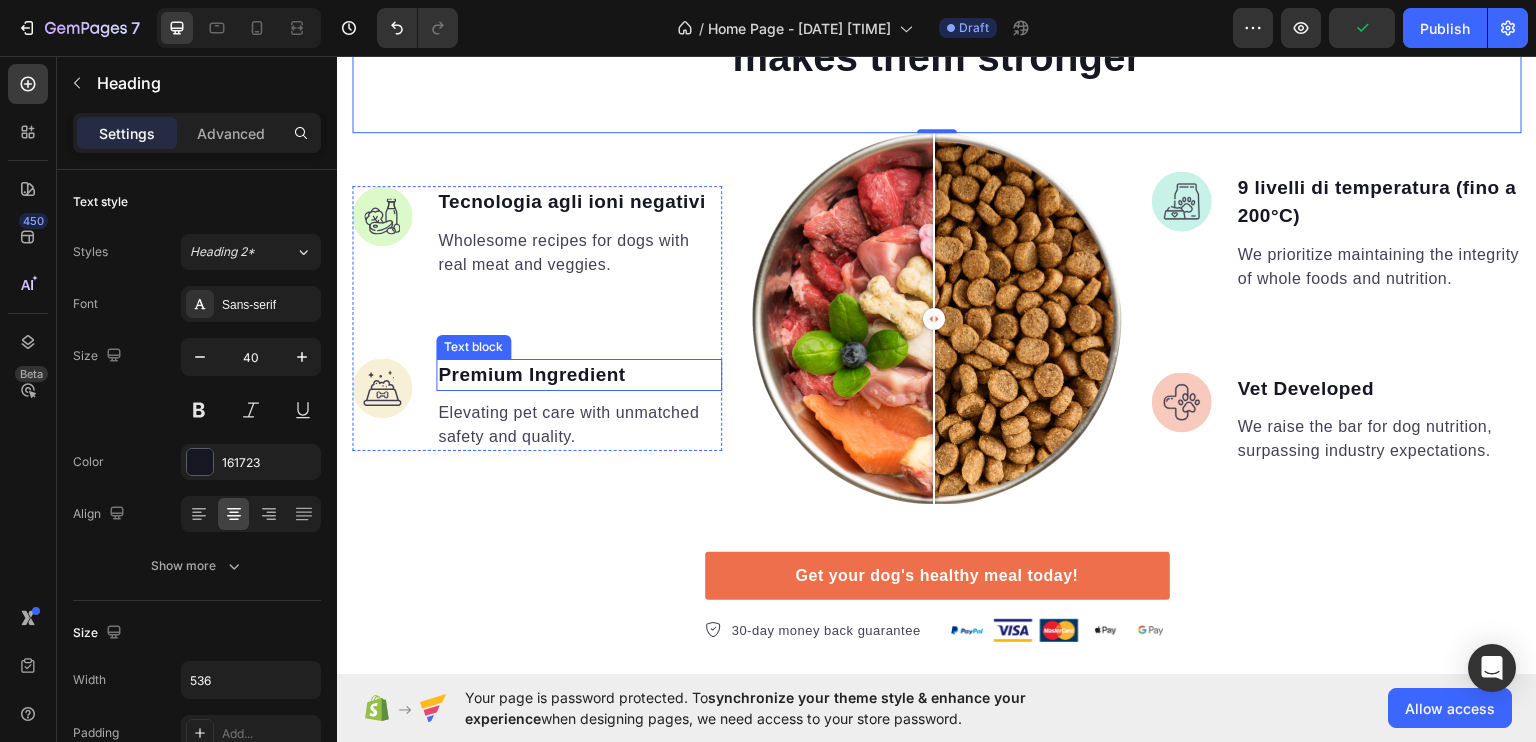 click on "Premium Ingredient" at bounding box center (579, 374) 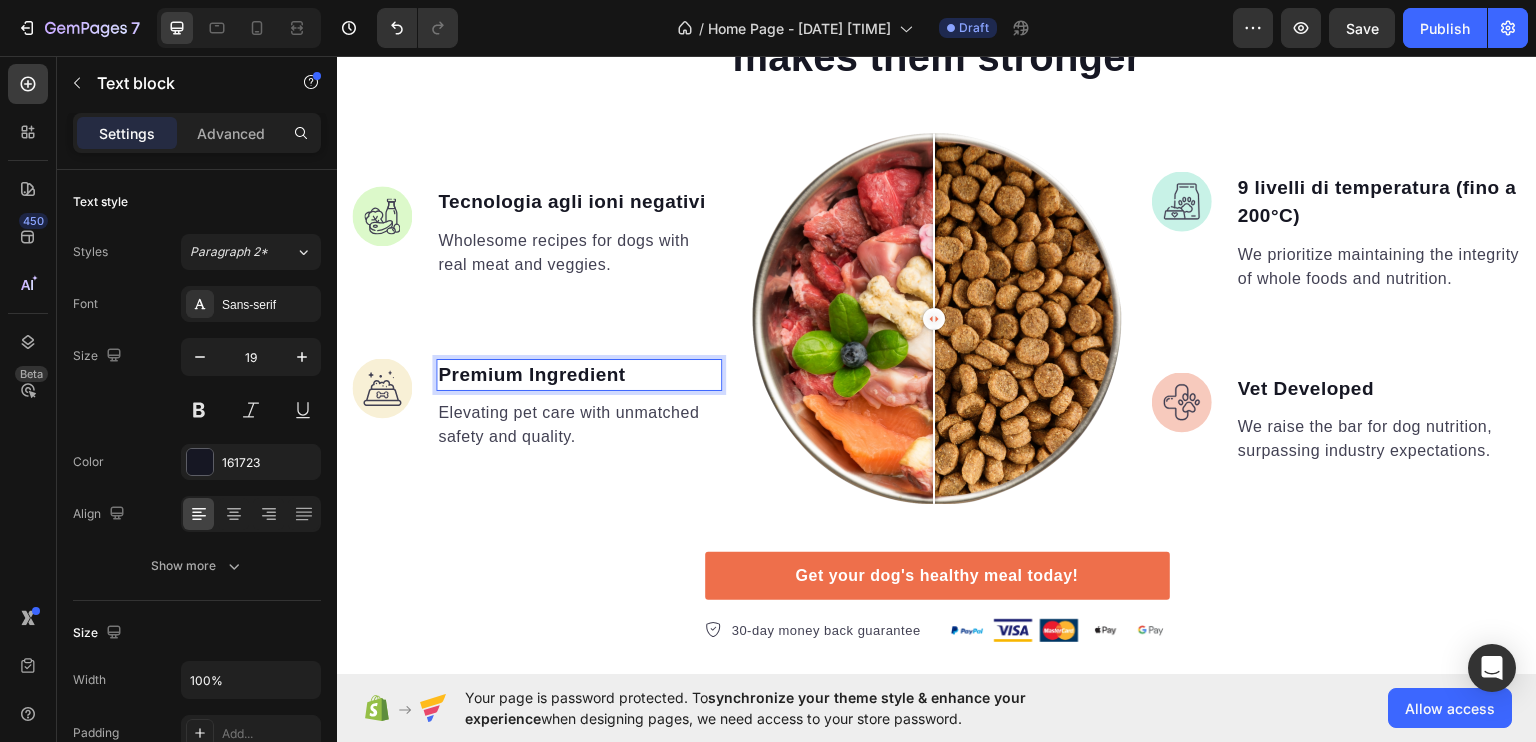 drag, startPoint x: 548, startPoint y: 367, endPoint x: 504, endPoint y: 369, distance: 44.04543 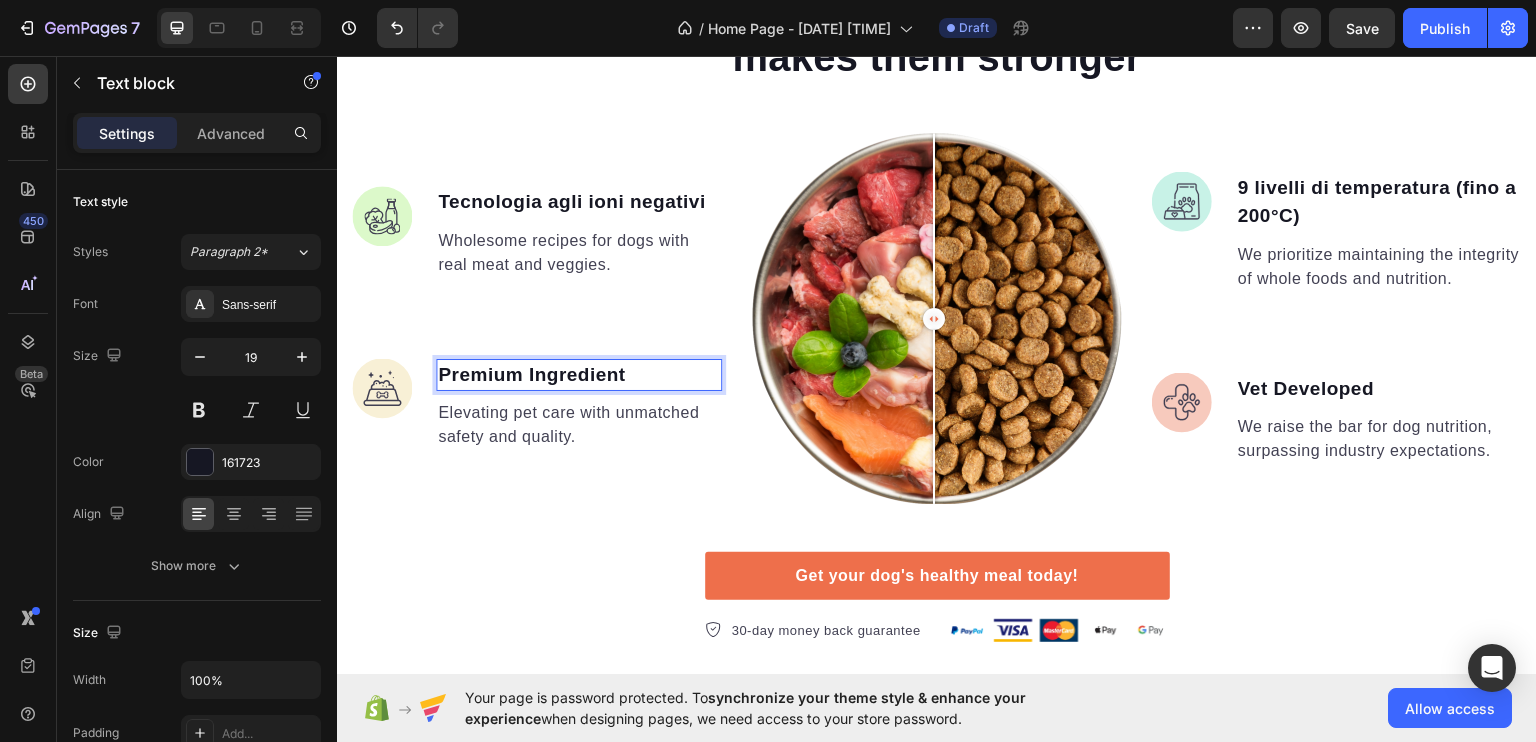 click on "Premium Ingredient" at bounding box center [579, 374] 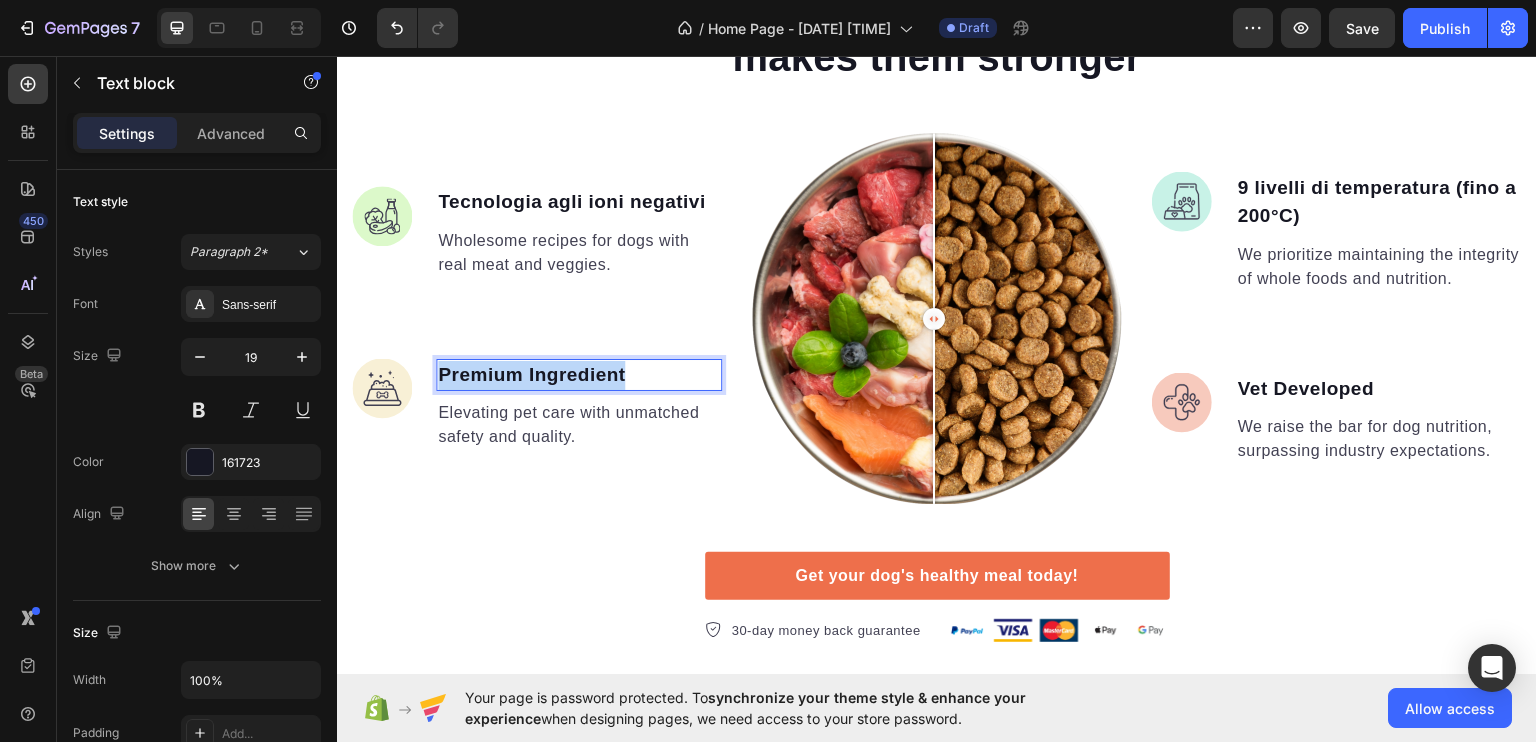 click on "Premium Ingredient" at bounding box center [579, 374] 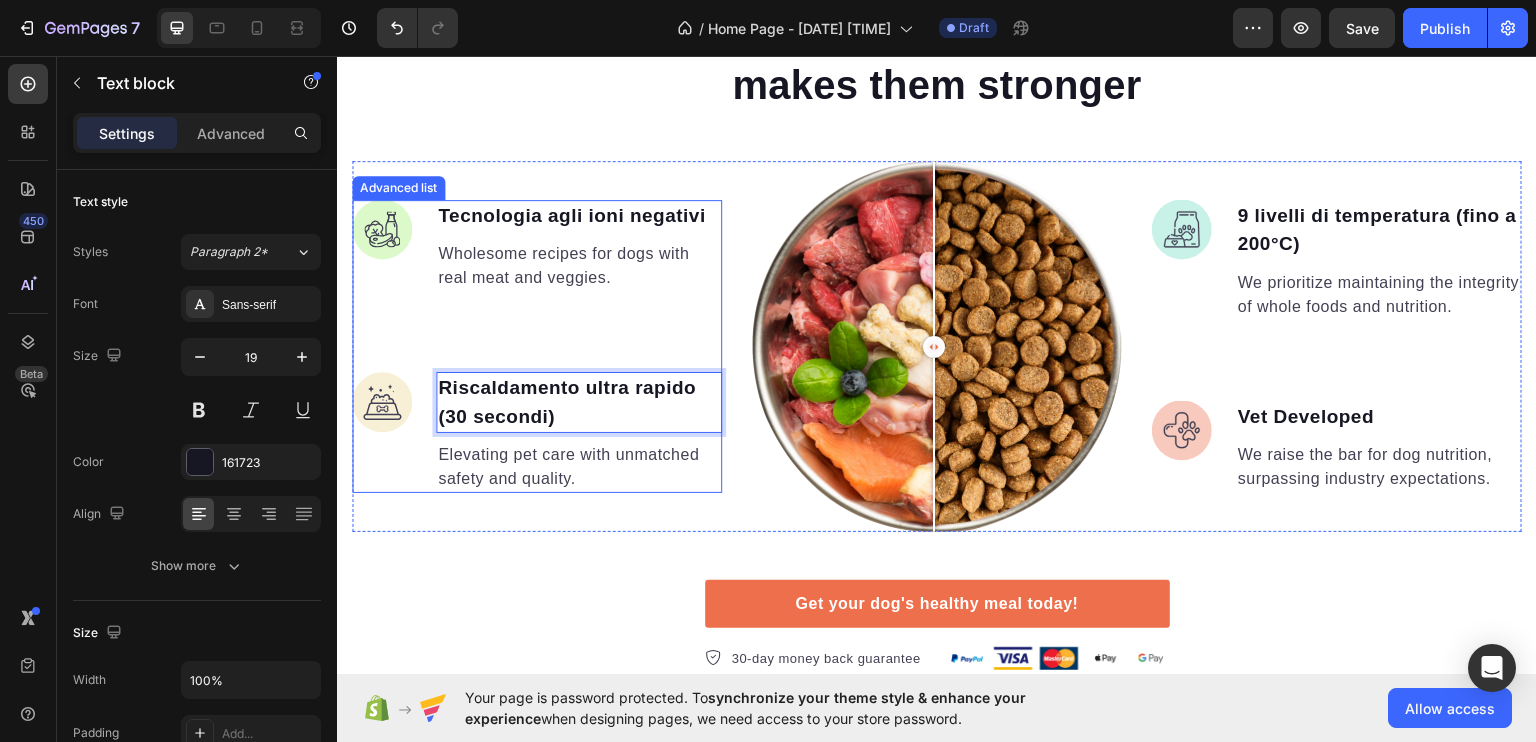 scroll, scrollTop: 4085, scrollLeft: 0, axis: vertical 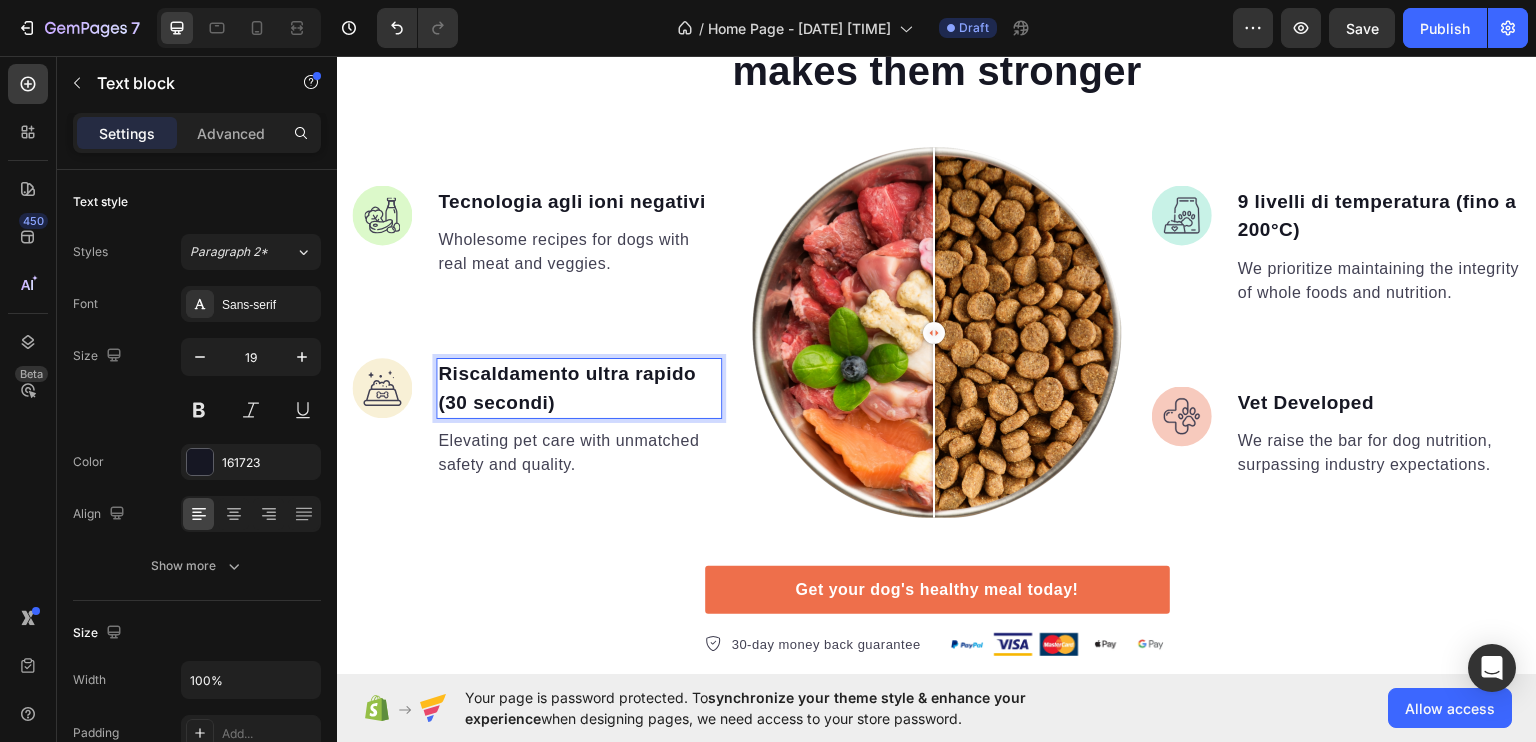 click on "Riscaldamento ultra rapido (30 secondi)" at bounding box center (567, 387) 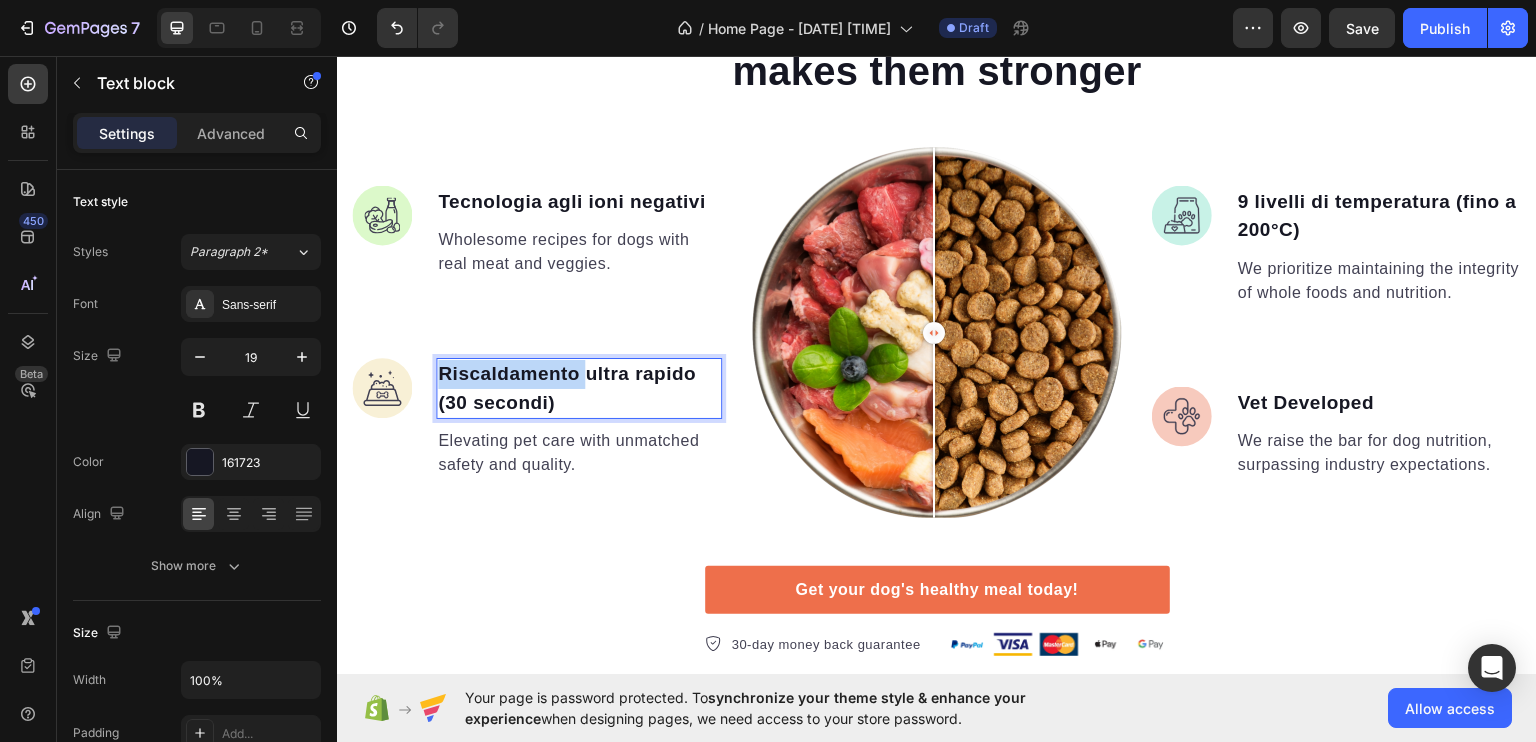 click on "Riscaldamento ultra rapido (30 secondi)" at bounding box center [567, 387] 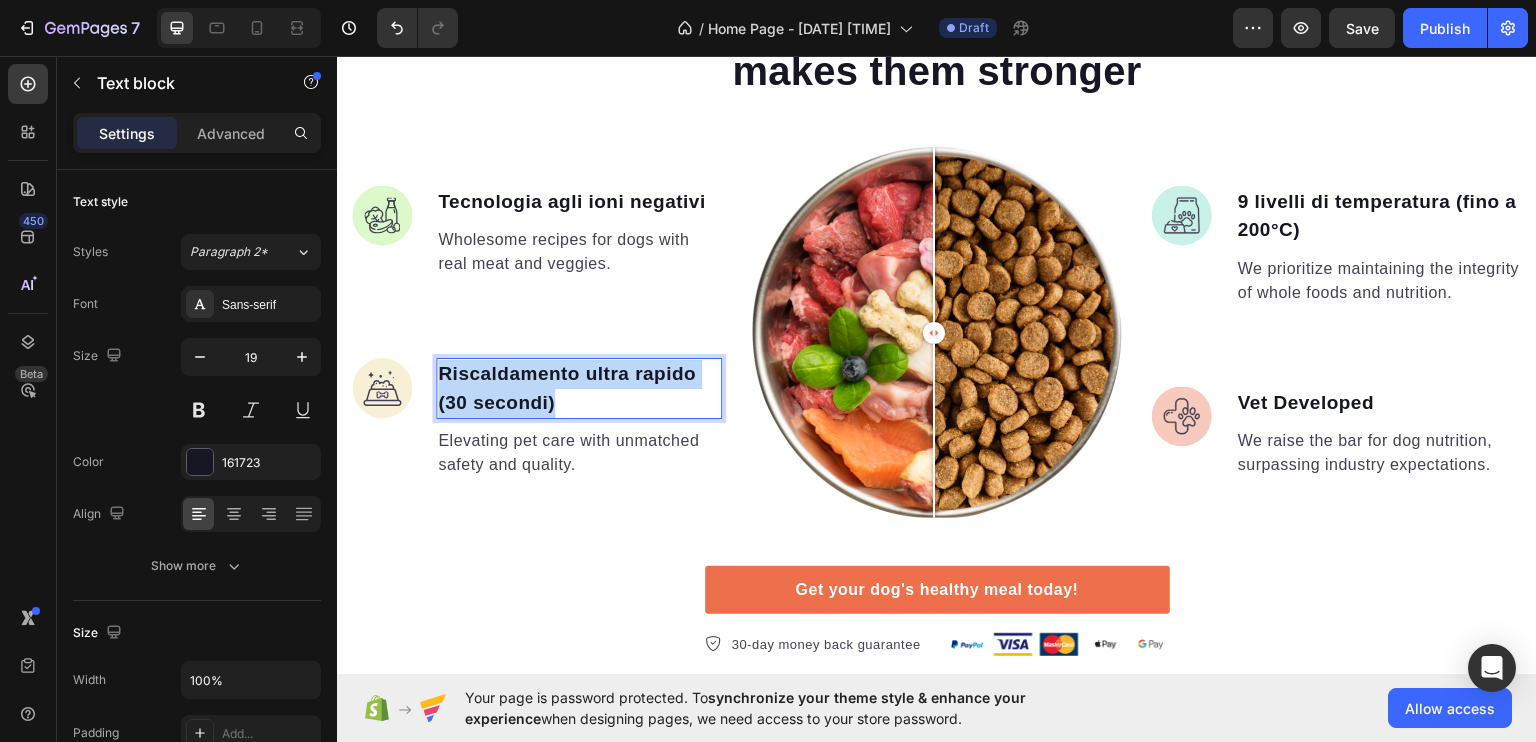 click on "Riscaldamento ultra rapido (30 secondi)" at bounding box center (567, 387) 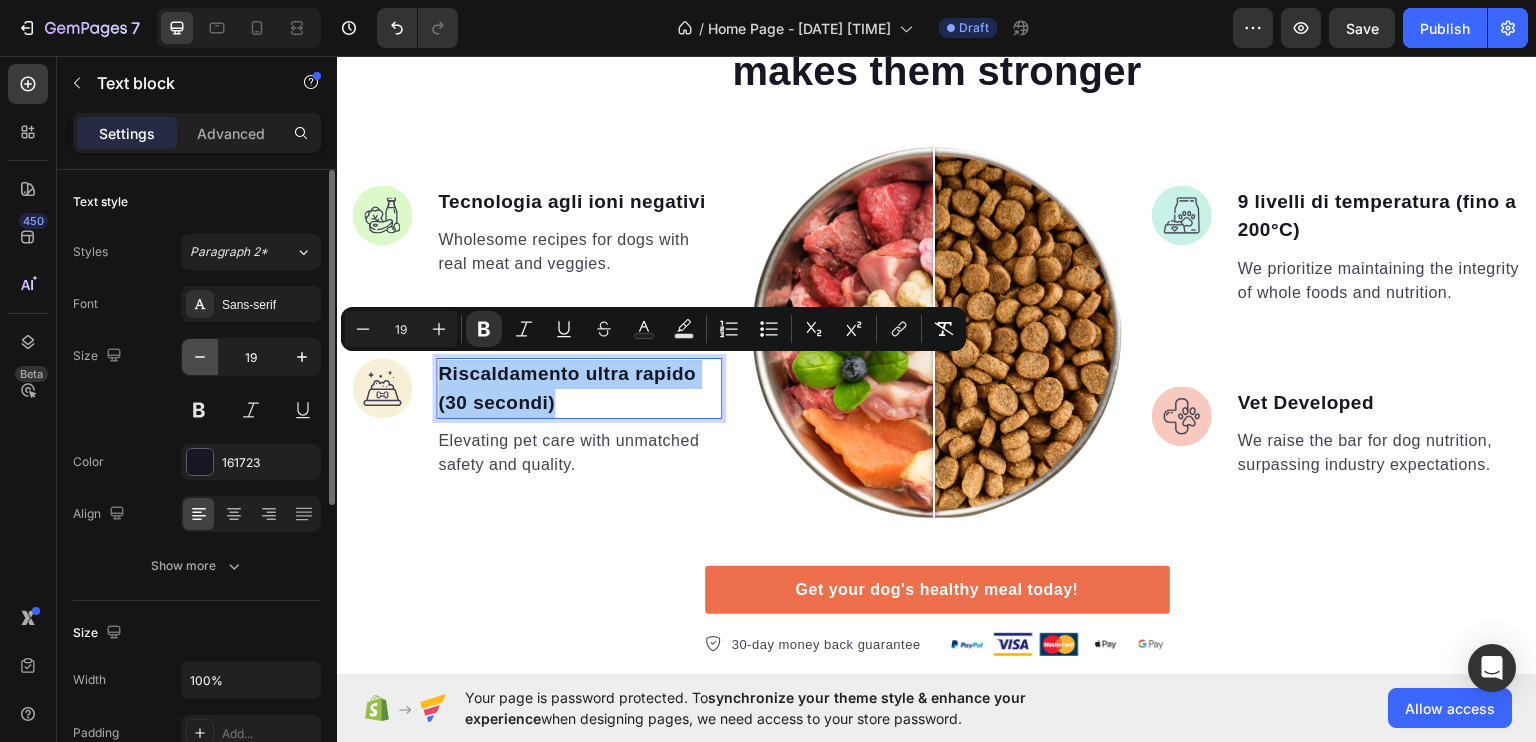 click 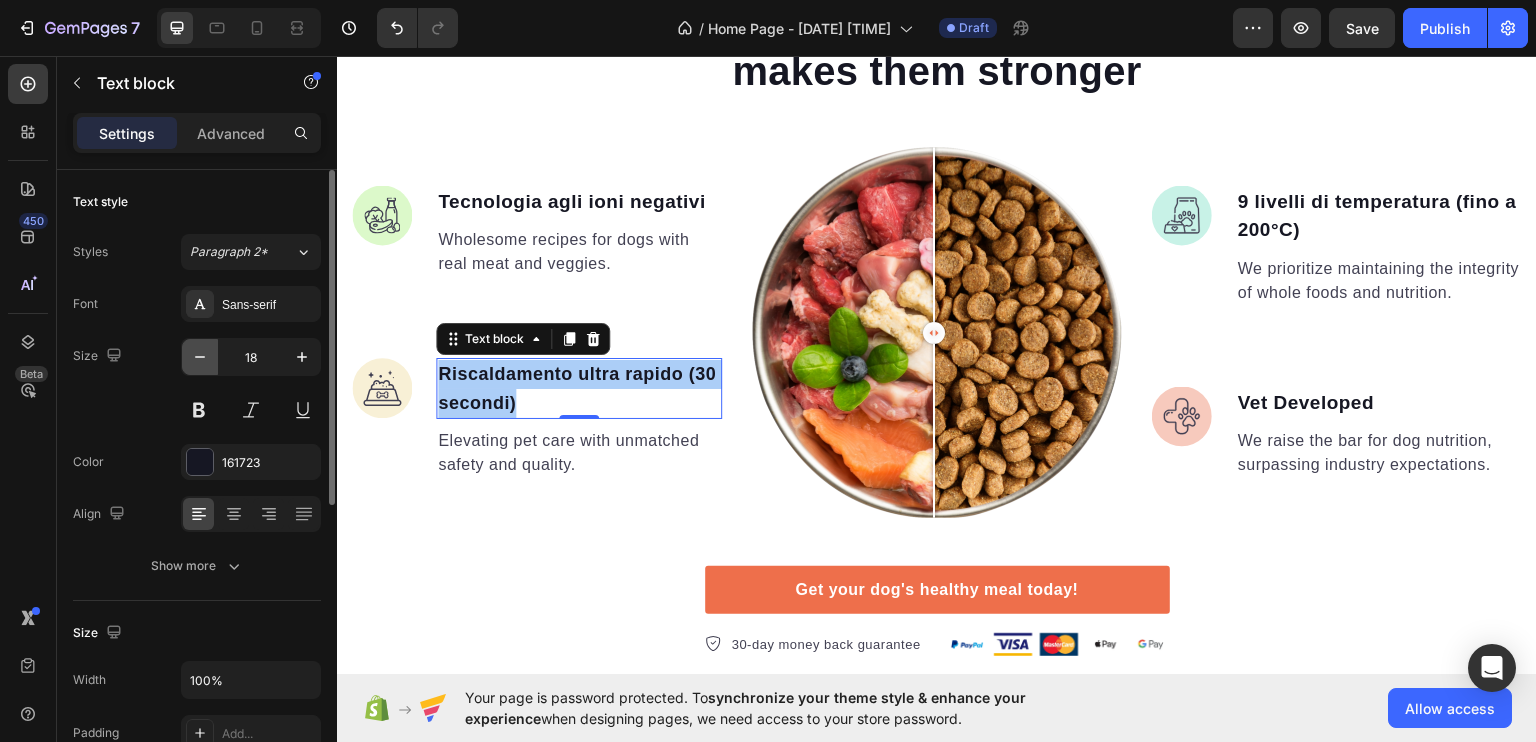 type on "17" 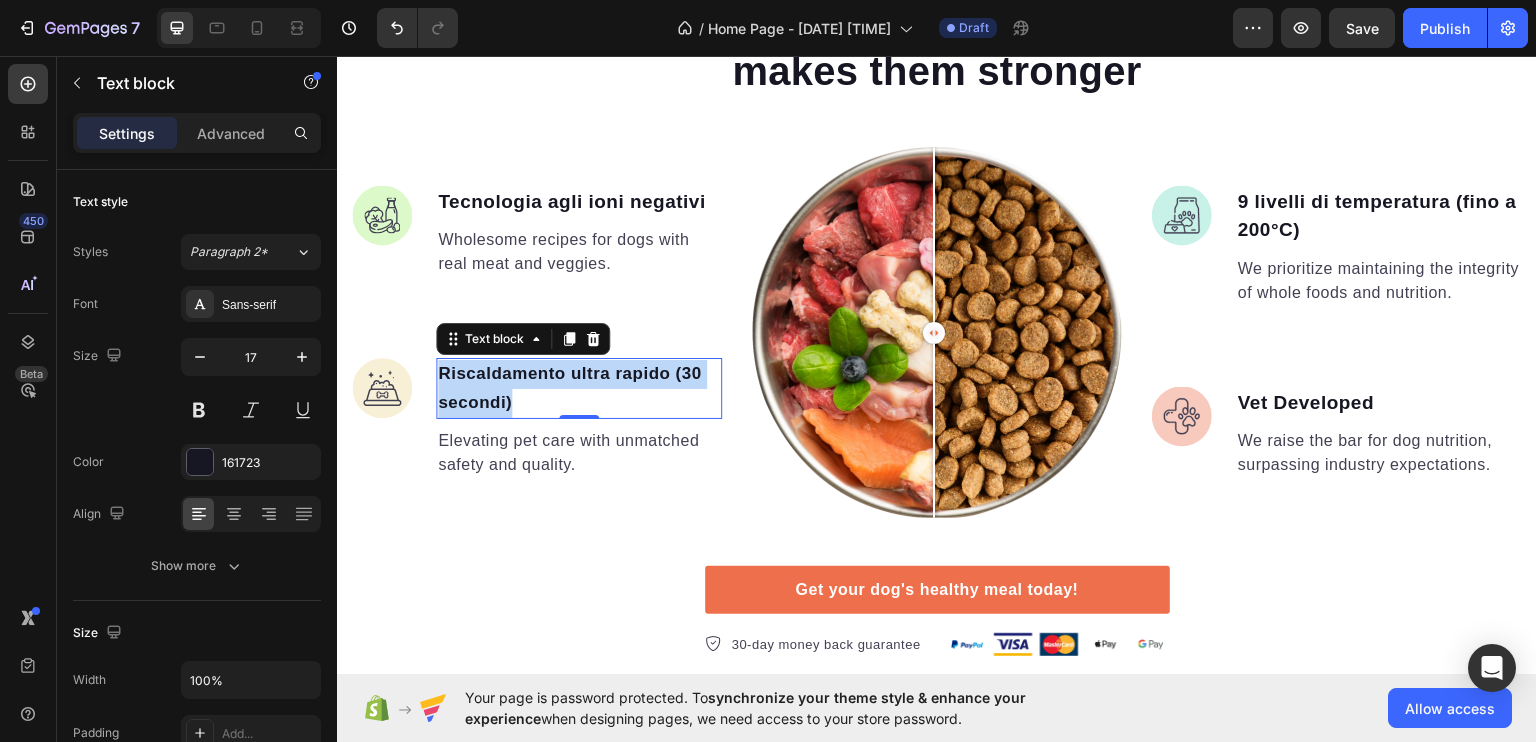 click on "Riscaldamento ultra rapido (30 secondi)" at bounding box center [569, 387] 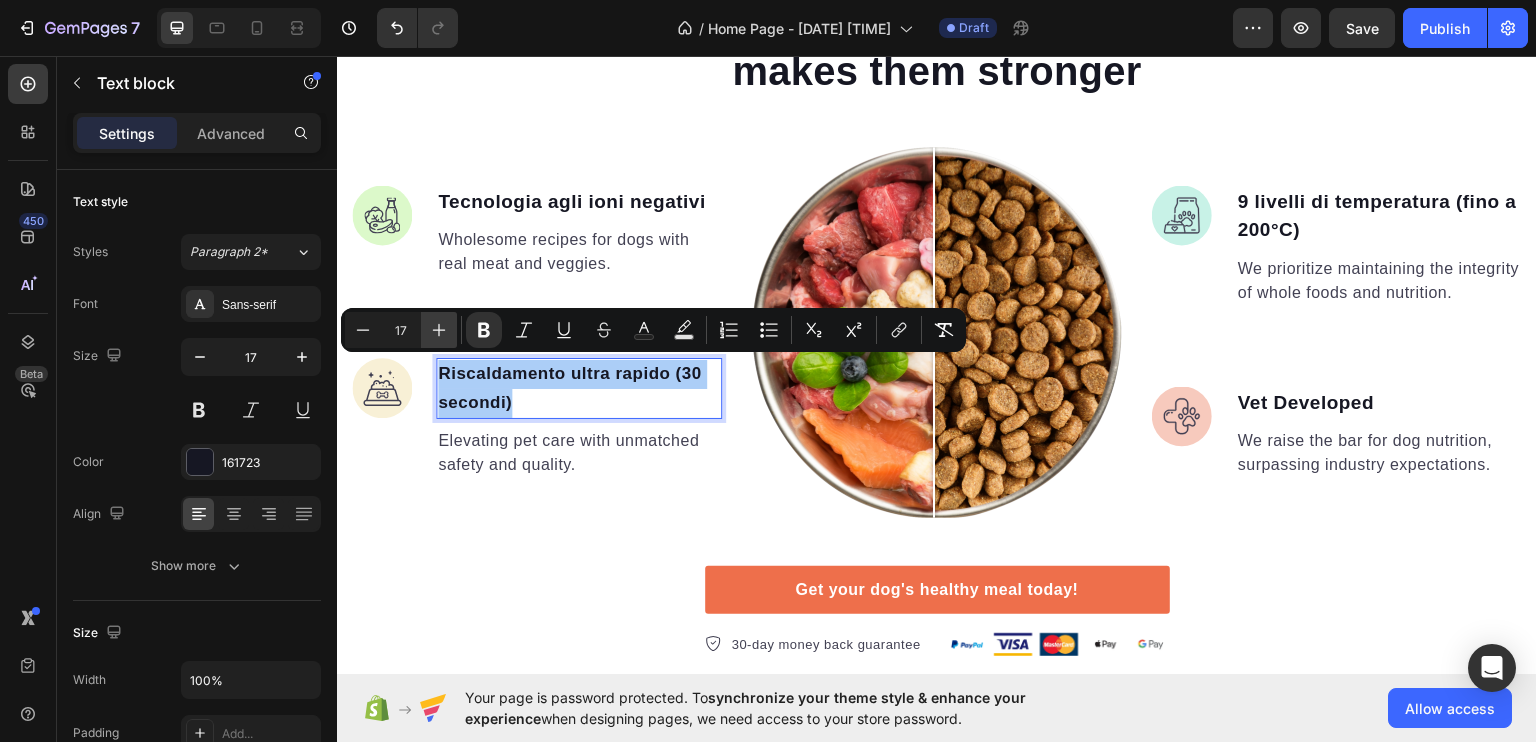 click 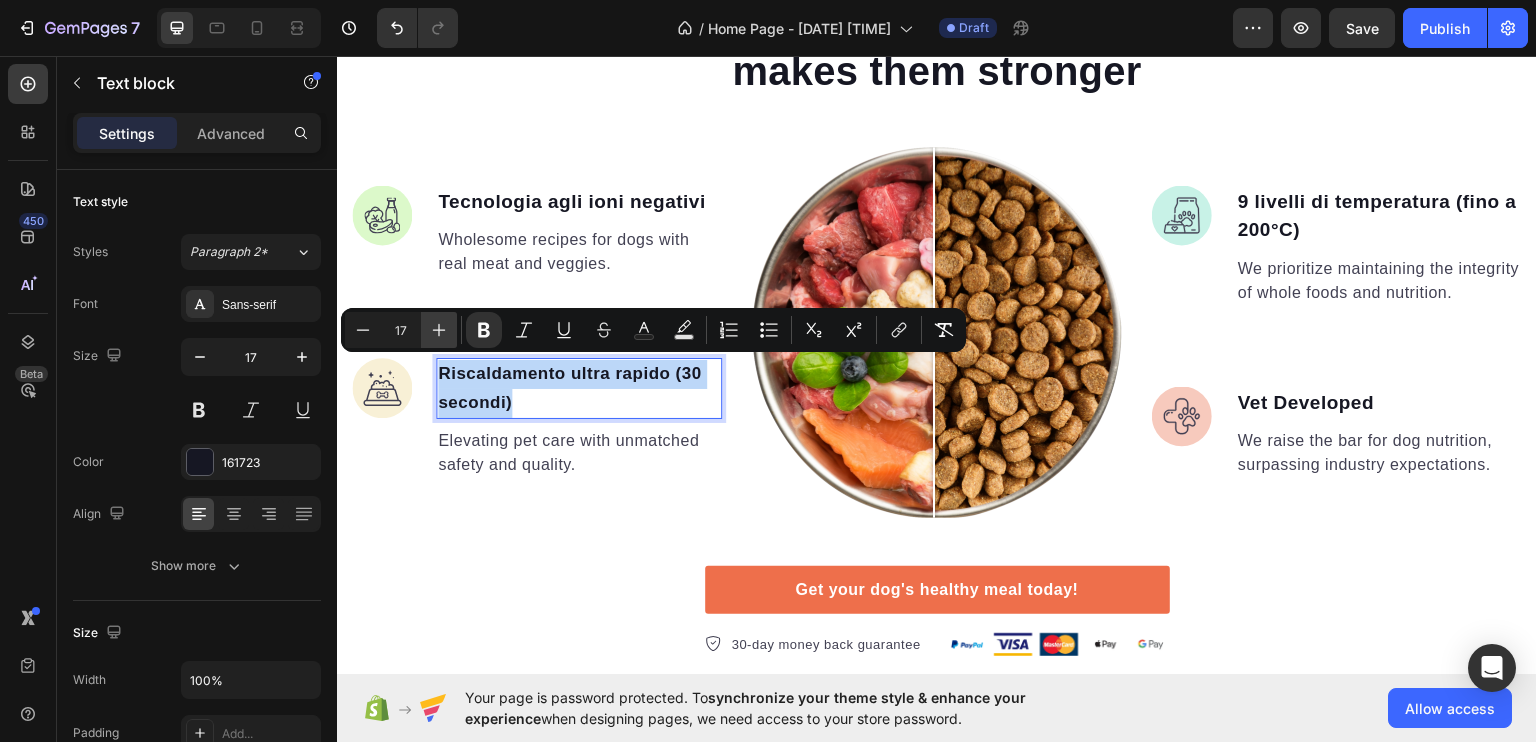 type on "20" 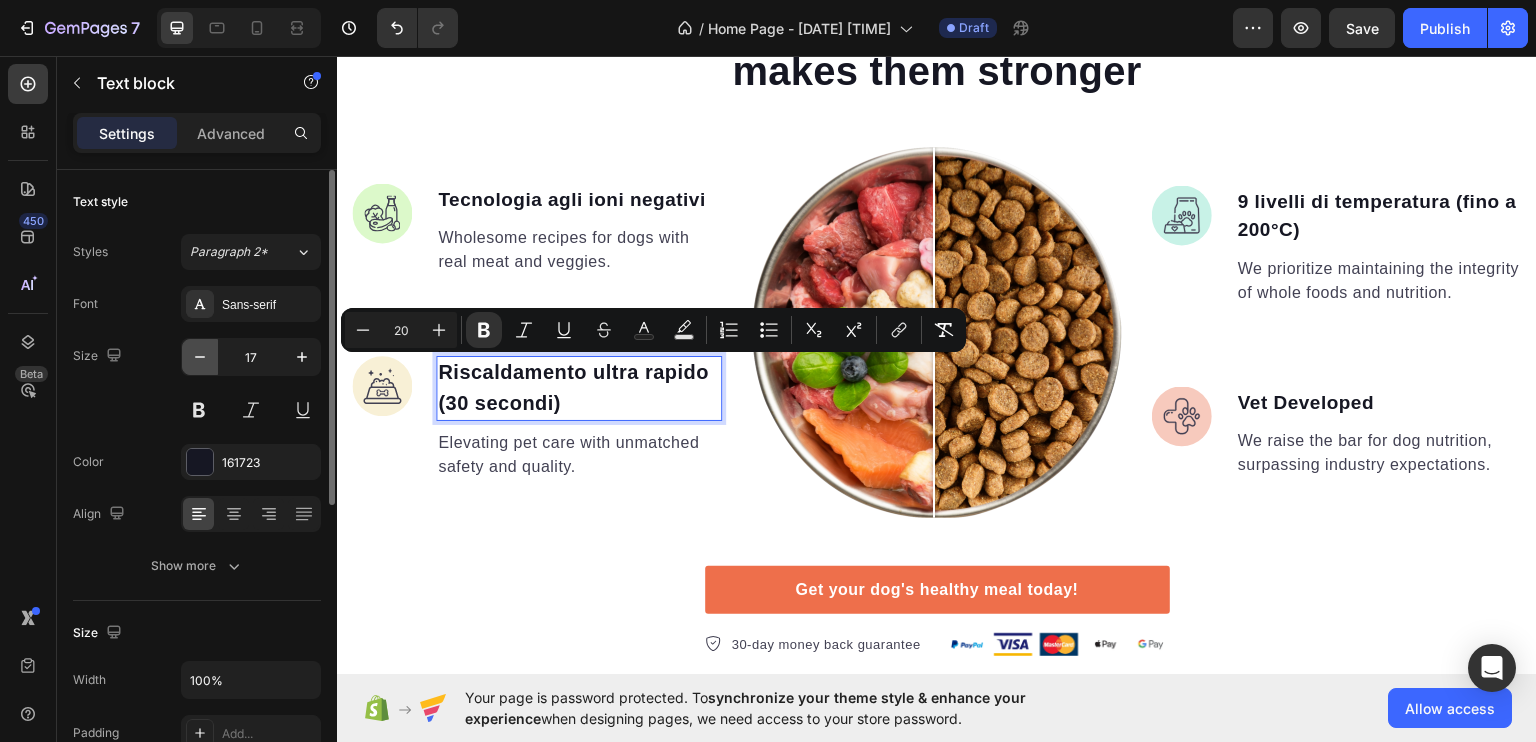 click 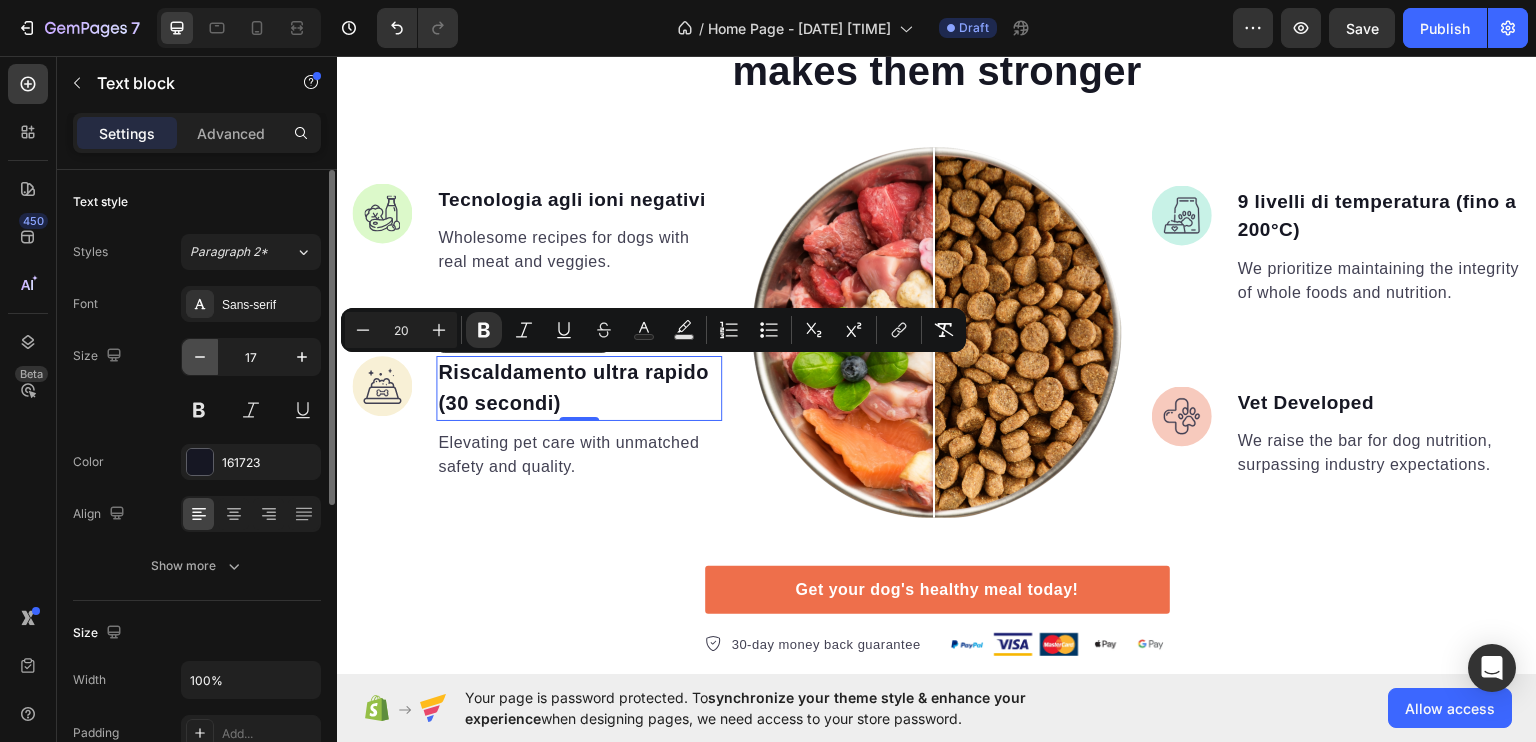 type on "16" 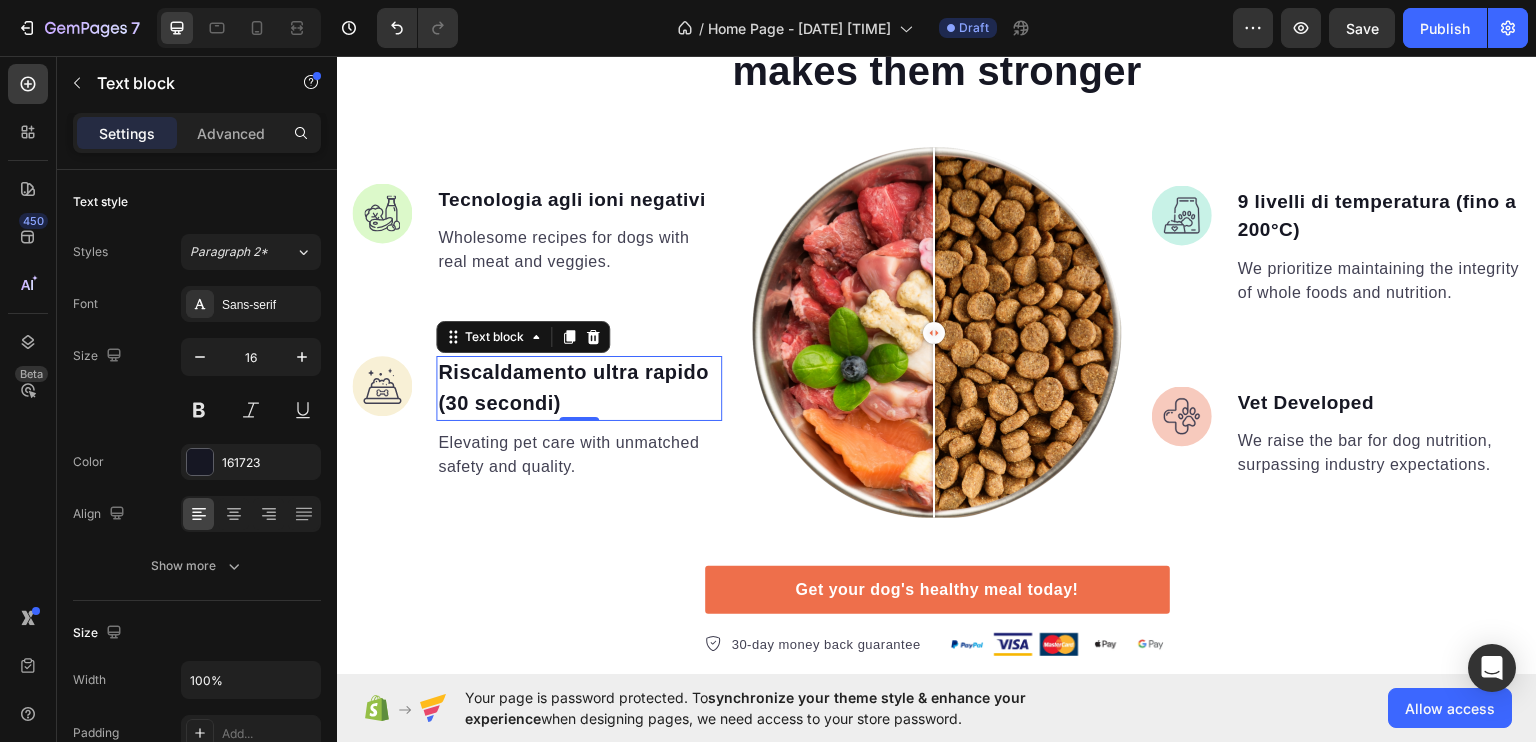 click on "Riscaldamento ultra rapido (30 secondi)" at bounding box center [573, 386] 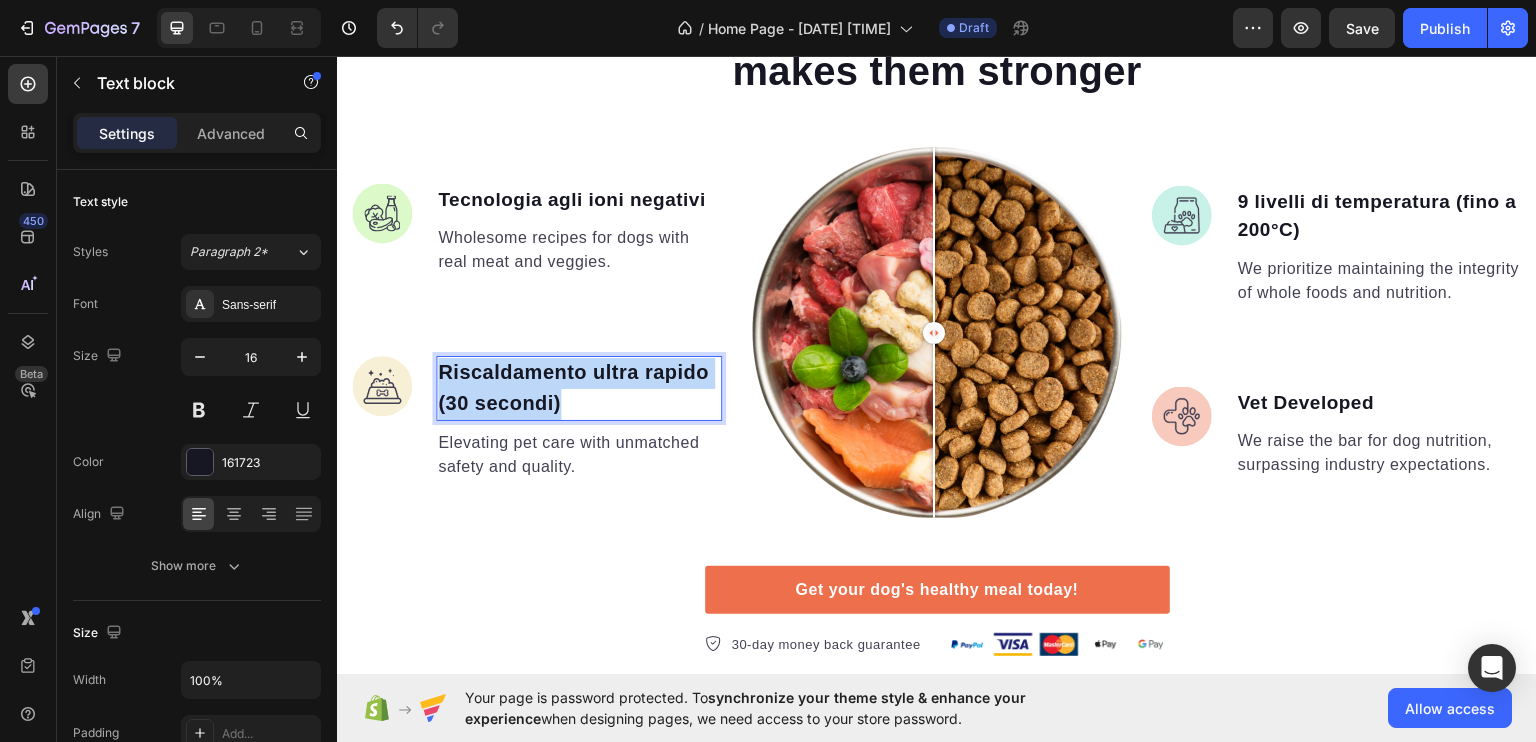 click on "Riscaldamento ultra rapido (30 secondi)" at bounding box center (573, 386) 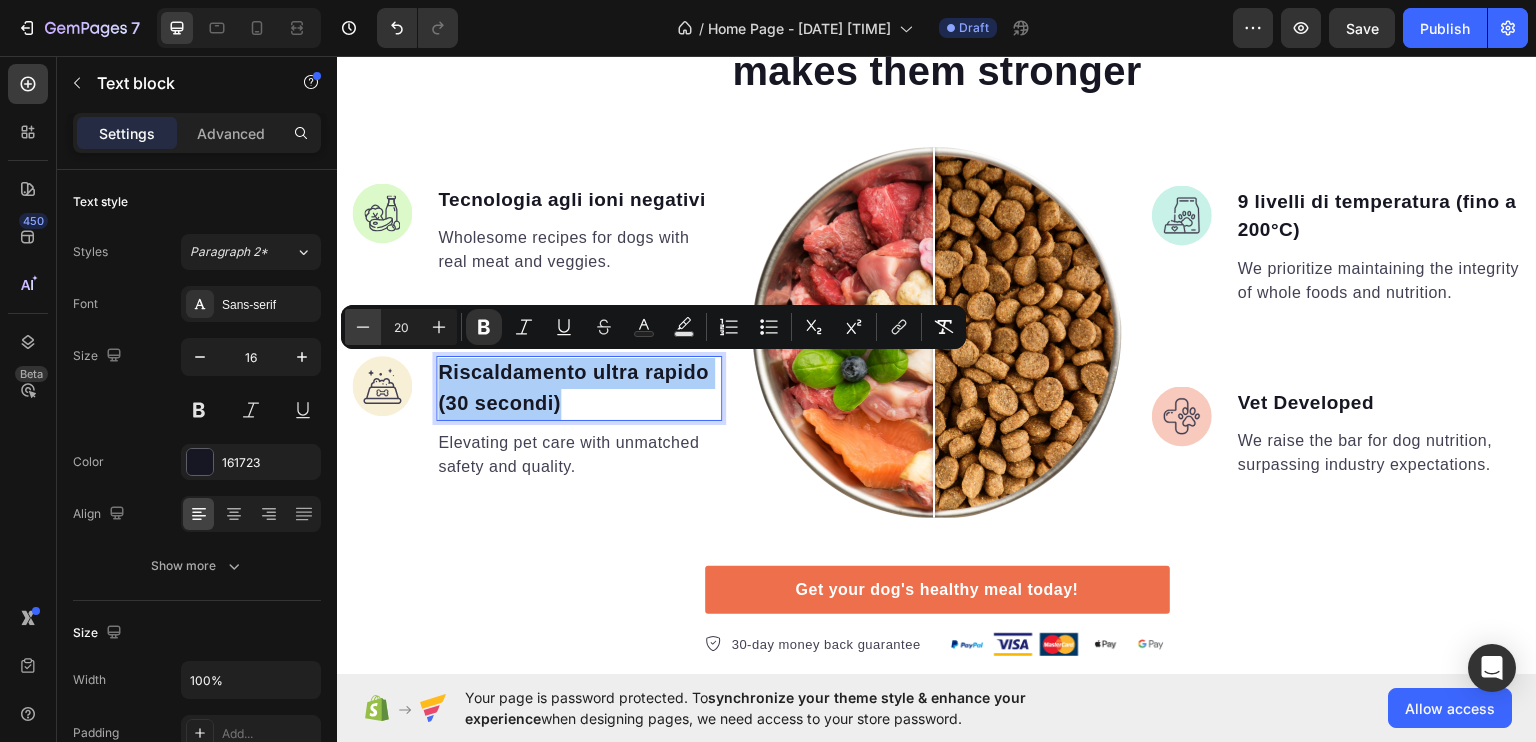 click 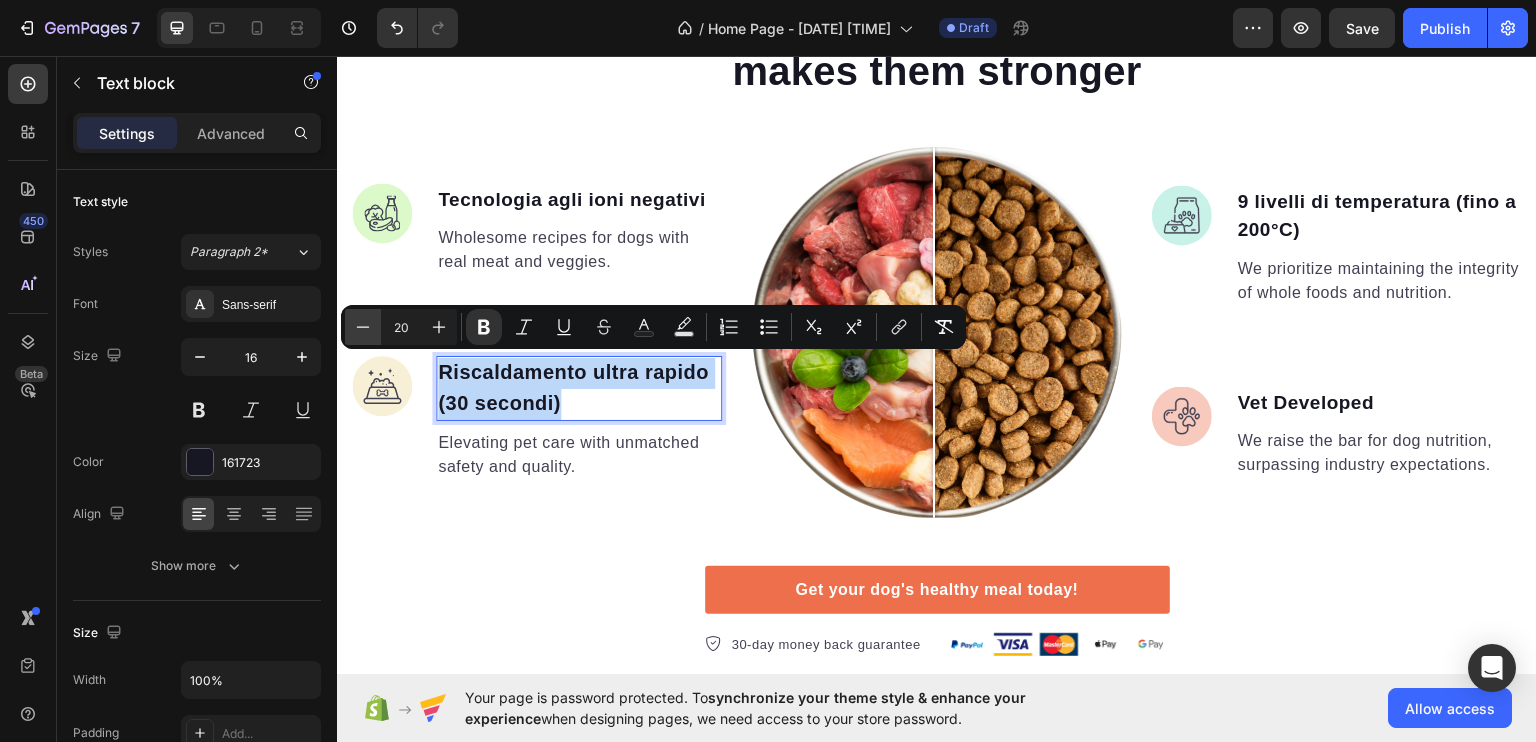 type on "19" 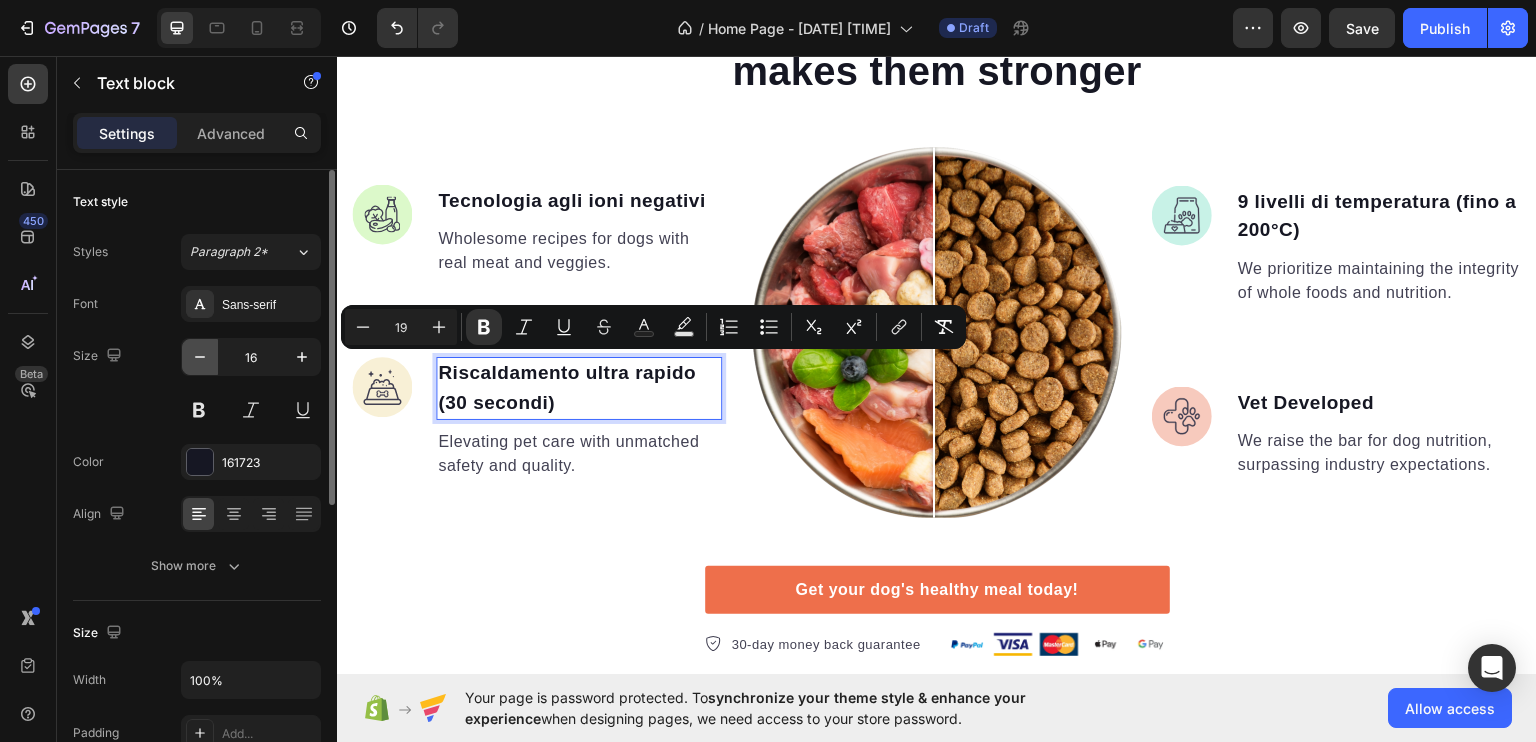 click at bounding box center [200, 357] 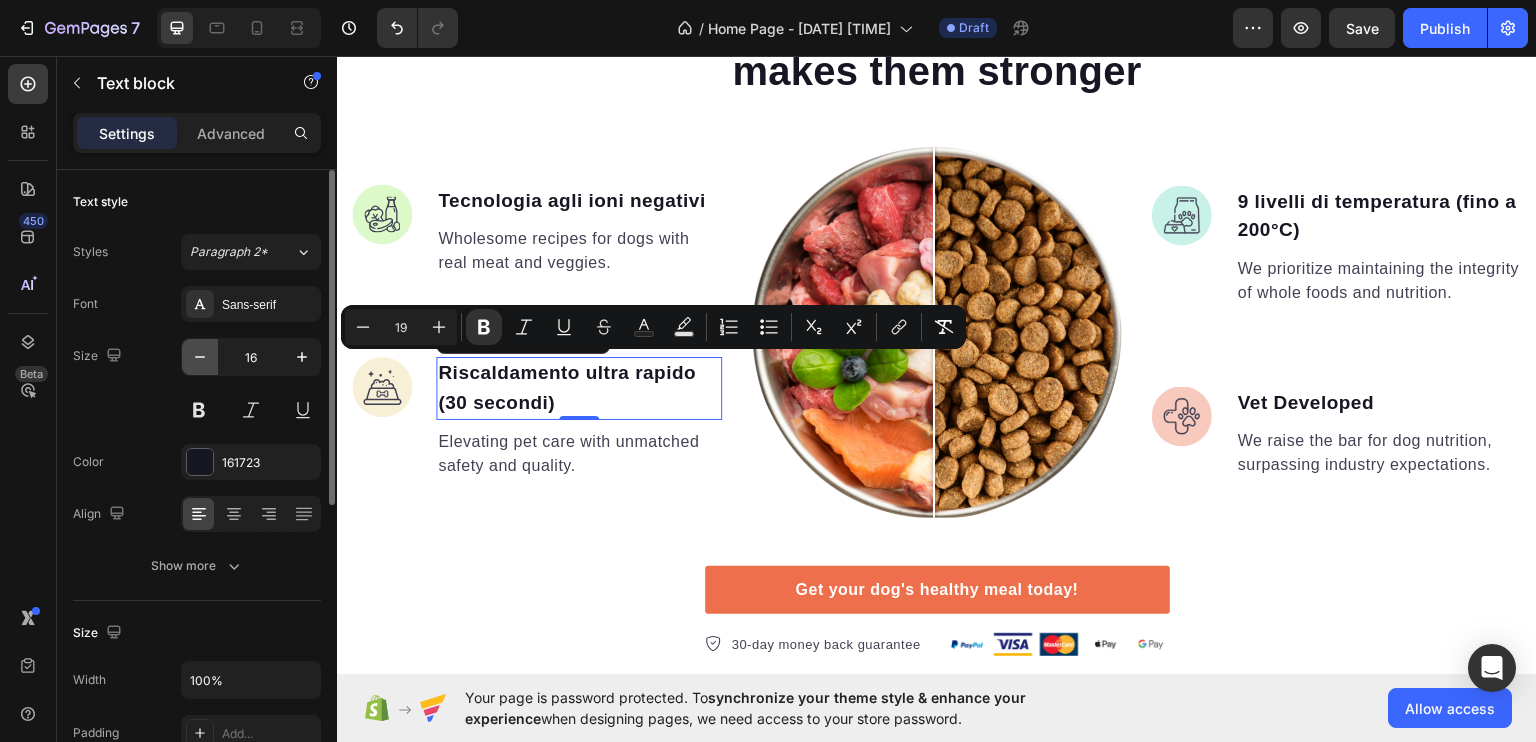 type on "15" 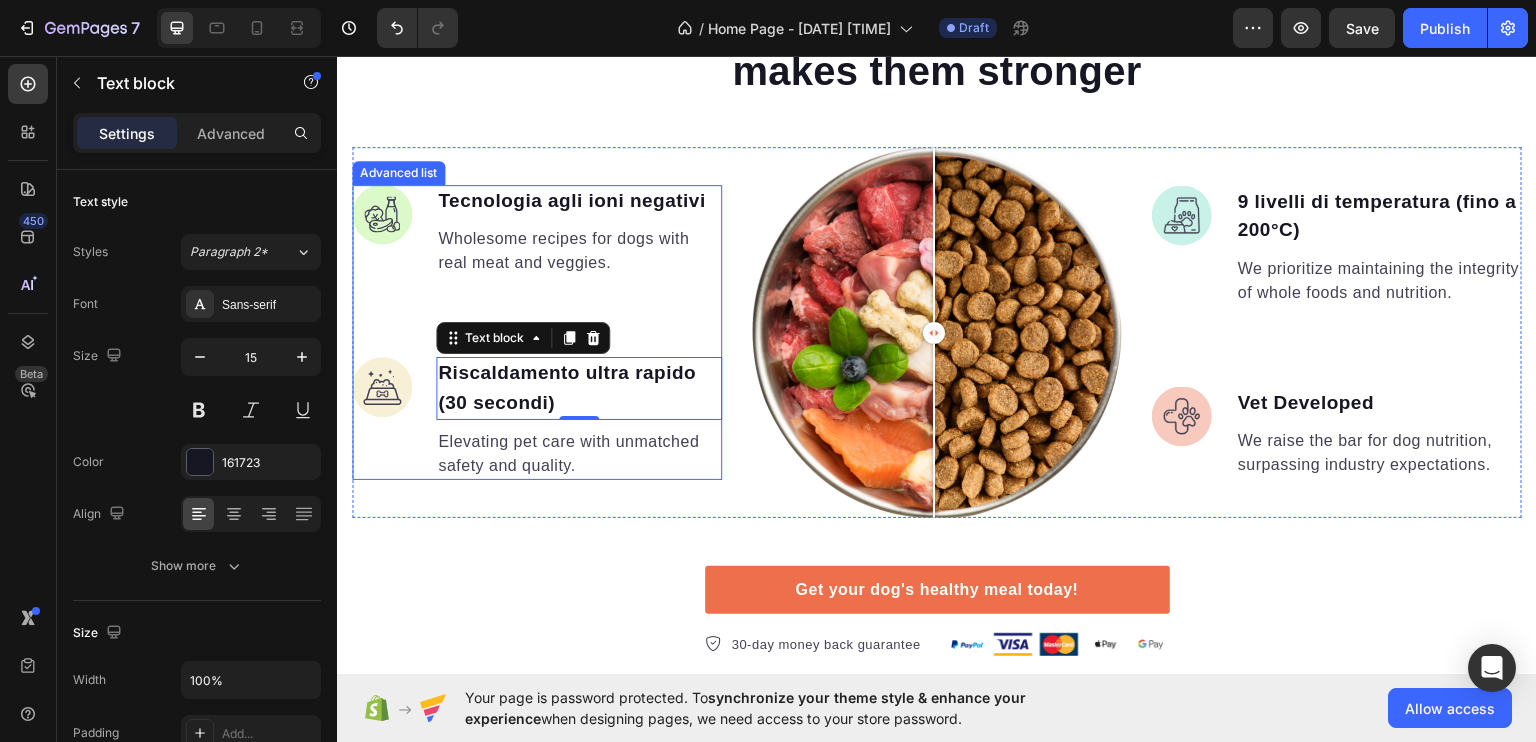 click on "Image Tecnologia agli ioni negativi Text block Wholesome recipes for dogs with real meat and veggies. Text block Image Riscaldamento ultra rapido (30 secondi) Text block 0 Elevating pet care with unmatched safety and quality. Text block" at bounding box center [537, 332] 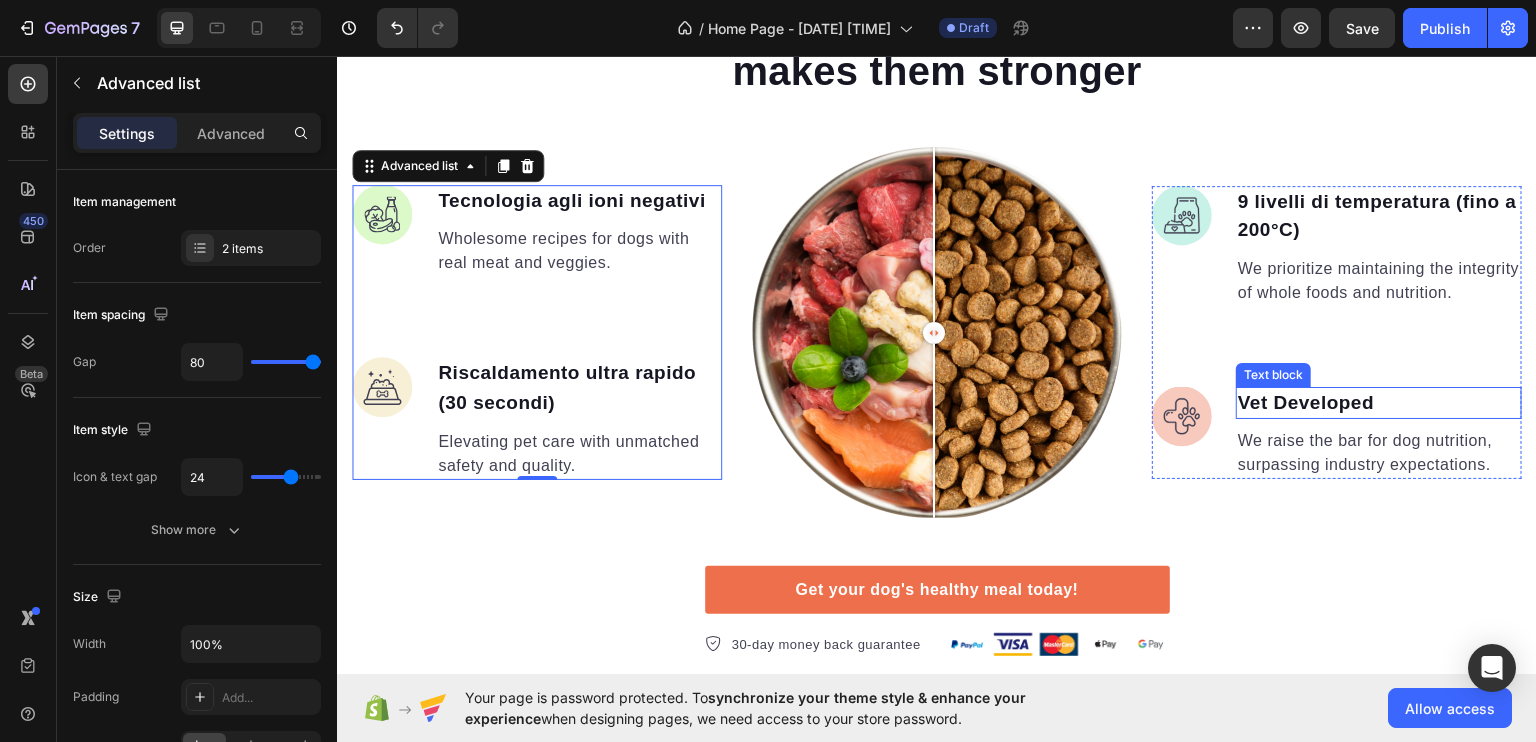 click on "Vet Developed" at bounding box center (1379, 402) 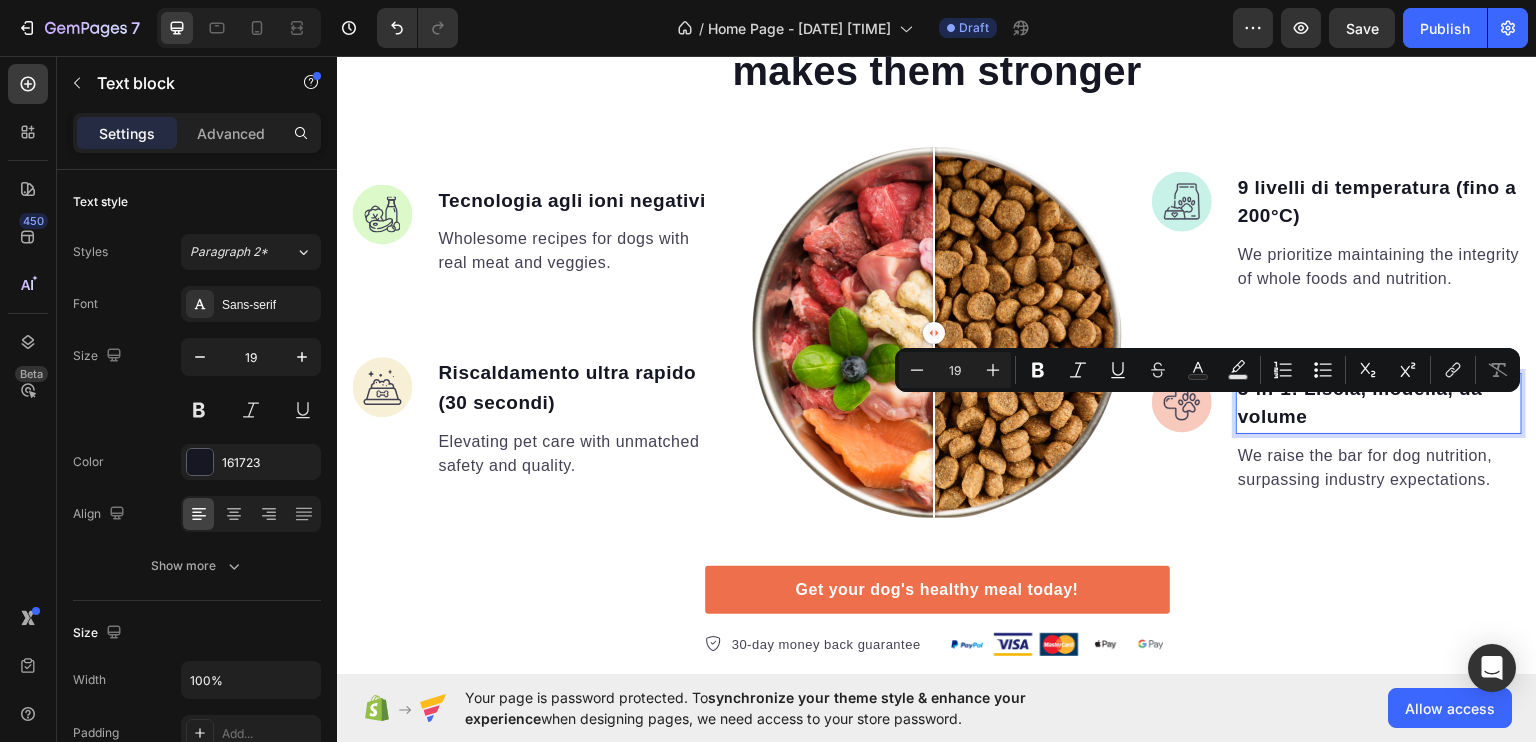 scroll, scrollTop: 4071, scrollLeft: 0, axis: vertical 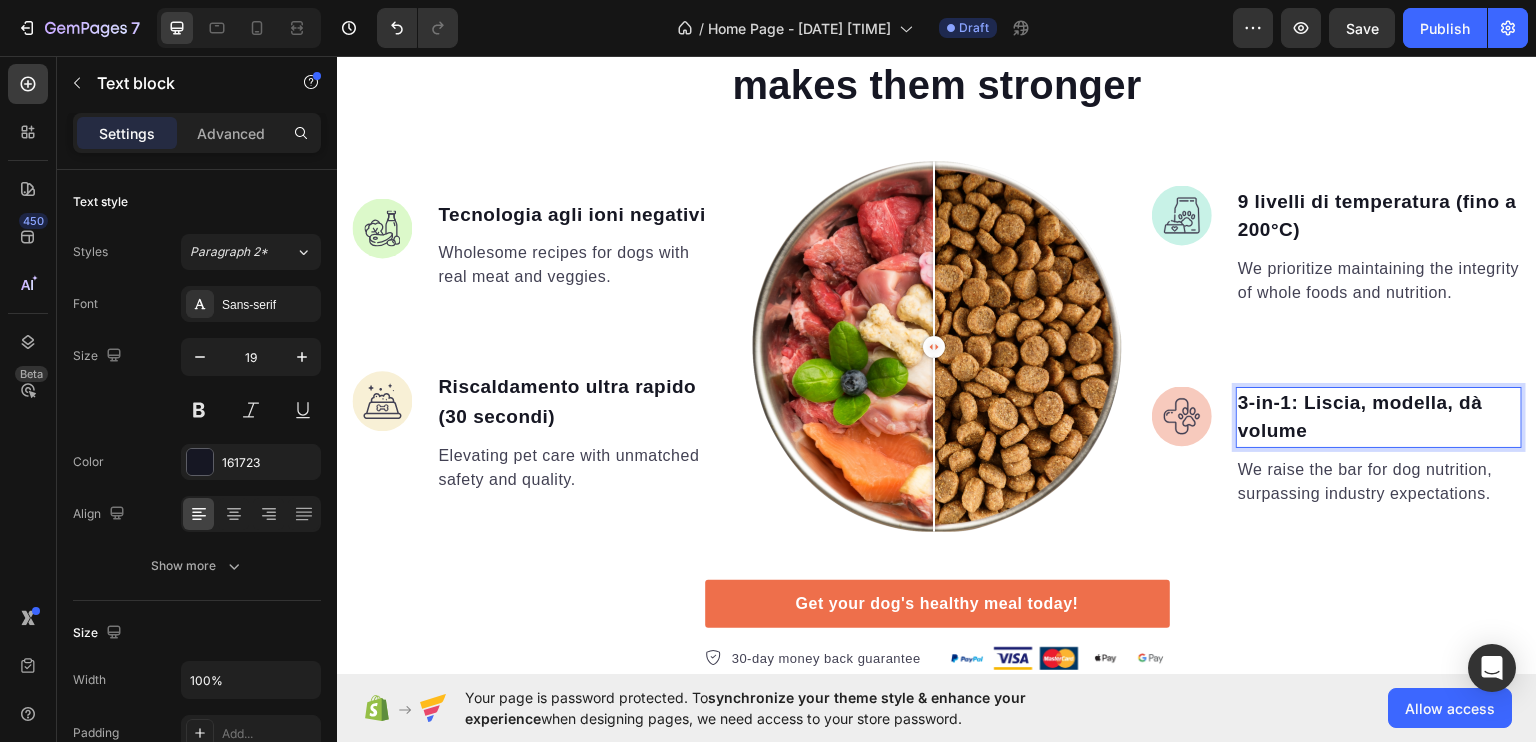 click on "3-in-1: Liscia, modella, dà volume" at bounding box center (1379, 416) 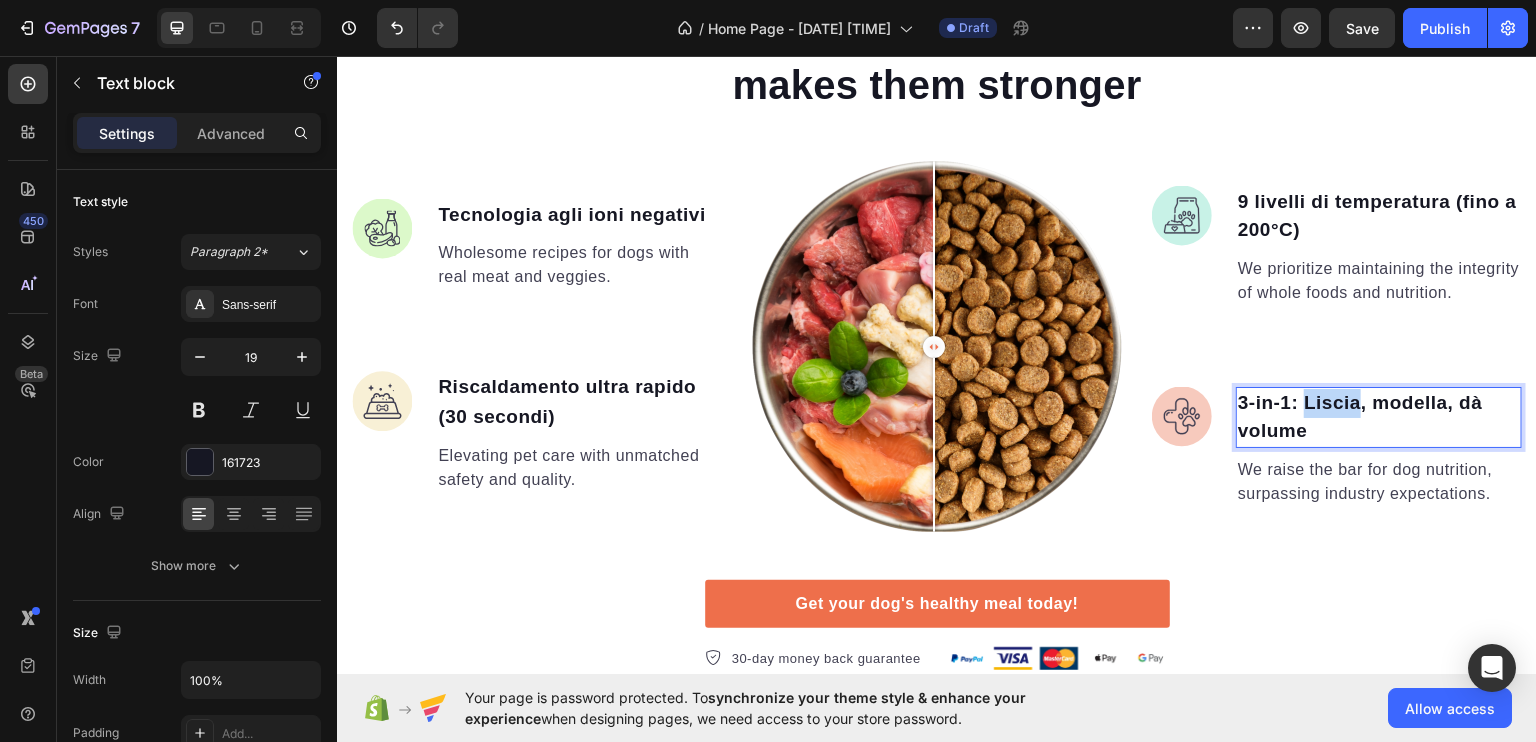 click on "3-in-1: Liscia, modella, dà volume" at bounding box center [1379, 416] 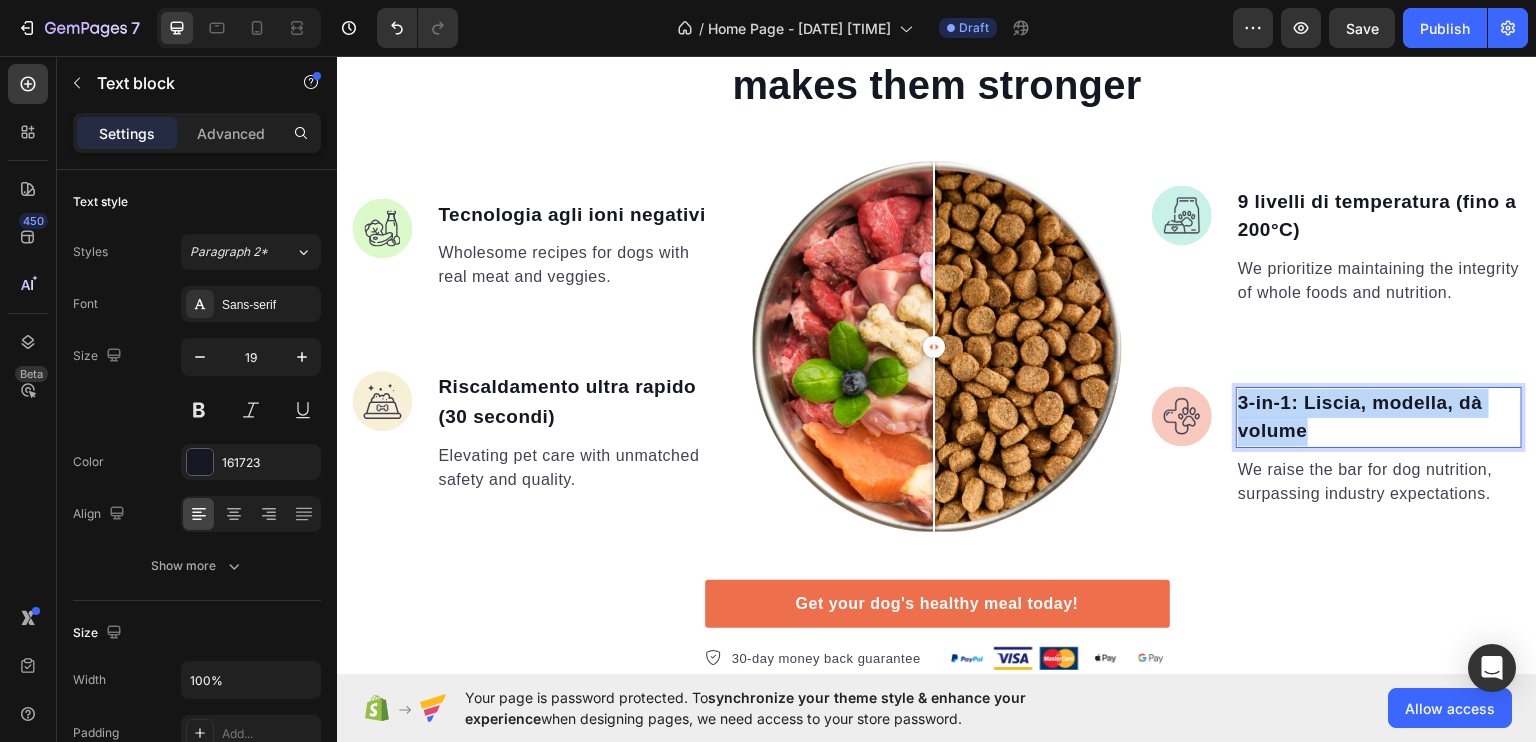 click on "3-in-1: Liscia, modella, dà volume" at bounding box center (1379, 416) 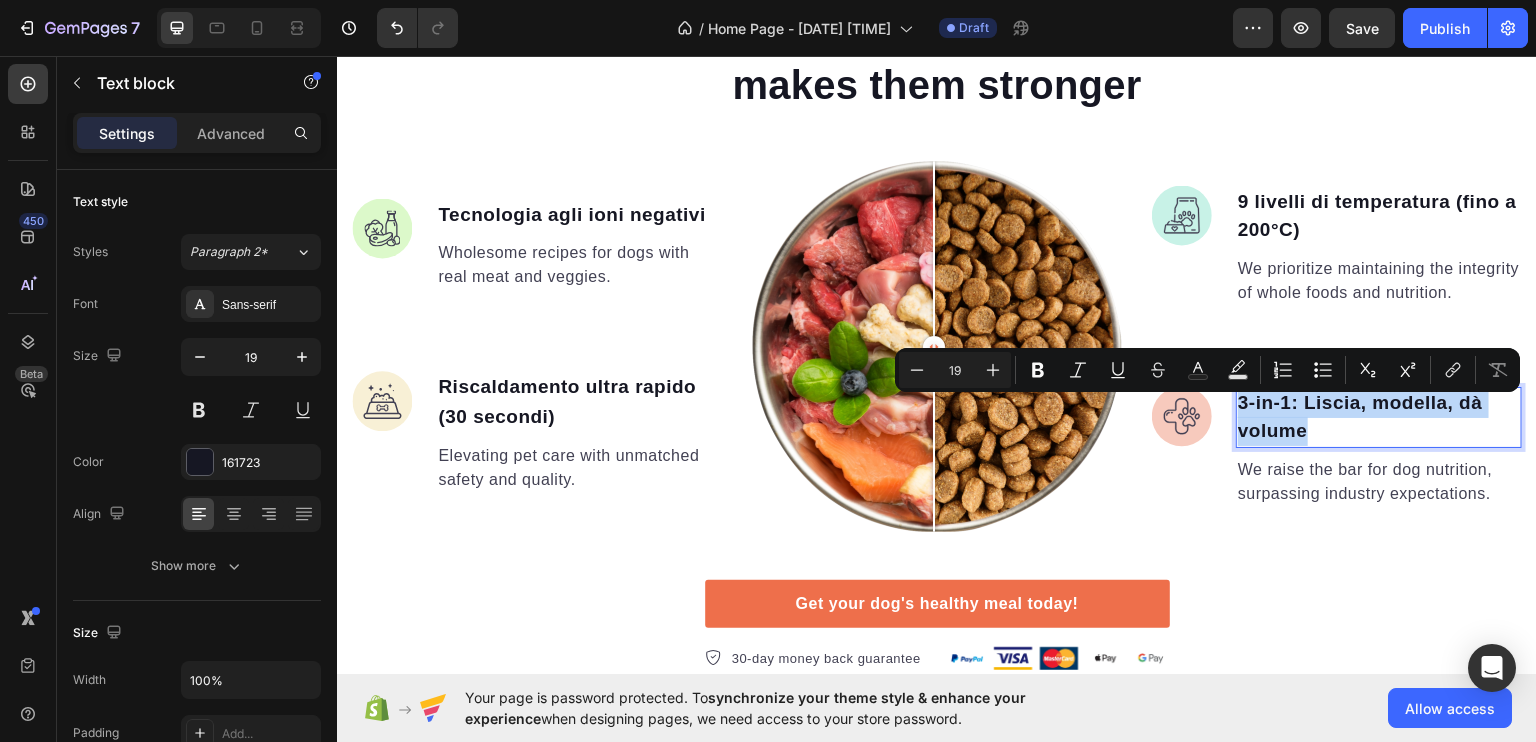 click on "We raise the bar for dog nutrition, surpassing industry expectations." at bounding box center (1379, 481) 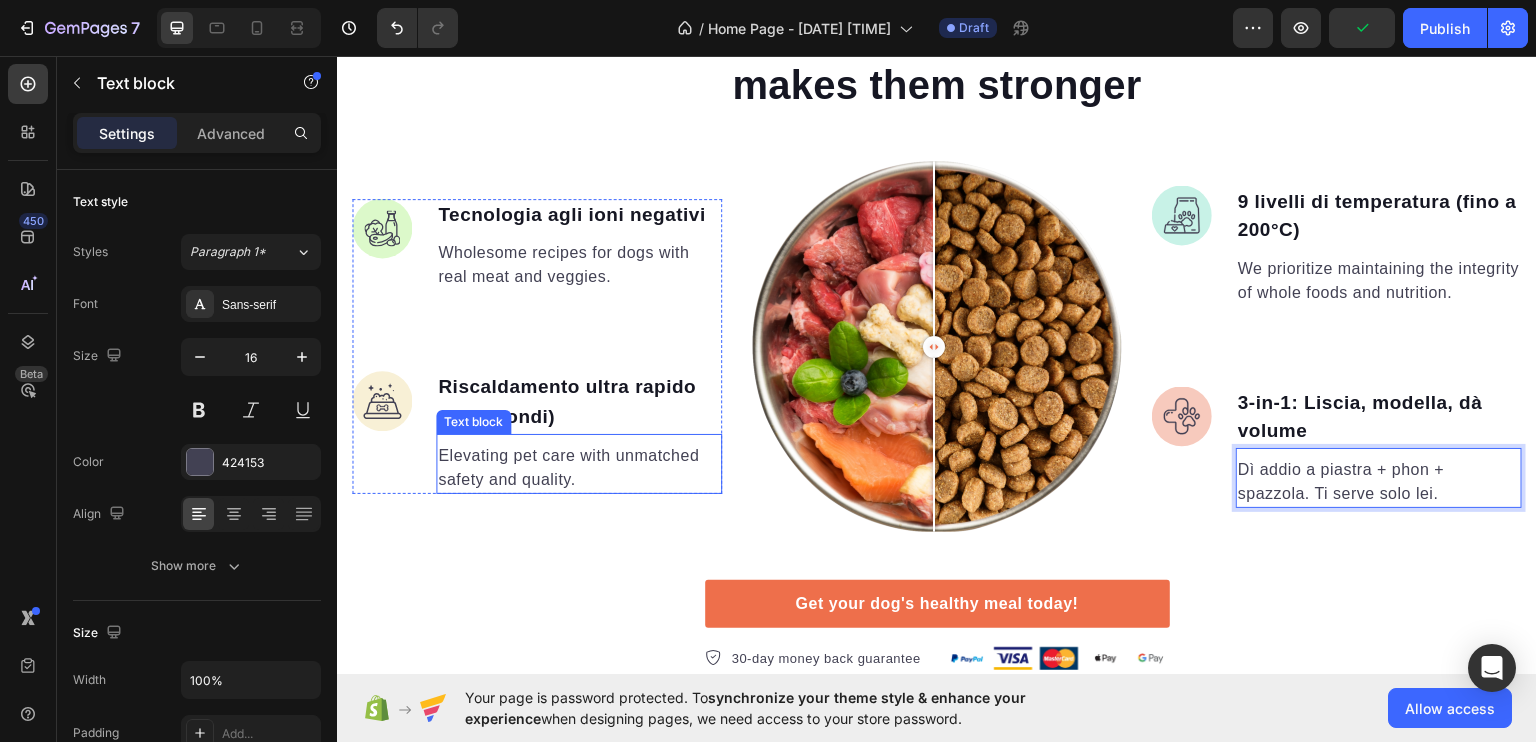 click on "Elevating pet care with unmatched safety and quality." at bounding box center [579, 467] 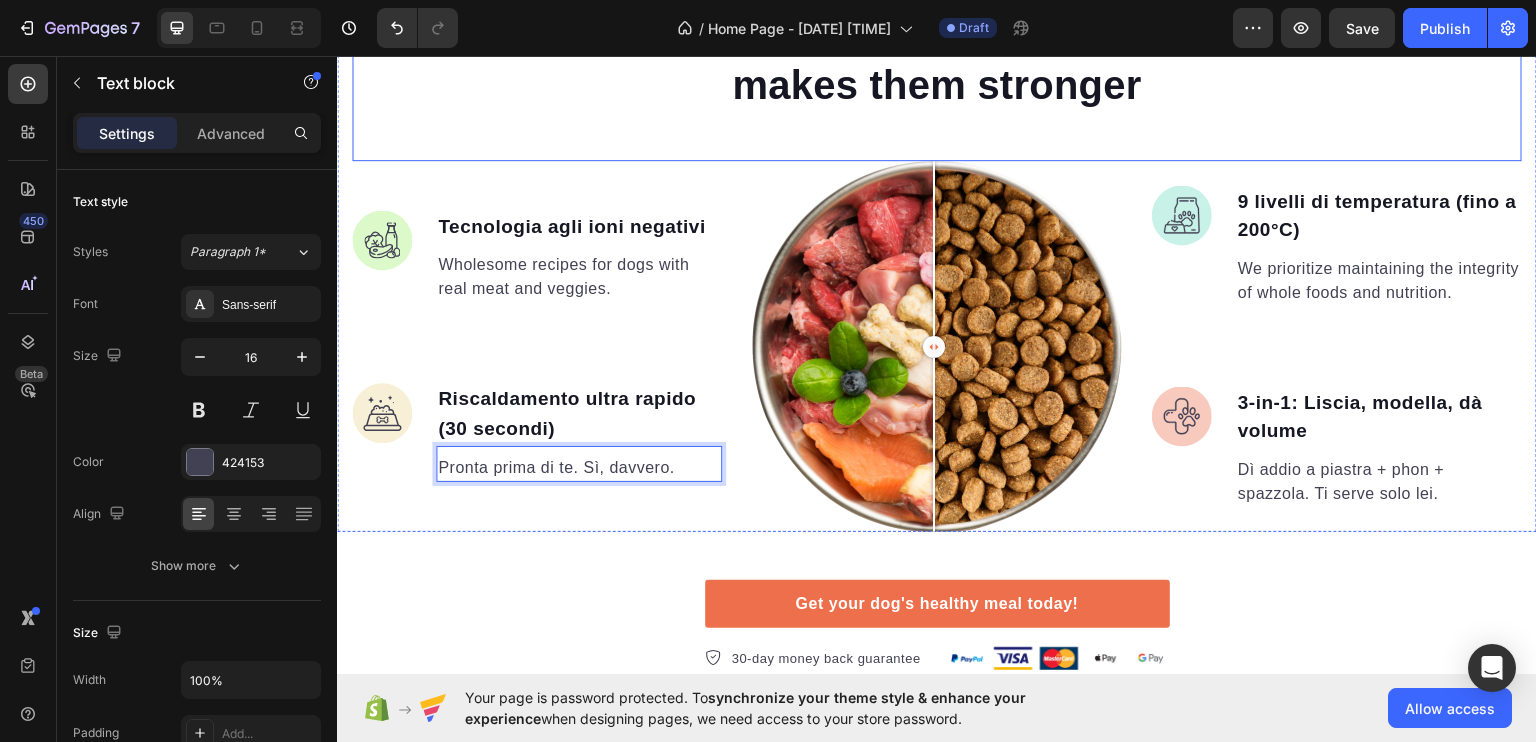 scroll, scrollTop: 4083, scrollLeft: 0, axis: vertical 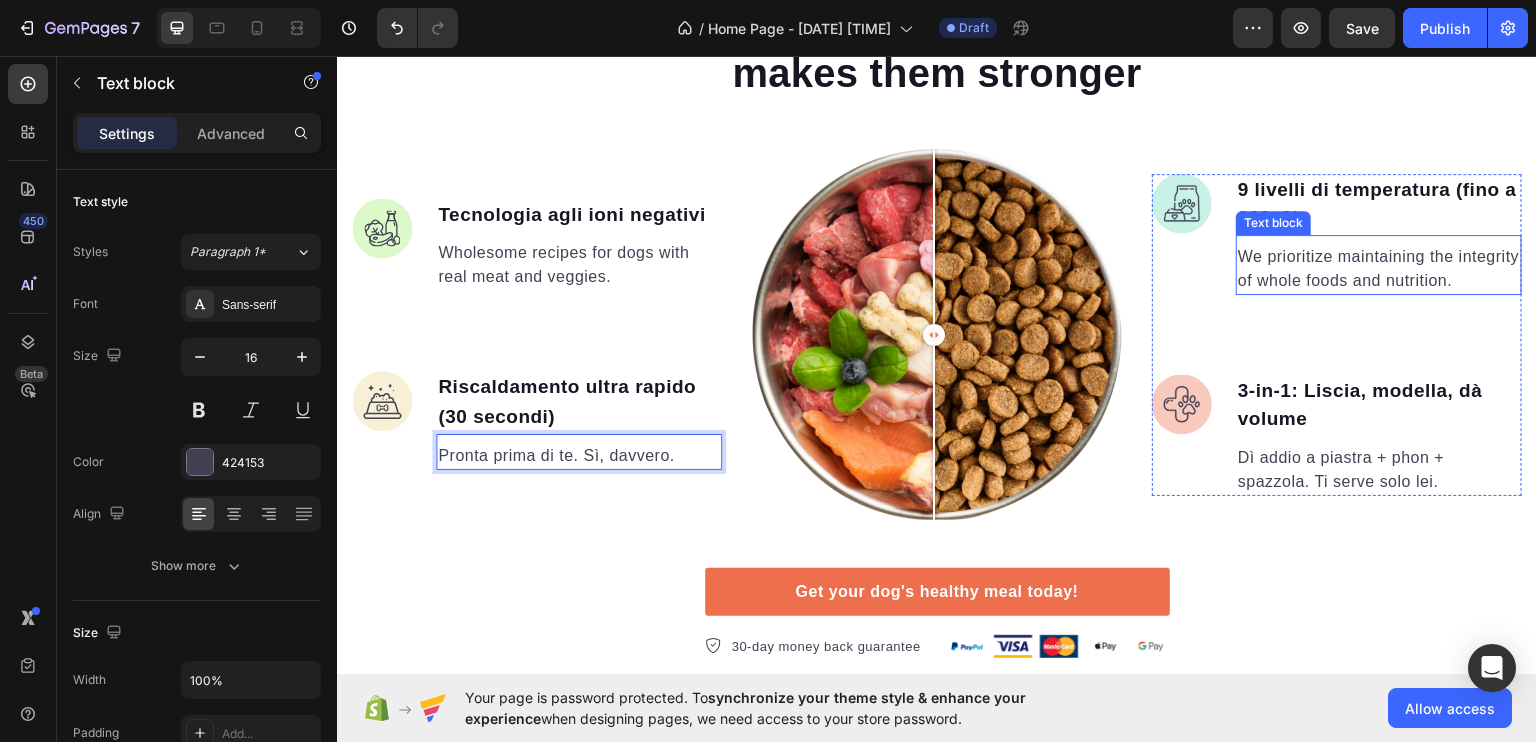 click on "We prioritize maintaining the integrity of whole foods and nutrition." at bounding box center (1379, 268) 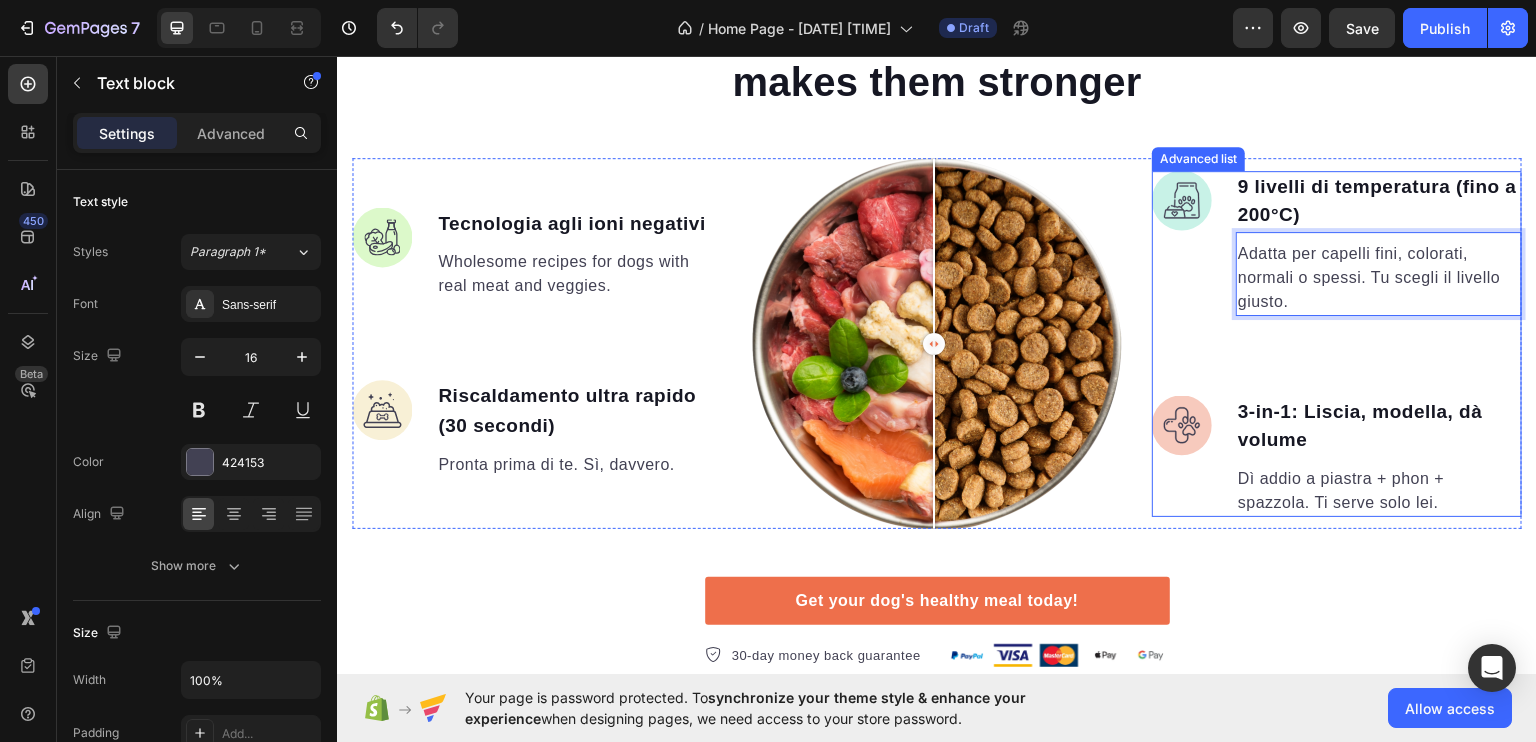scroll, scrollTop: 4083, scrollLeft: 0, axis: vertical 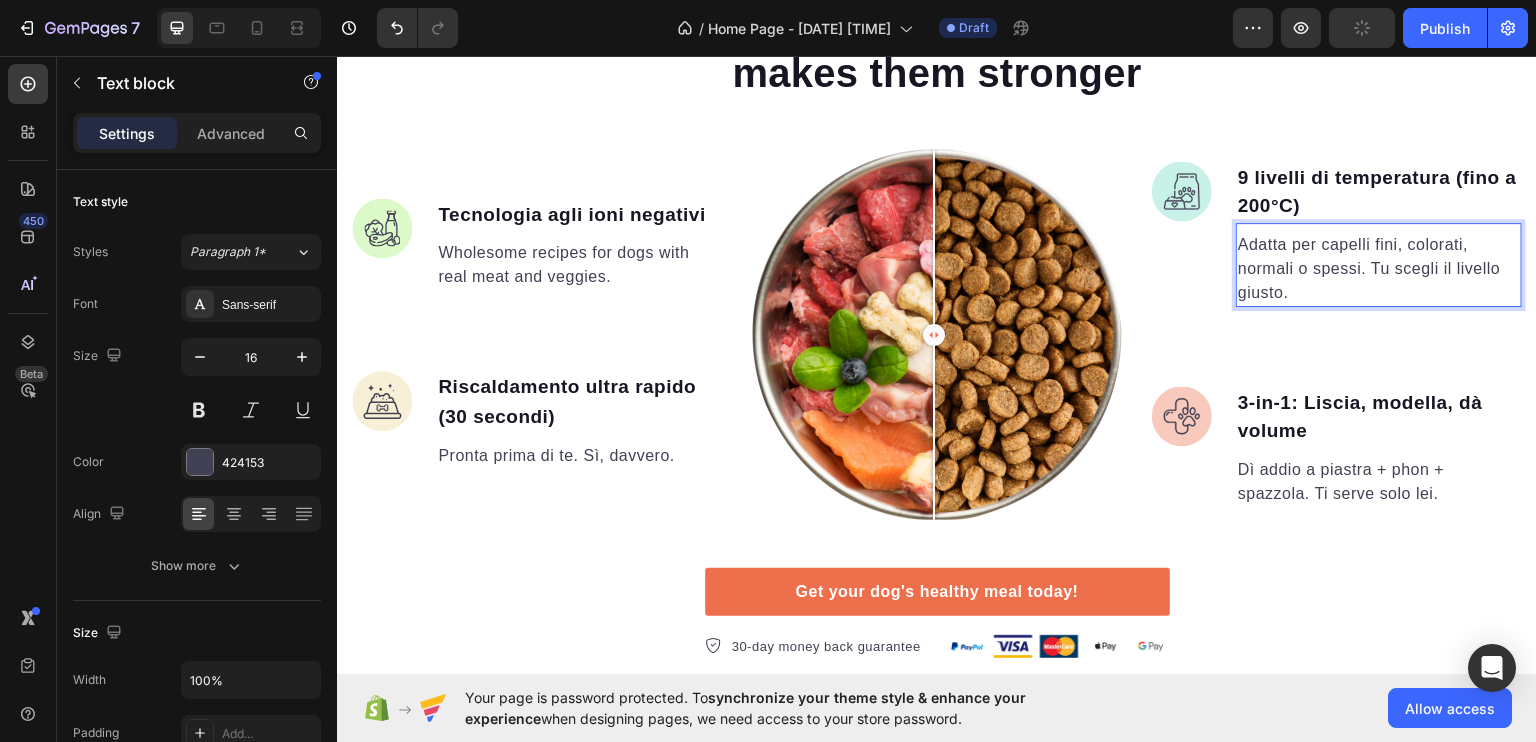 click on "Wholesome recipes for dogs with real meat and veggies." at bounding box center [579, 264] 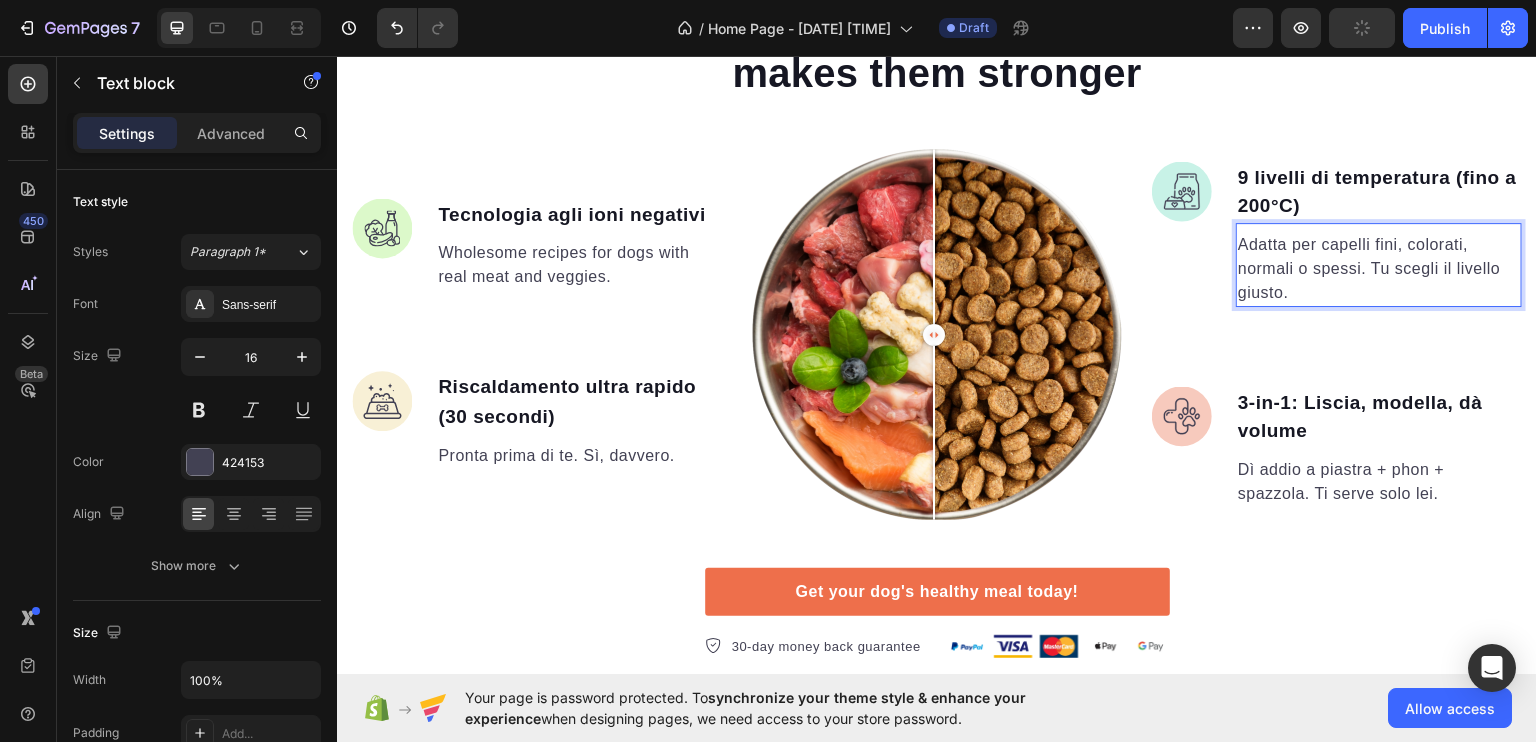 click on "Wholesome recipes for dogs with real meat and veggies." at bounding box center (579, 264) 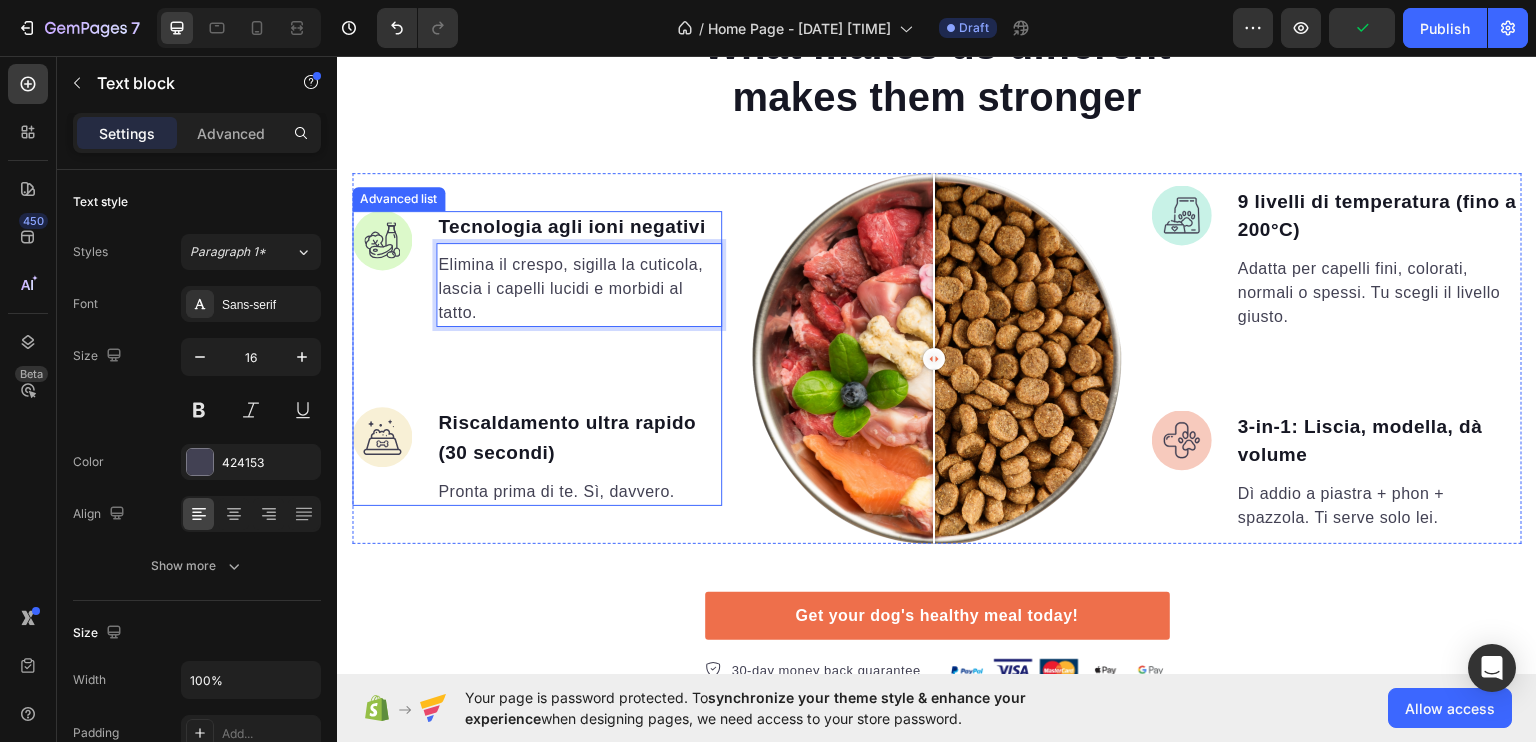 scroll, scrollTop: 4071, scrollLeft: 0, axis: vertical 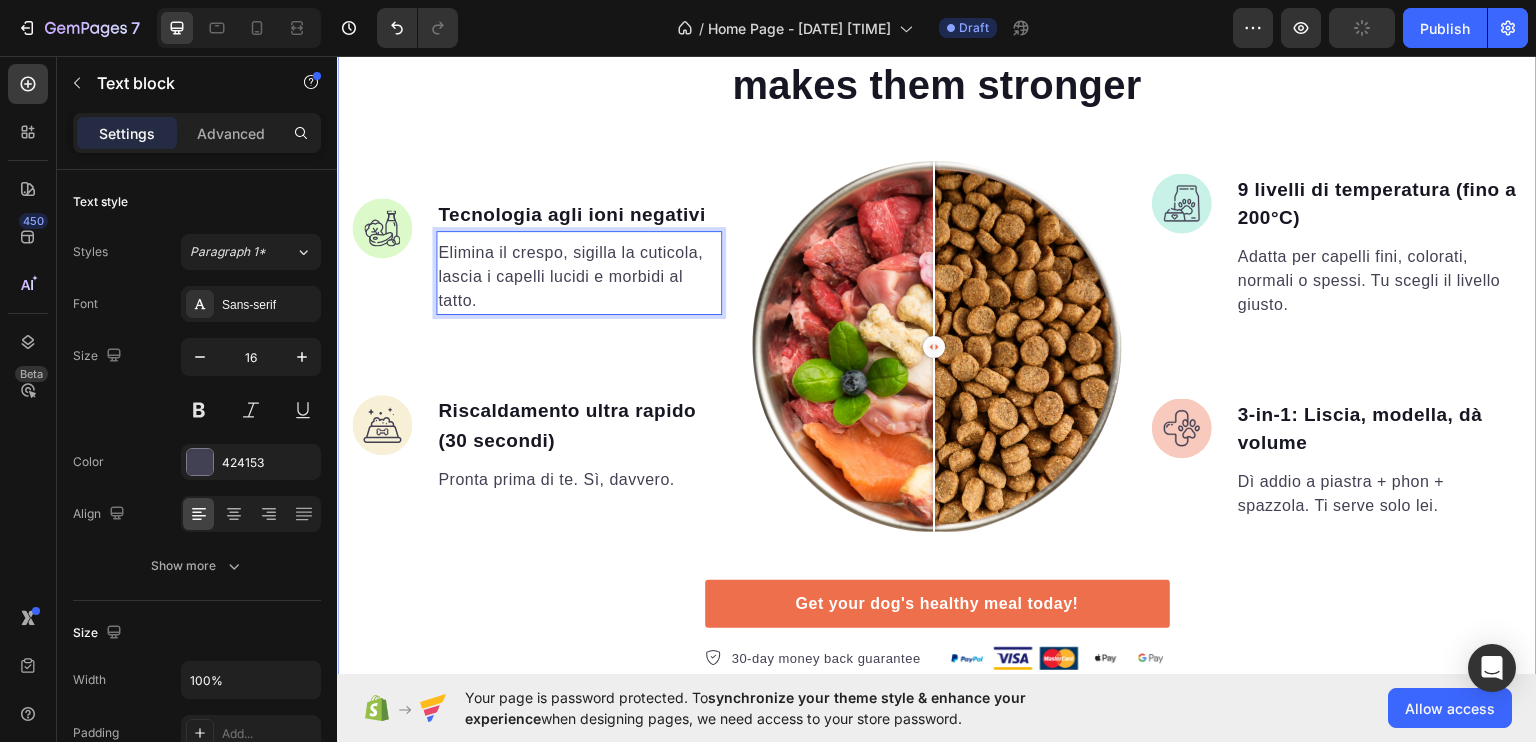 click on "What makes us different makes them stronger Heading Image Tecnologia agli ioni negativi Text block Elimina il crespo, sigilla la cuticola, lascia i capelli lucidi e morbidi al tatto. Text block 0 Image Riscaldamento ultra rapido (30 secondi) Text block Pronta prima di te. Sì, davvero. Text block Advanced list Image Comparison Image 9 livelli di temperatura (fino a 200°C) Text block Adatta per capelli fini, colorati, normali o spessi. Tu scegli il livello giusto. Text block Image 3-in-1: Liscia, modella, dà volume Text block Dì addio a piastra + phon + spazzola. Ti serve solo lei. Text block Advanced list Row Row Image Real Food Text block Wholesome recipes for dogs with real meat and veggies. Text block Image Premium Ingredient Text block Elevating pet care with unmatched safety and quality. Text block Advanced list Image Made Fresh Text block Image Row" at bounding box center (937, 337) 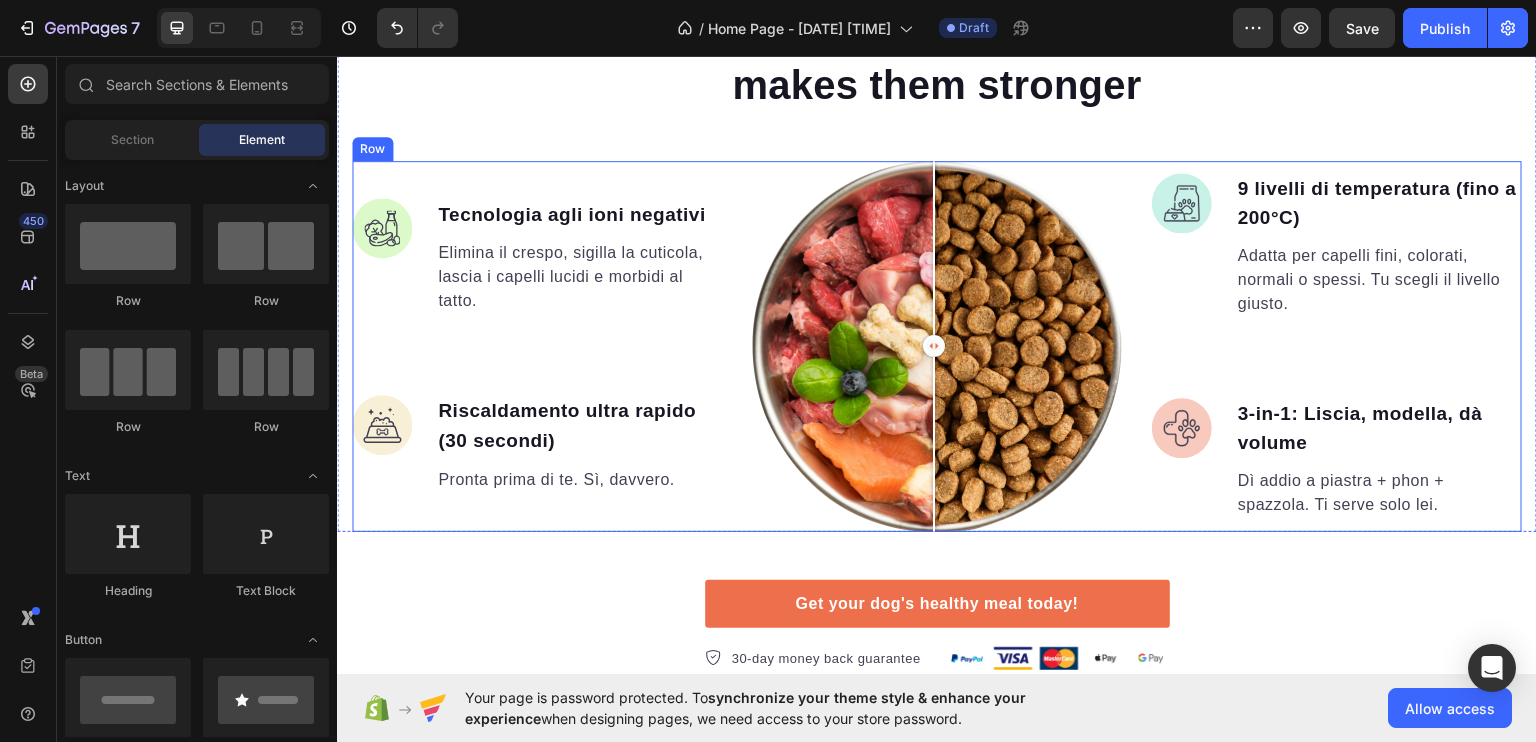 scroll, scrollTop: 3818, scrollLeft: 0, axis: vertical 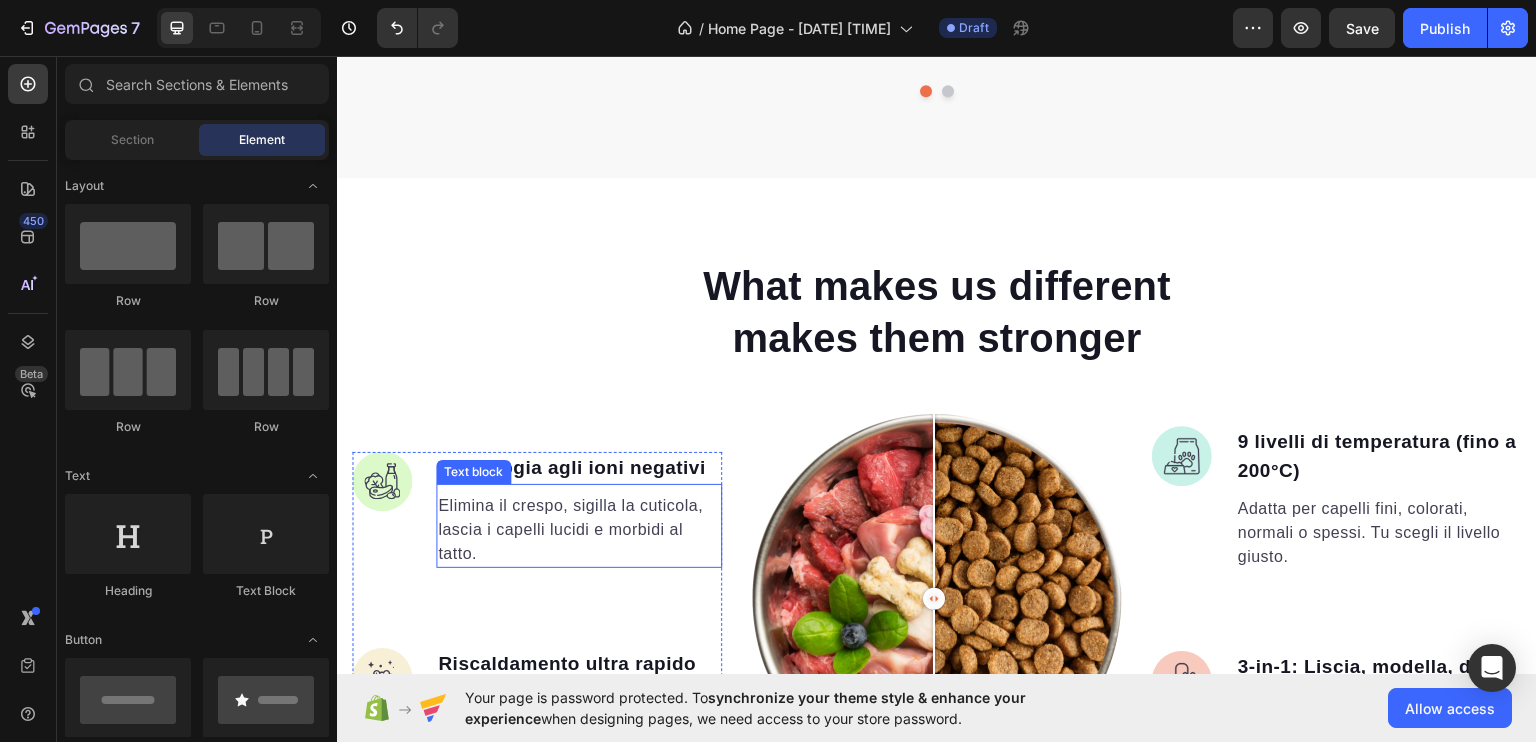 click on "Elimina il crespo, sigilla la cuticola, lascia i capelli lucidi e morbidi al tatto." at bounding box center [579, 529] 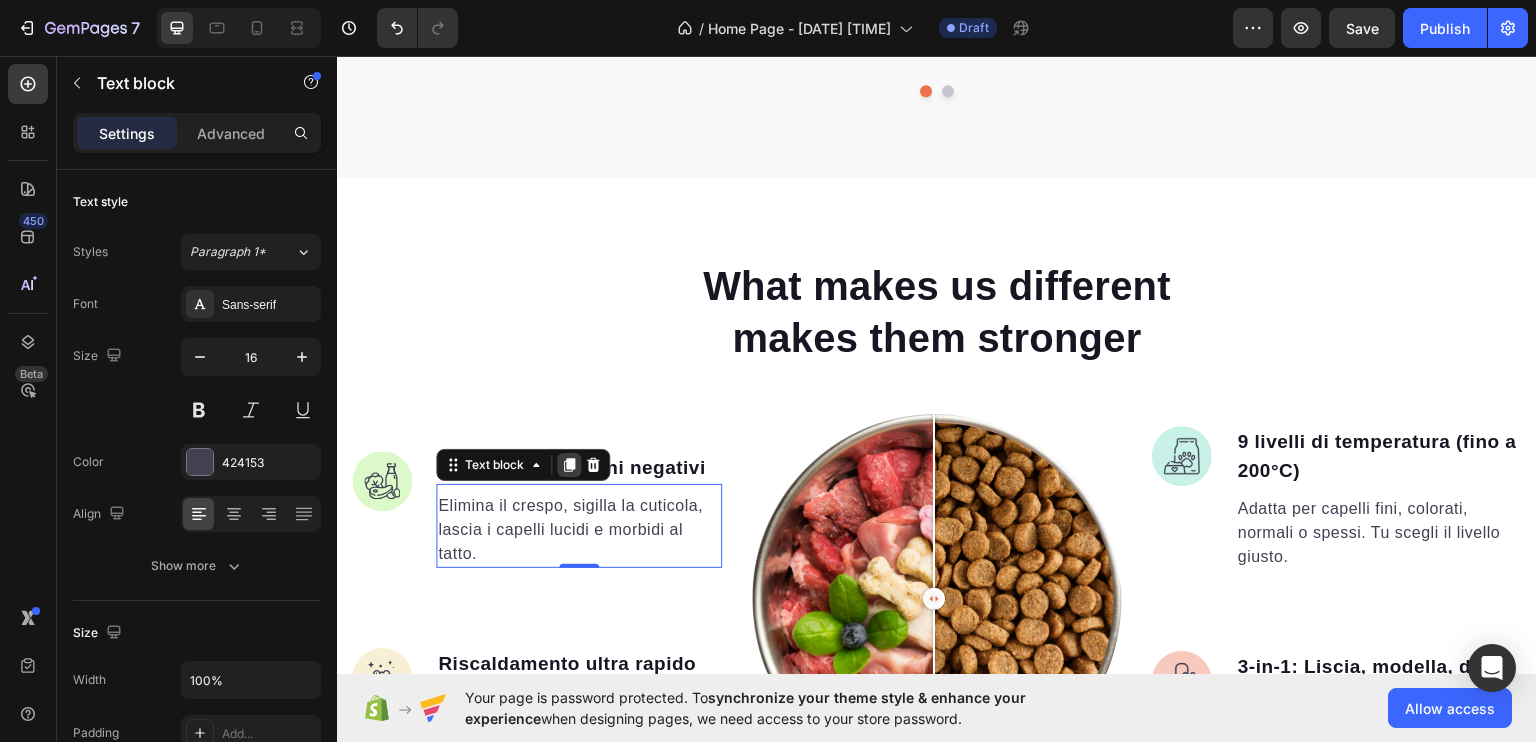 drag, startPoint x: 566, startPoint y: 460, endPoint x: 855, endPoint y: 55, distance: 497.53995 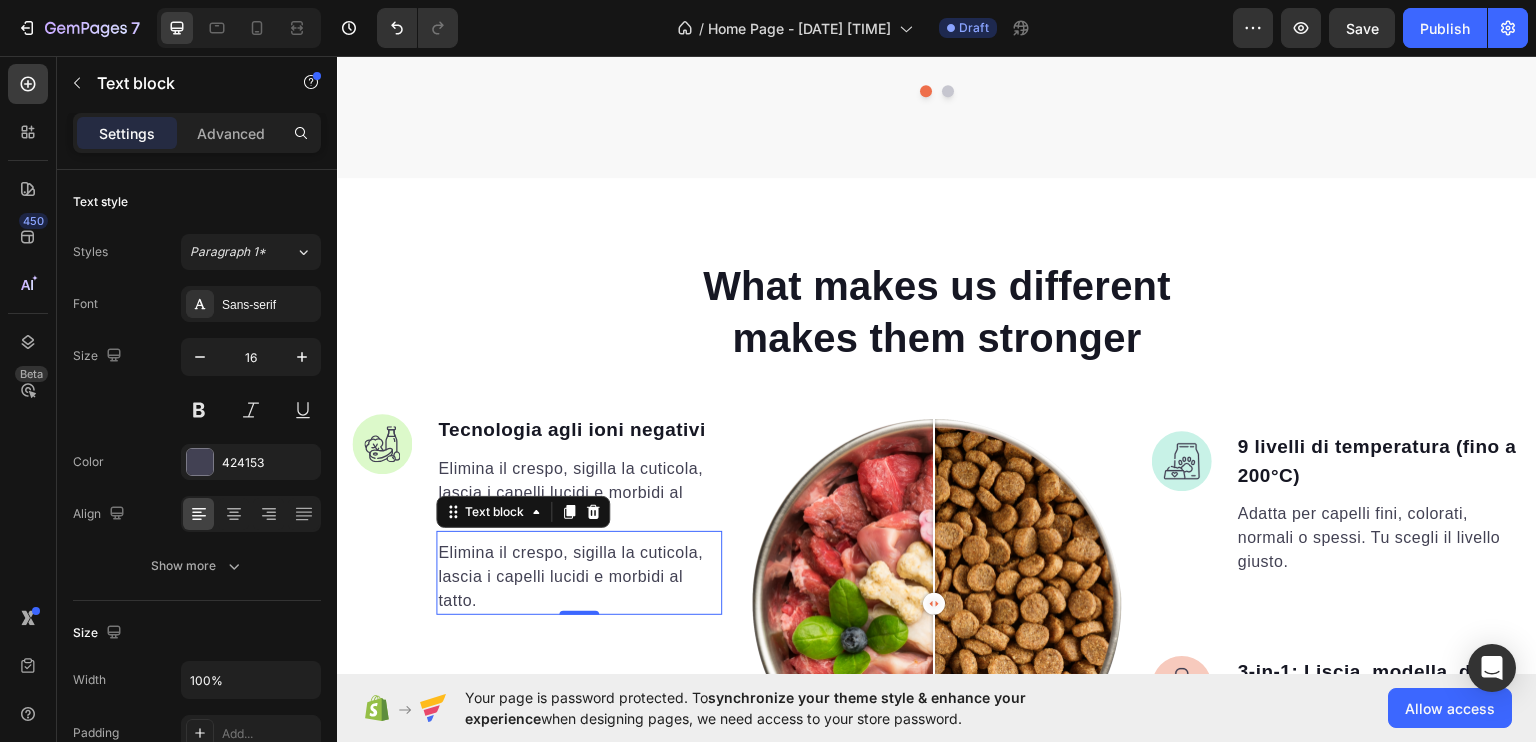 click on "Elimina il crespo, sigilla la cuticola, lascia i capelli lucidi e morbidi al tatto." at bounding box center (579, 576) 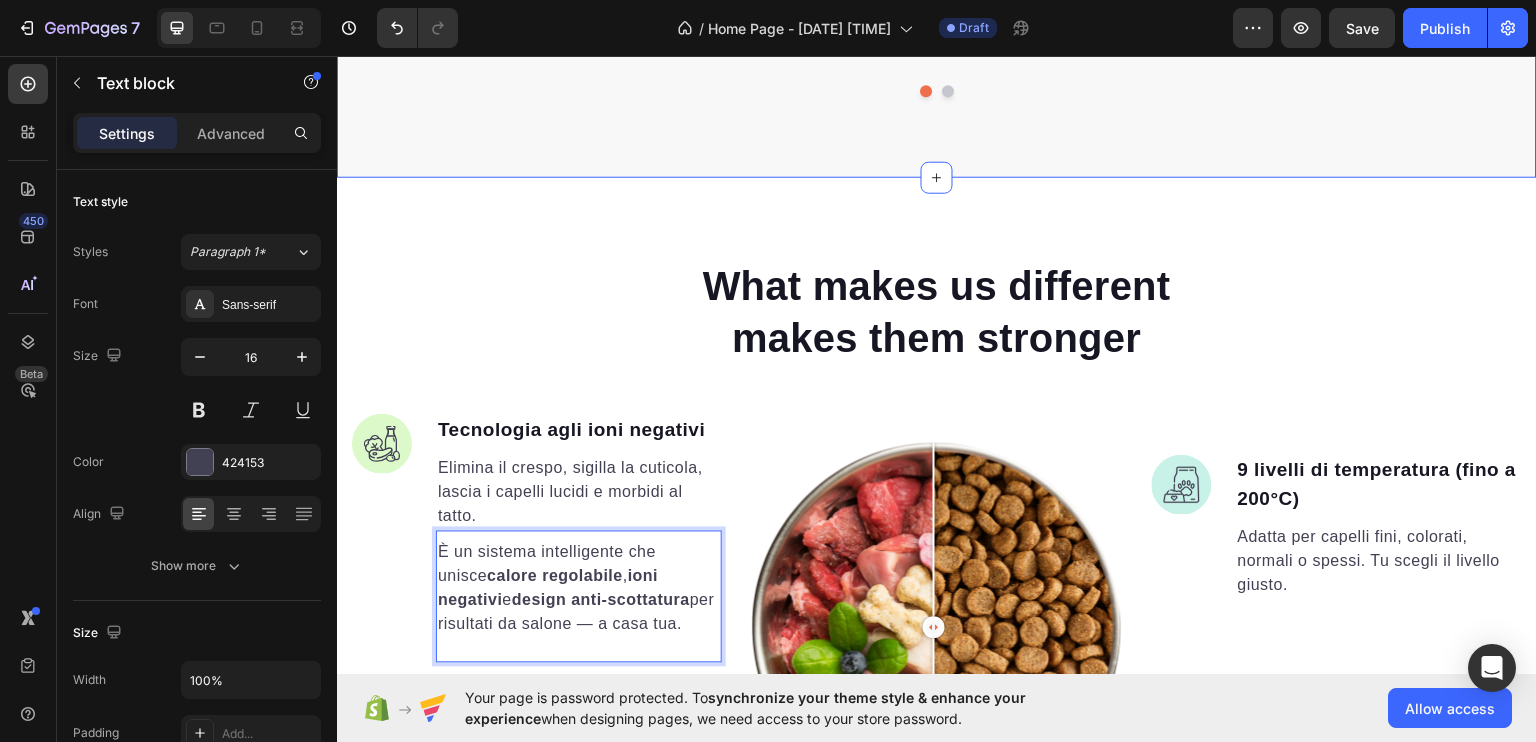 scroll, scrollTop: 3824, scrollLeft: 0, axis: vertical 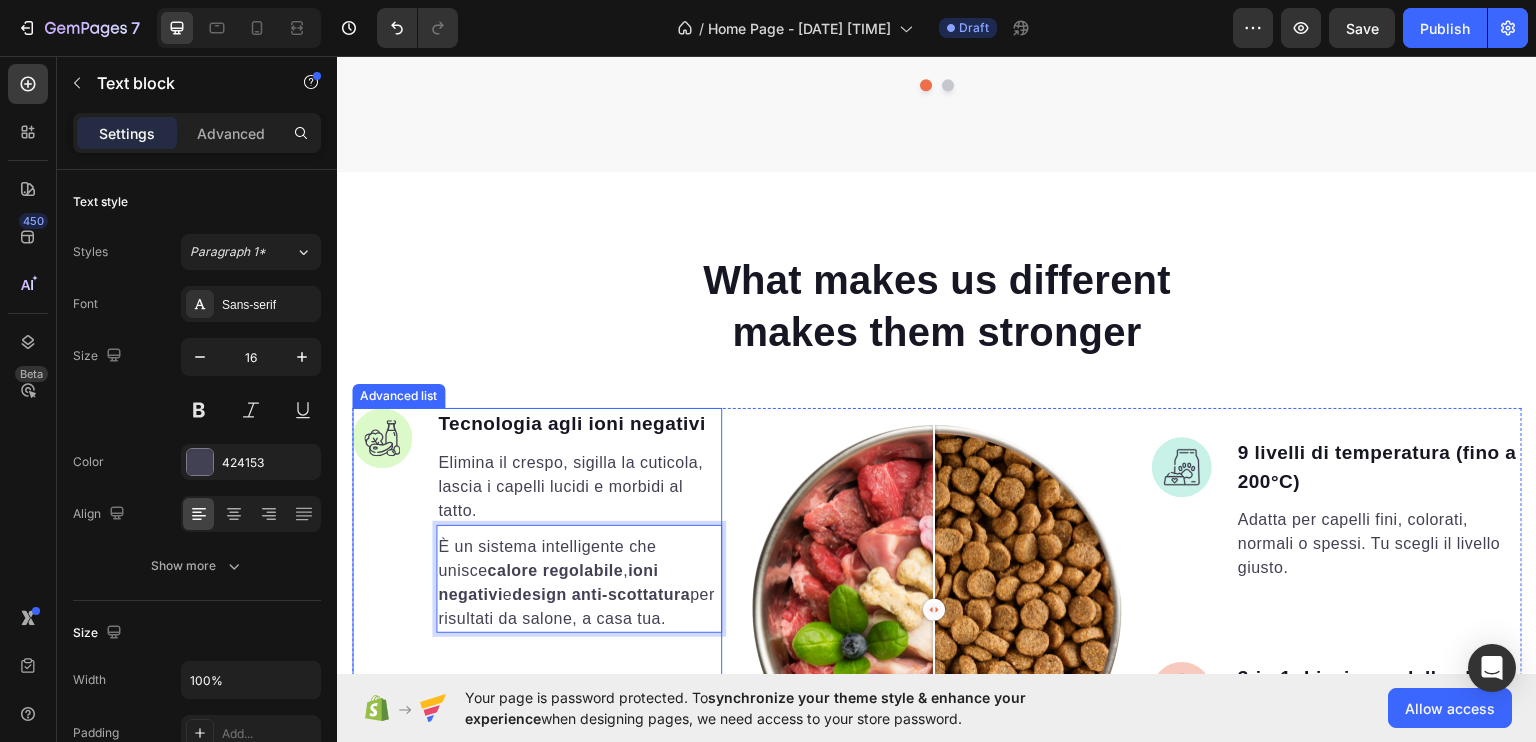 click on "Image Tecnologia agli ioni negativi Text block Elimina il crespo, sigilla la cuticola, lascia i capelli lucidi e morbidi al tatto. Text block È un sistema intelligente che unisce calore regolabile, ioni negativi e design anti-scottatura per risultati da salone, a casa tua. Text block 0" at bounding box center [537, 519] 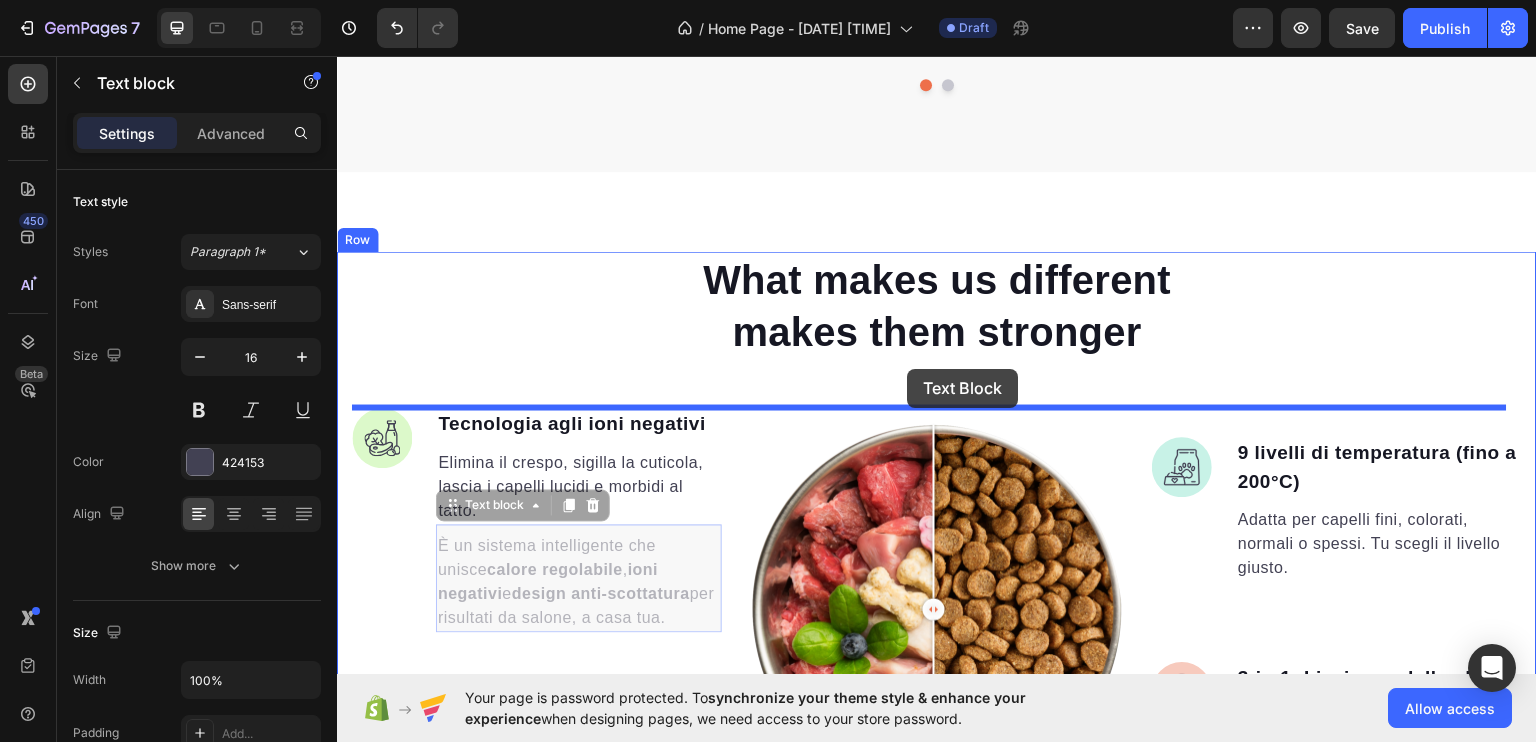 drag, startPoint x: 490, startPoint y: 575, endPoint x: 907, endPoint y: 368, distance: 465.5513 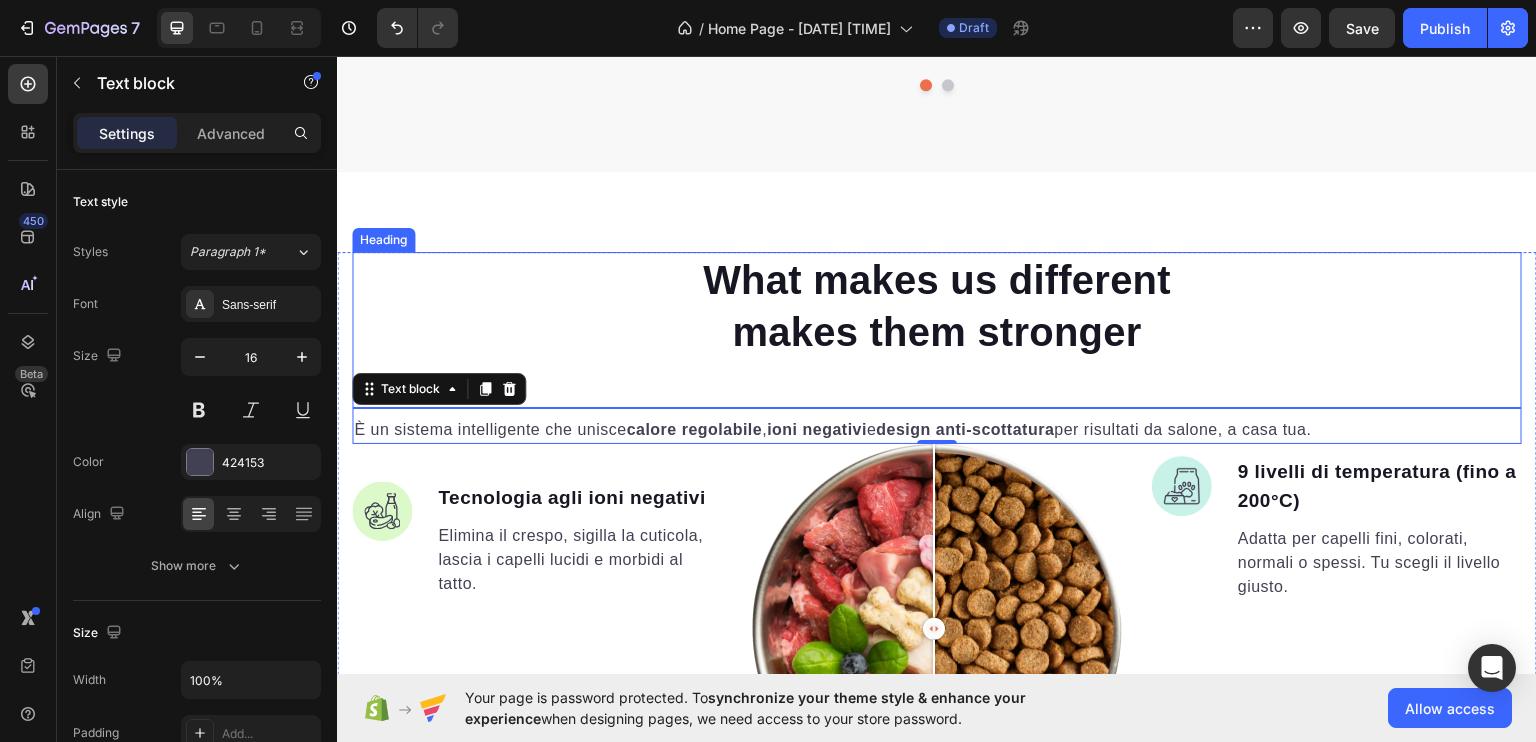 click on "What makes us different makes them stronger" at bounding box center [937, 305] 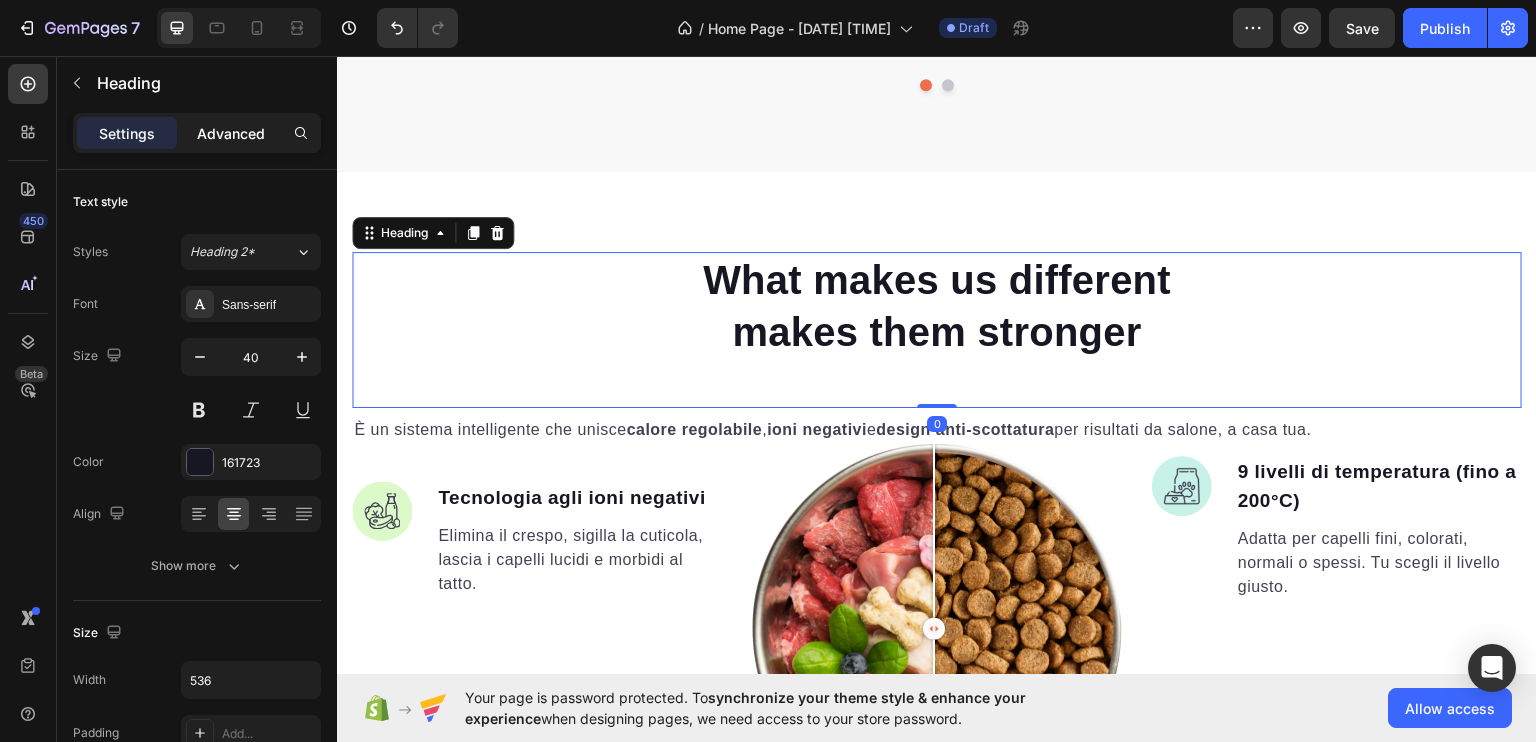 click on "Advanced" at bounding box center [231, 133] 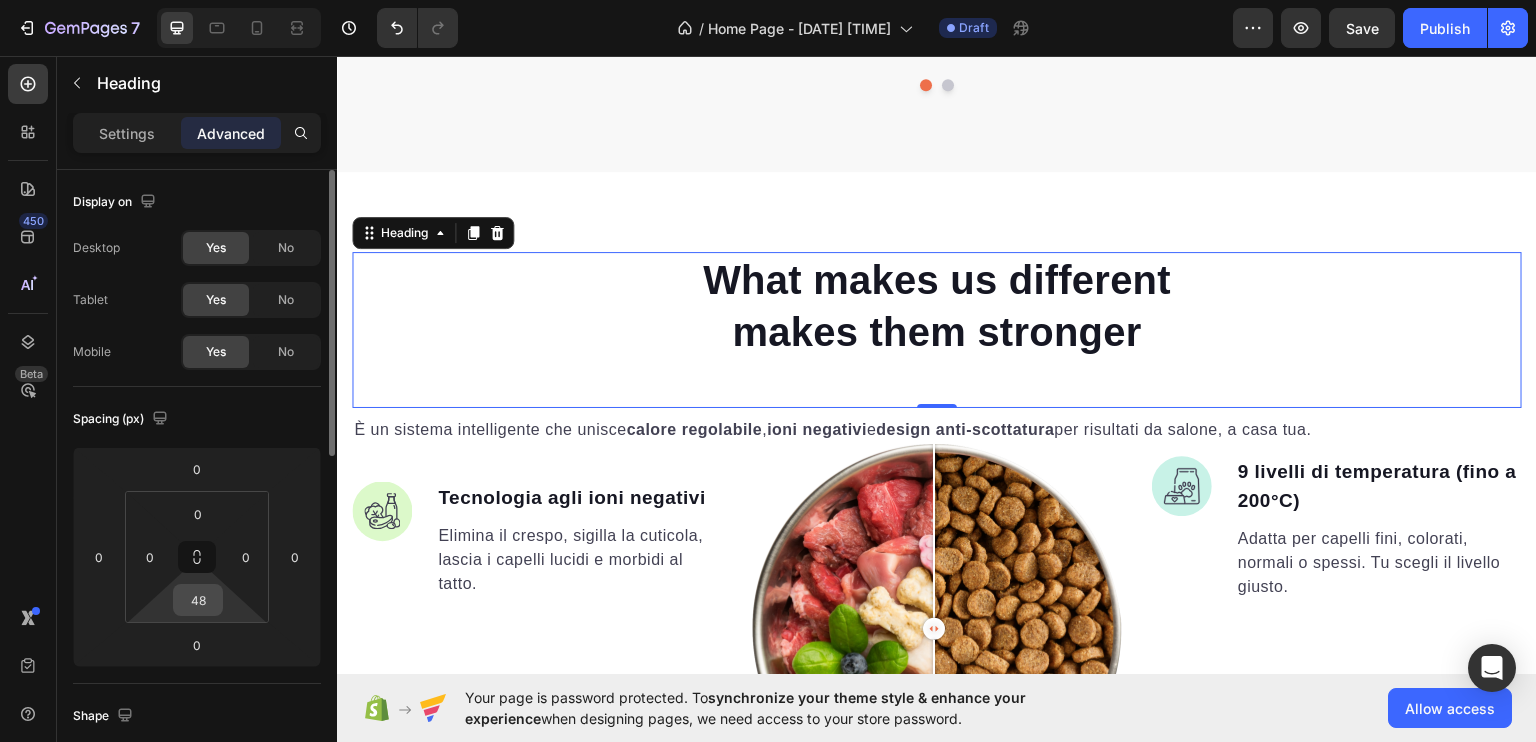 click on "48" at bounding box center (198, 600) 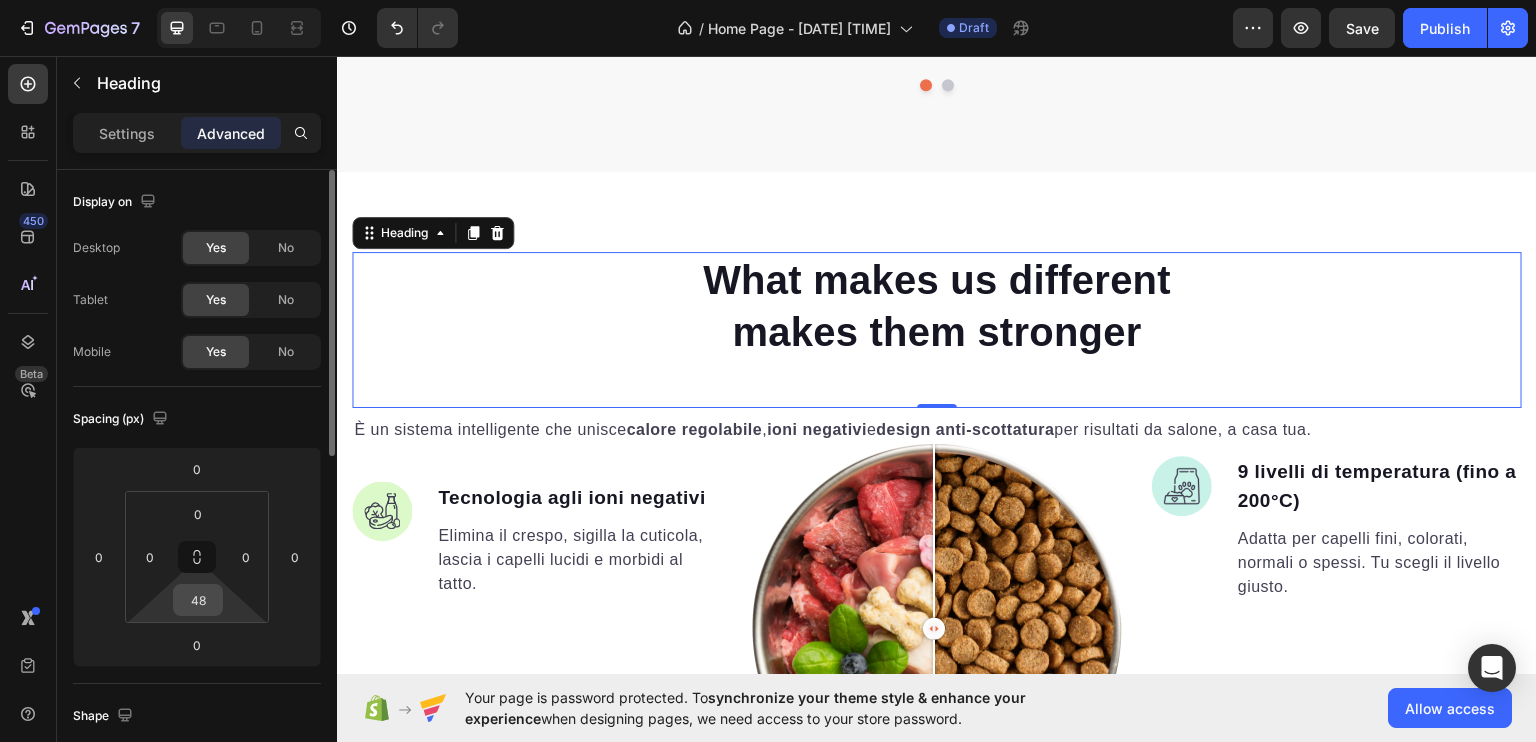 click on "48" at bounding box center (198, 600) 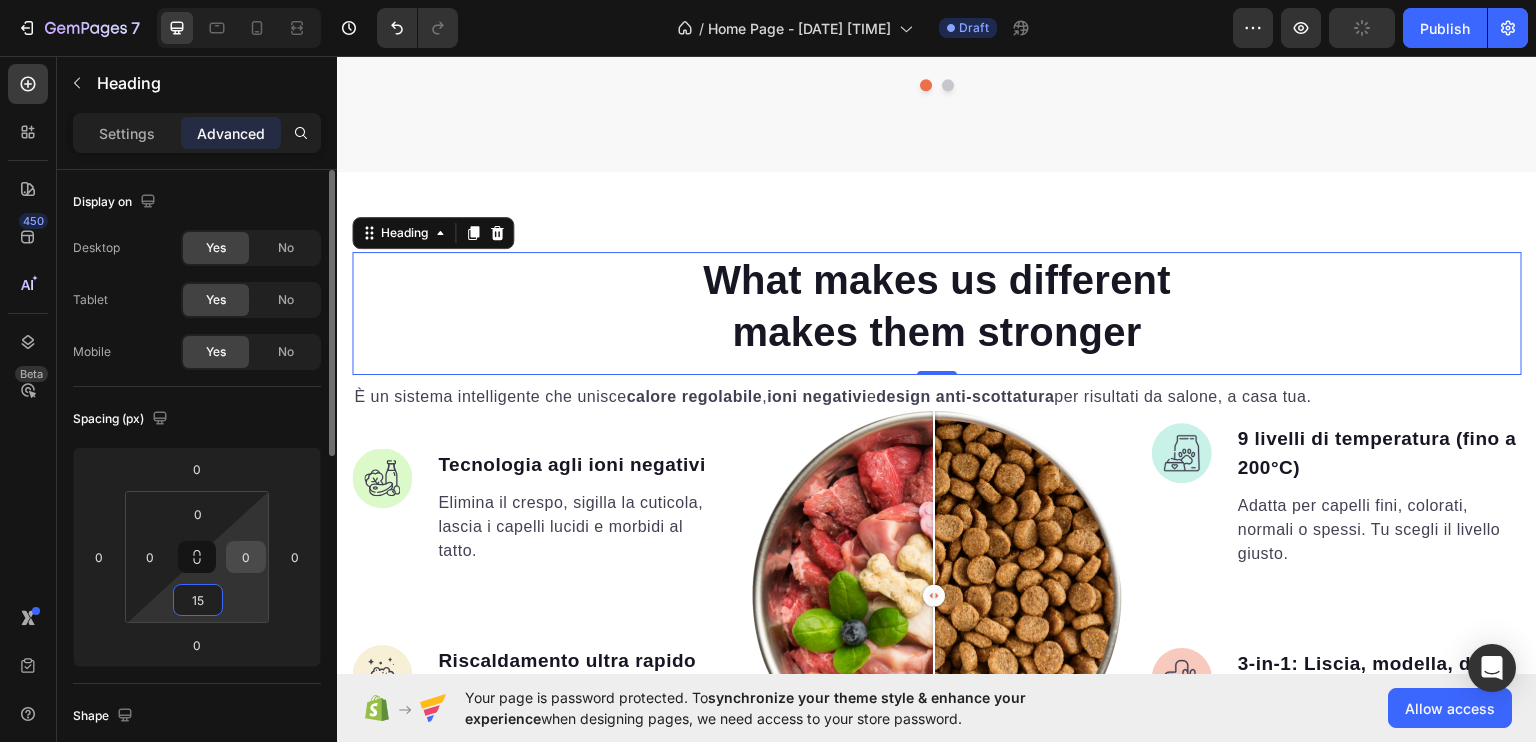 type on "0" 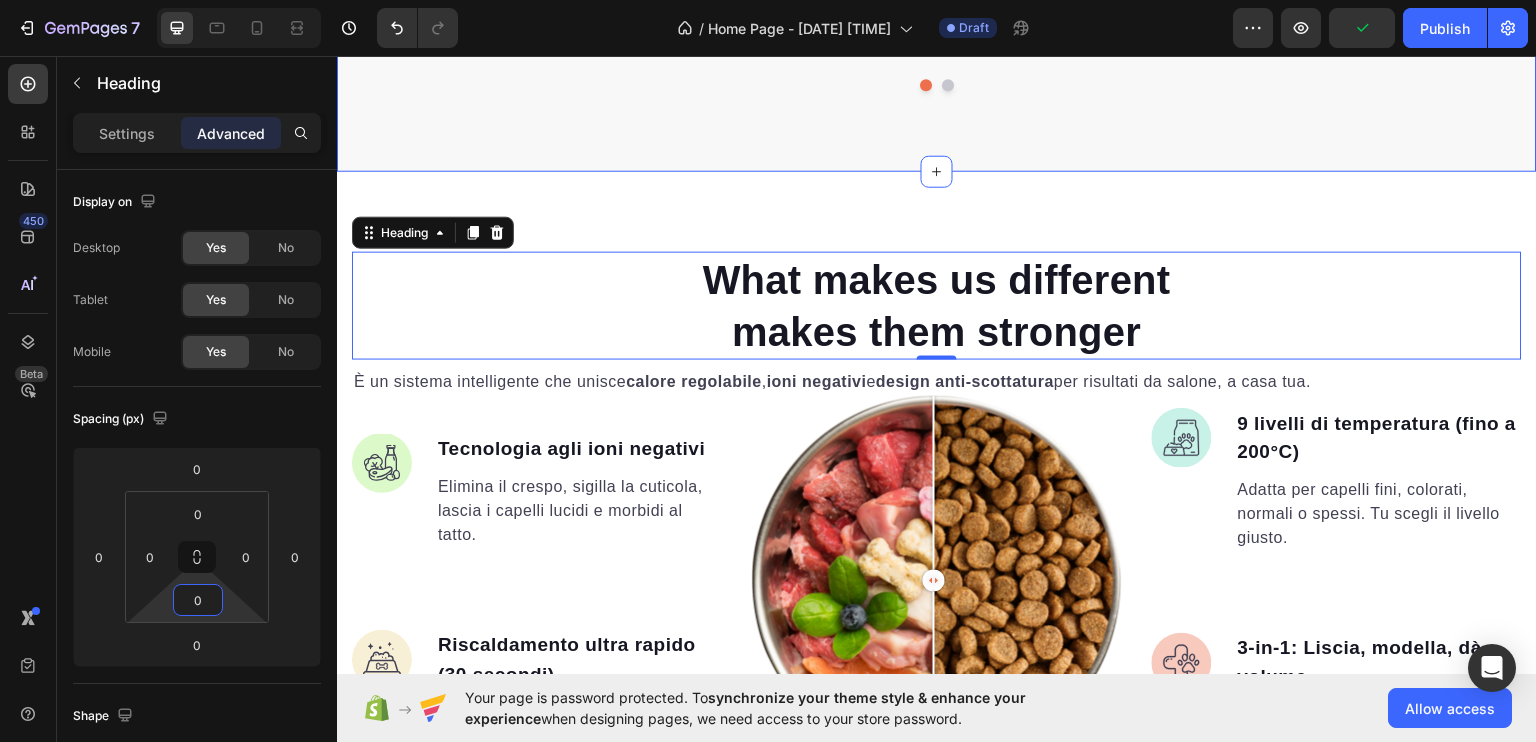 click on "What dog parents are saying Heading Video Video Video Video Video Carousel Row Section 4" at bounding box center [937, -165] 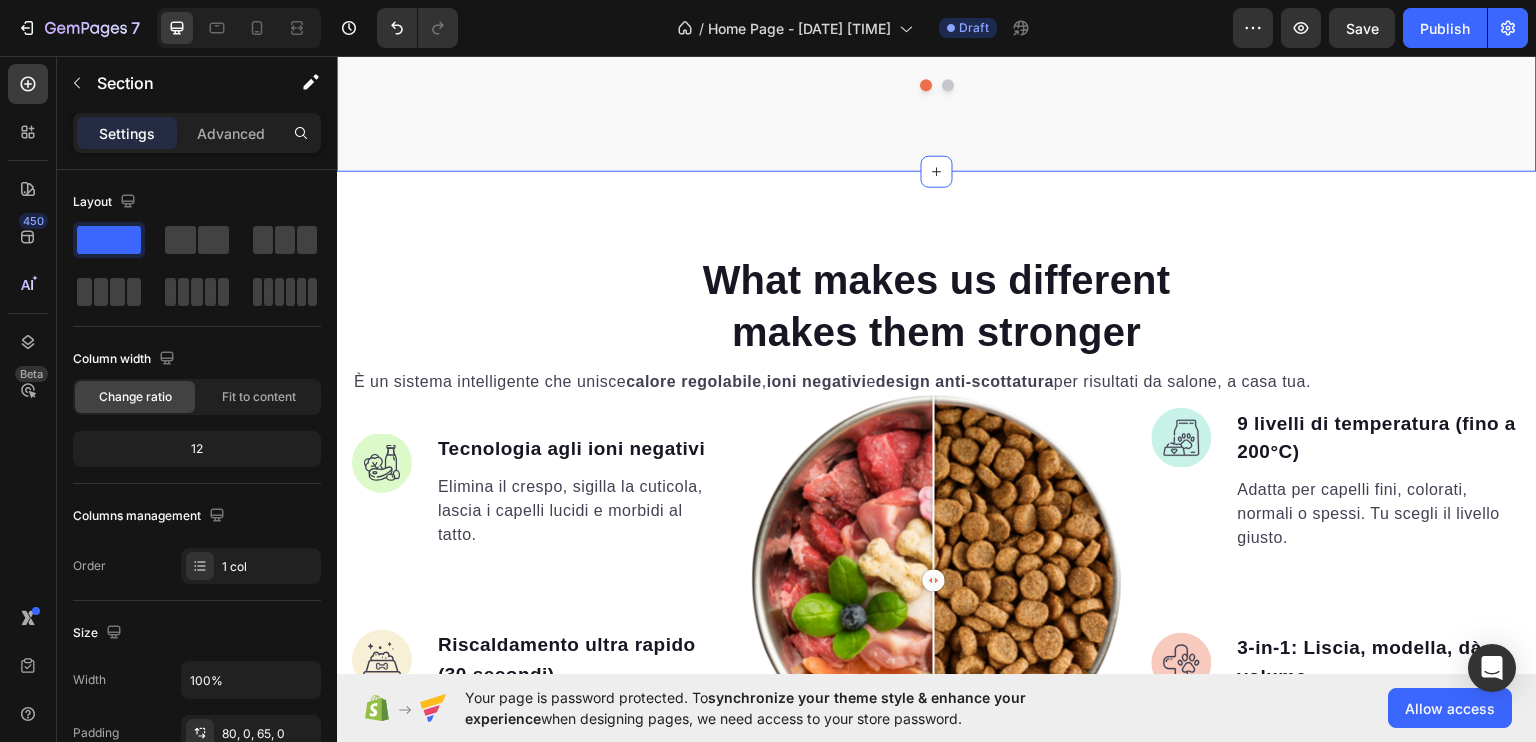 click on "What makes us different makes them stronger" at bounding box center (937, 305) 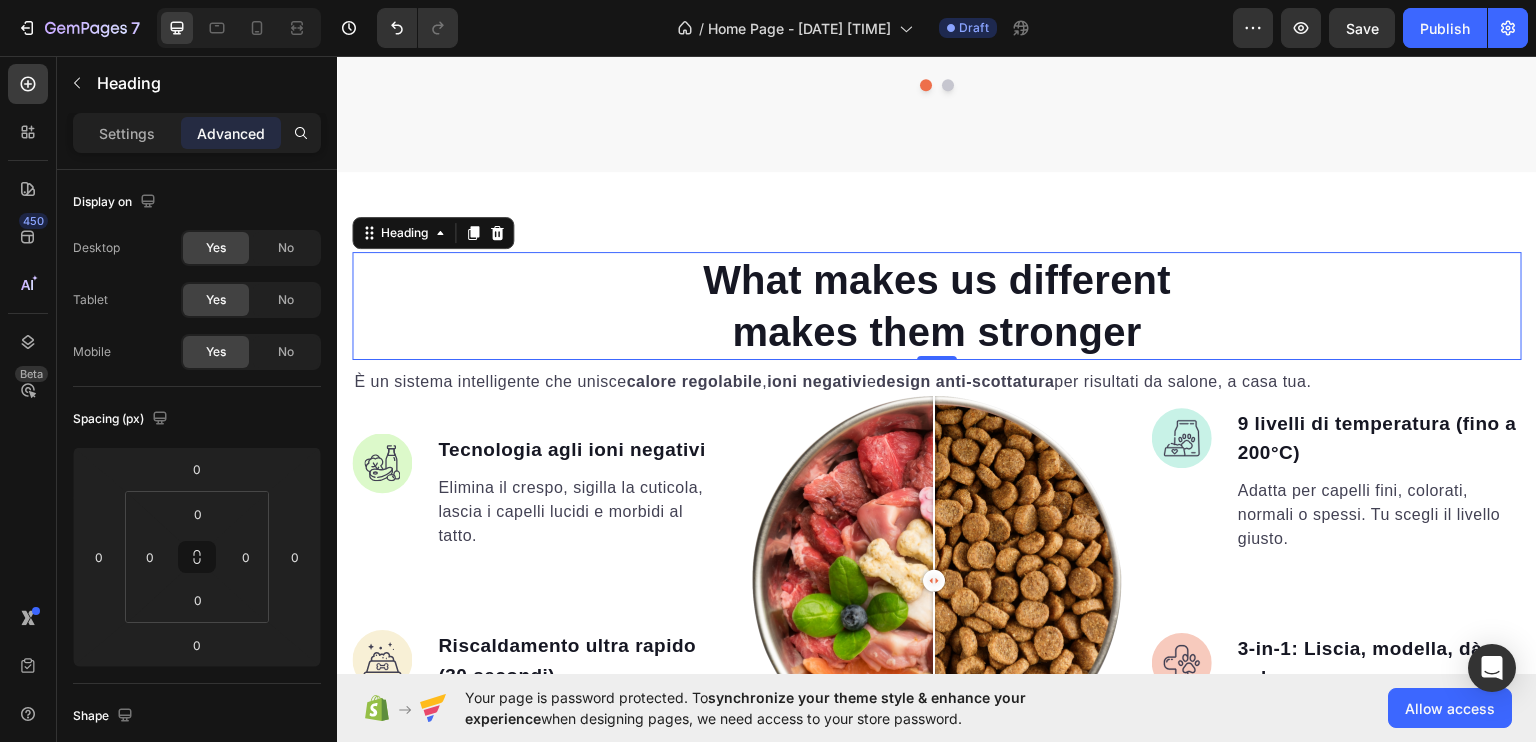 click on "What makes us different makes them stronger" at bounding box center [937, 305] 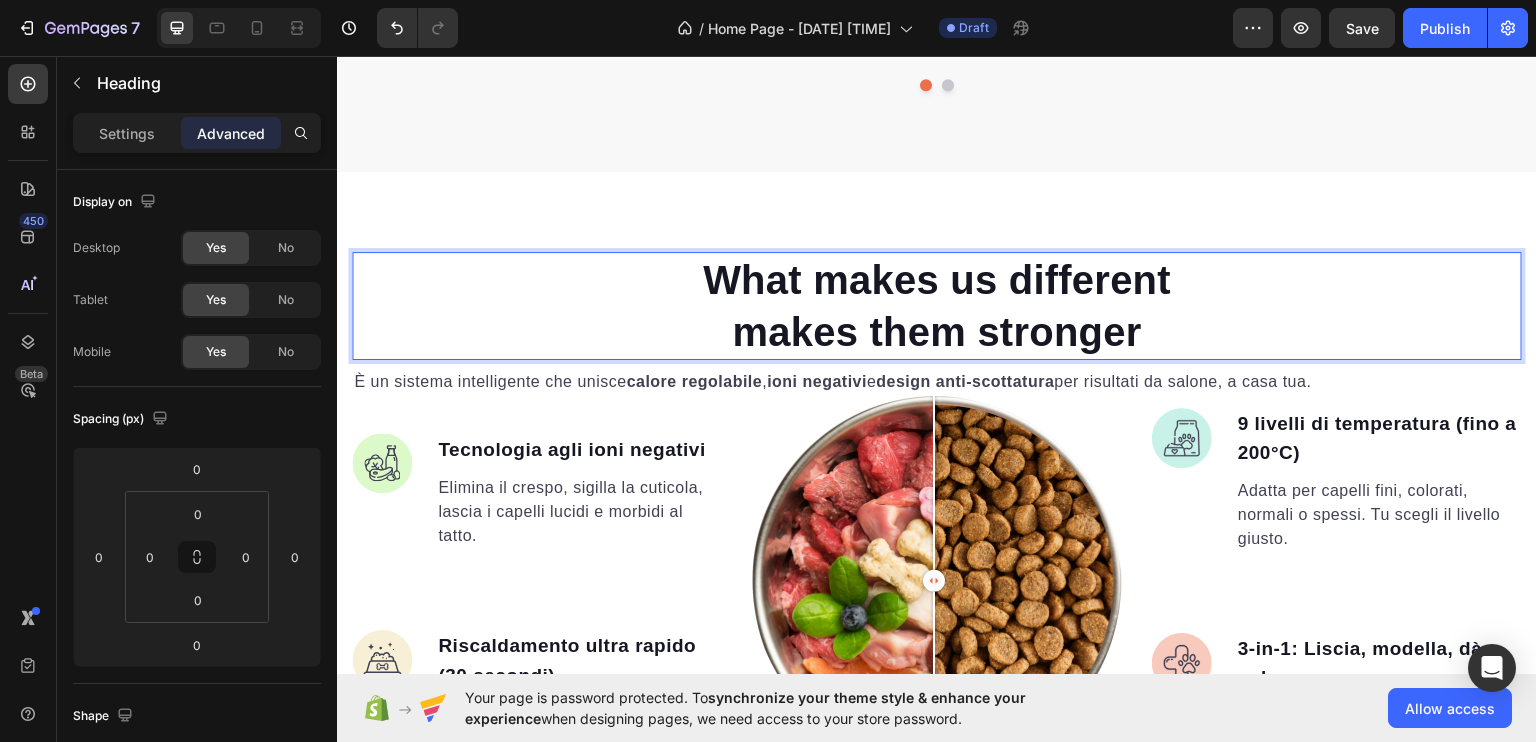 click on "What makes us different makes them stronger" at bounding box center (937, 305) 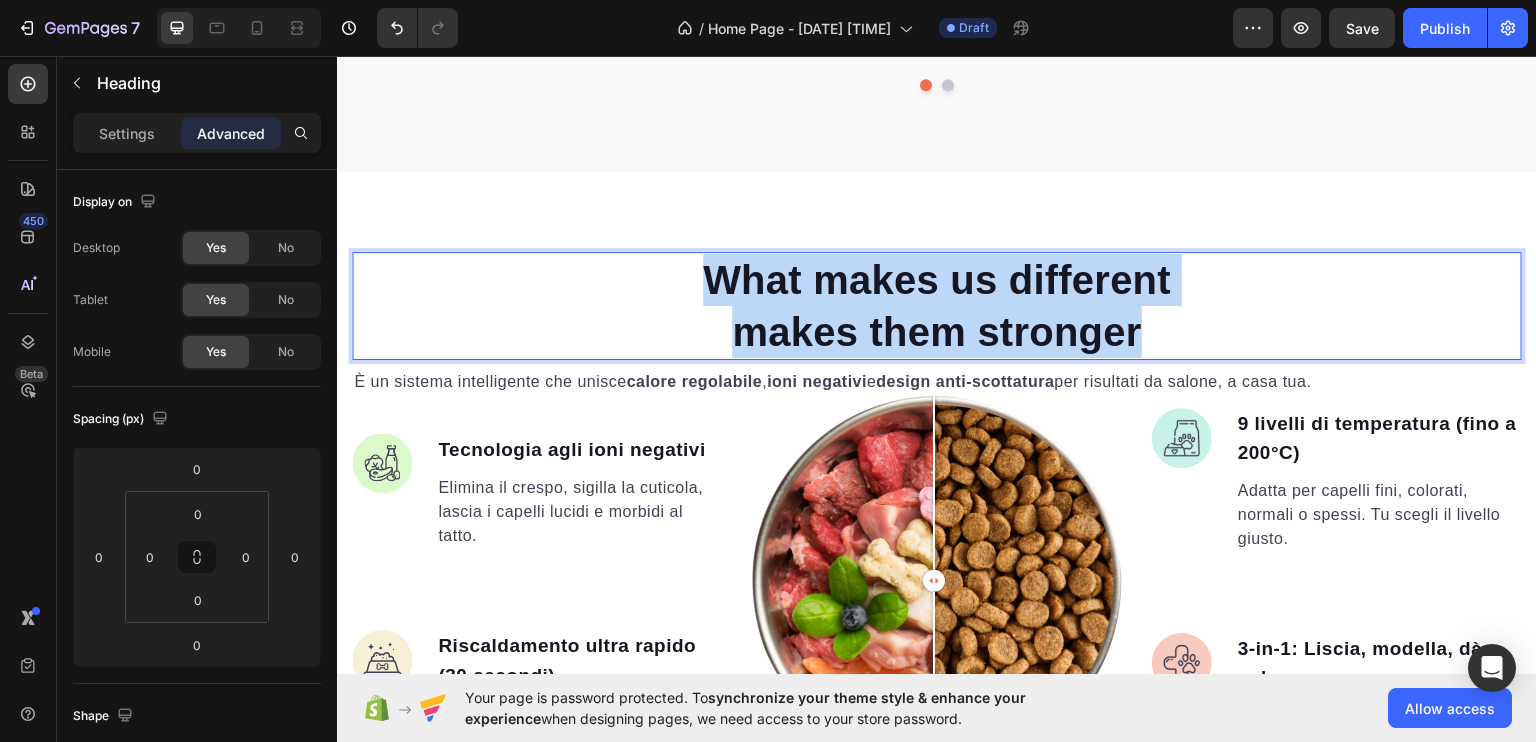 click on "What makes us different makes them stronger" at bounding box center [937, 305] 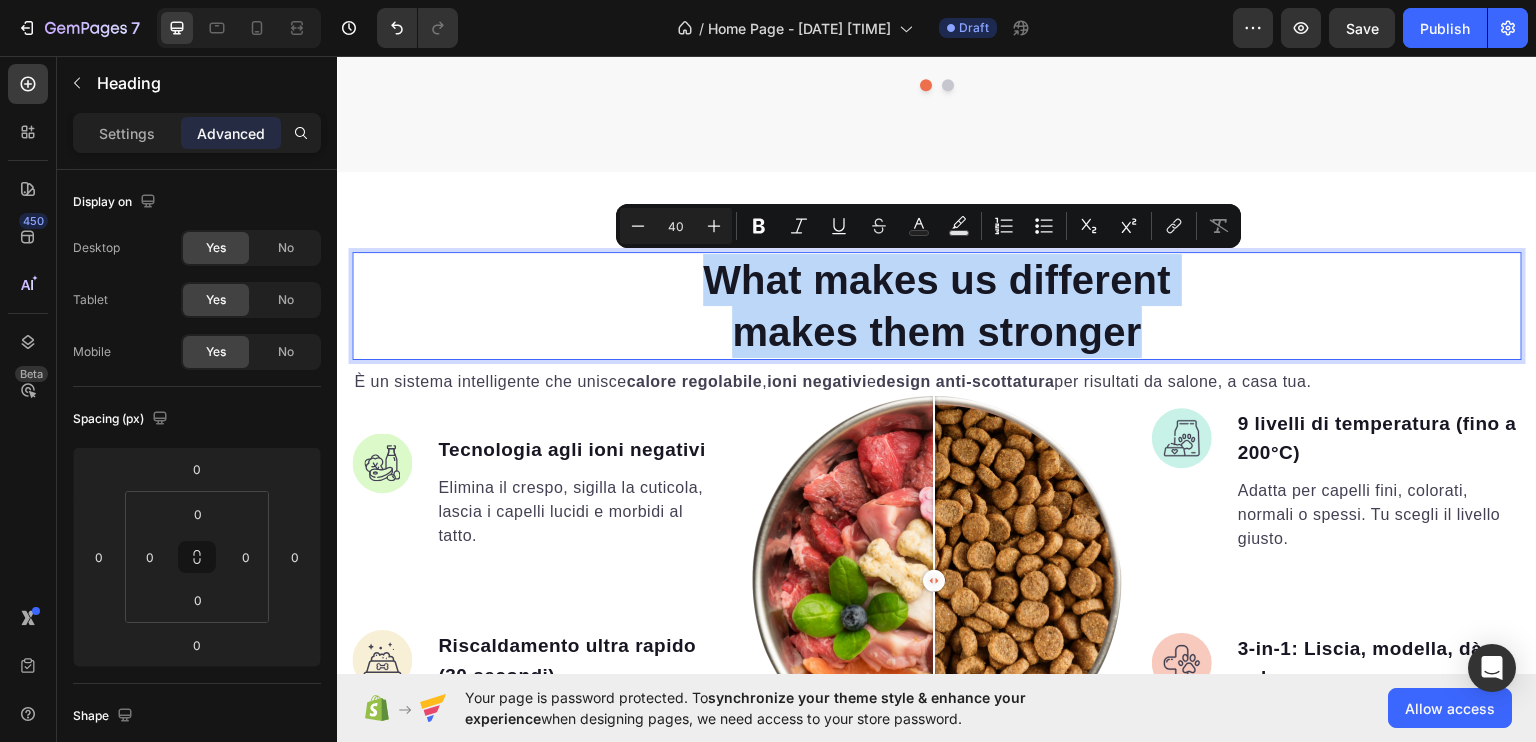 click on "What makes us different makes them stronger" at bounding box center (937, 305) 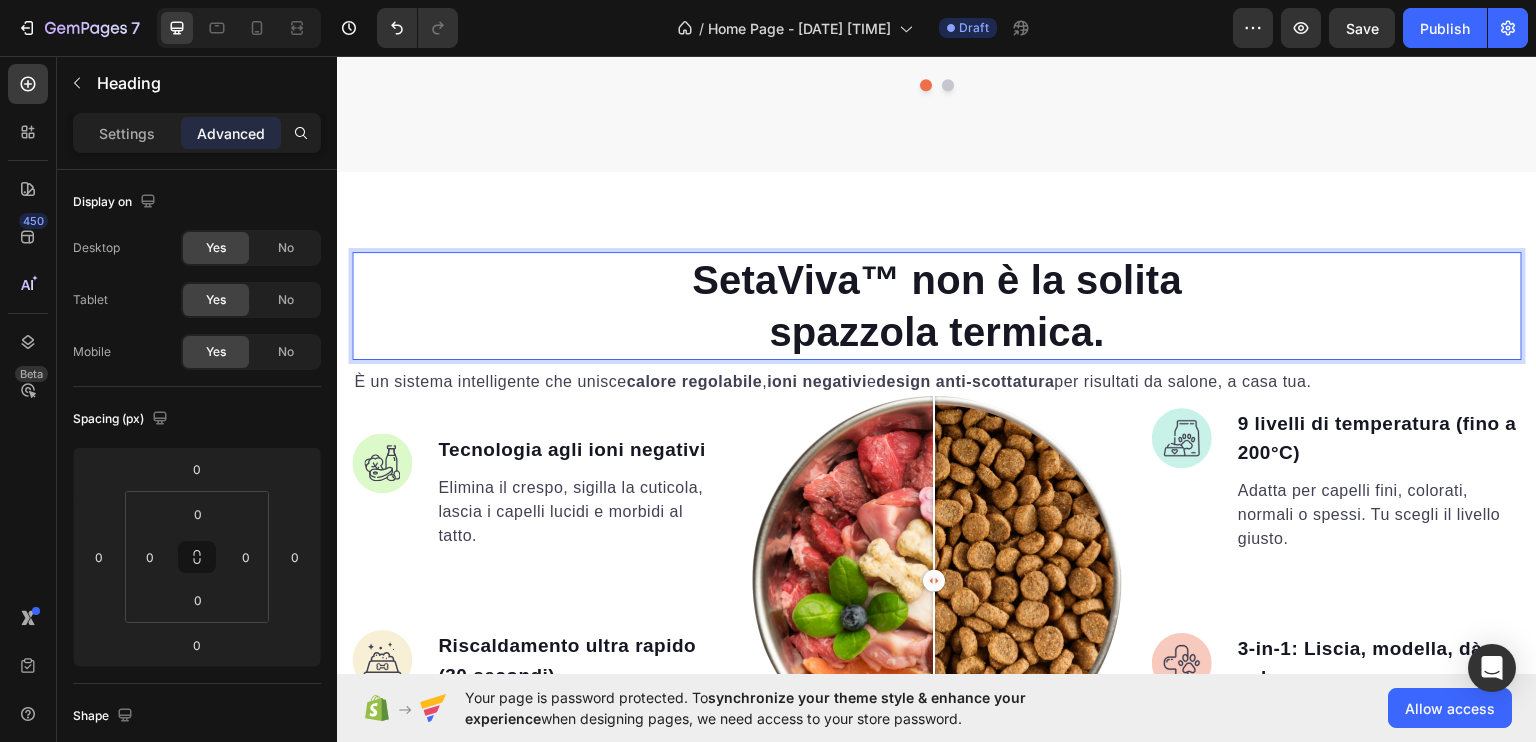 click on "SetaViva™ non è la solita spazzola termica." at bounding box center [937, 305] 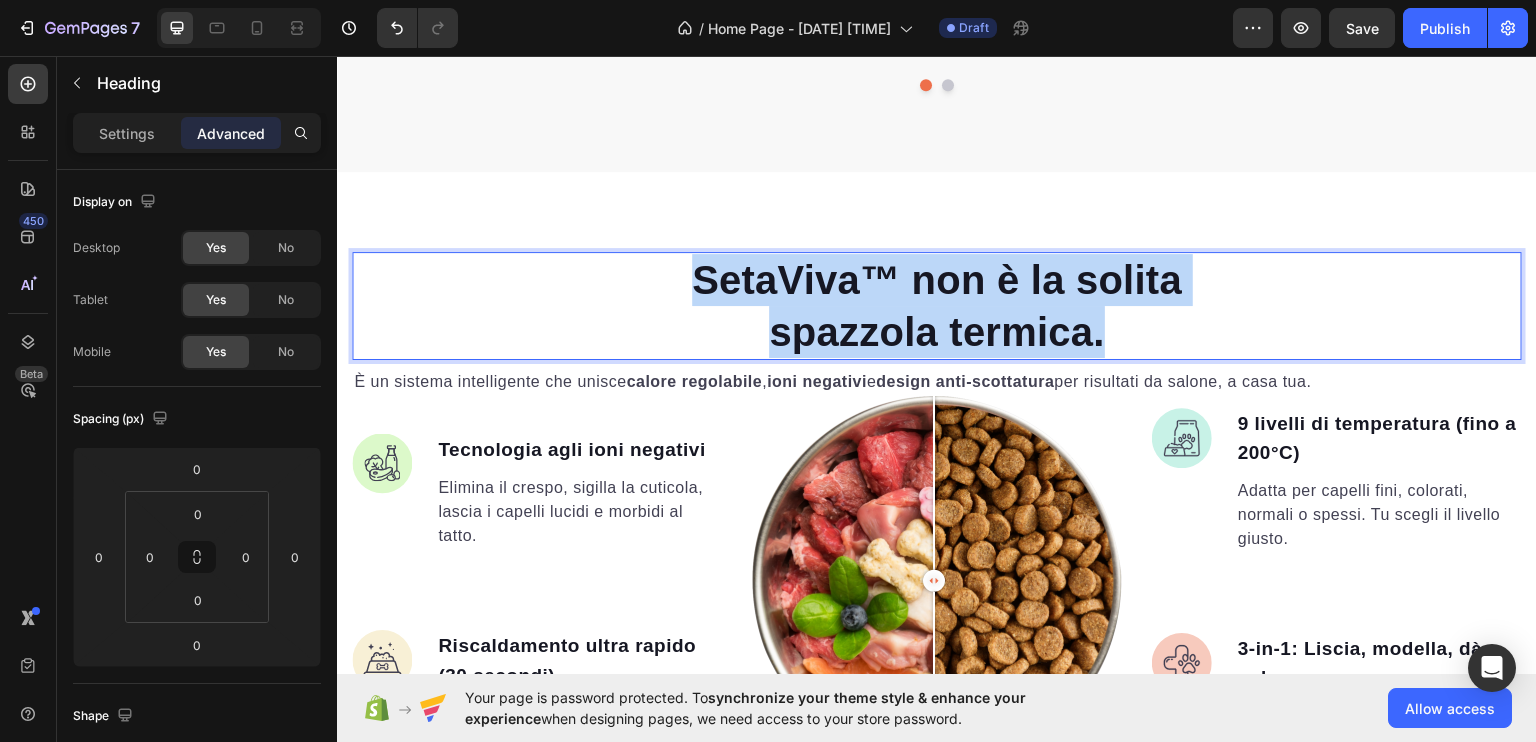 click on "SetaViva™ non è la solita spazzola termica." at bounding box center [937, 305] 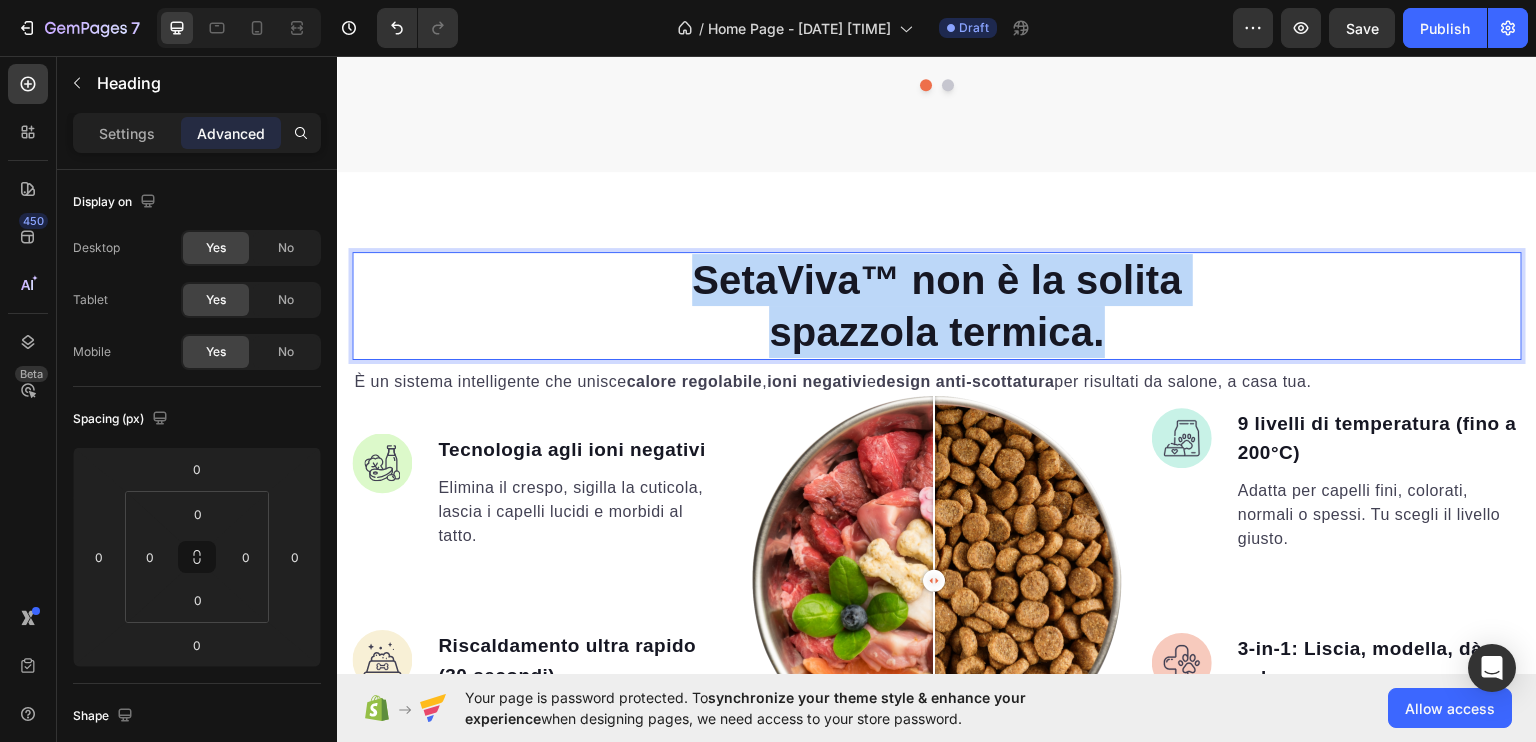 click on "SetaViva™ non è la solita spazzola termica." at bounding box center [937, 305] 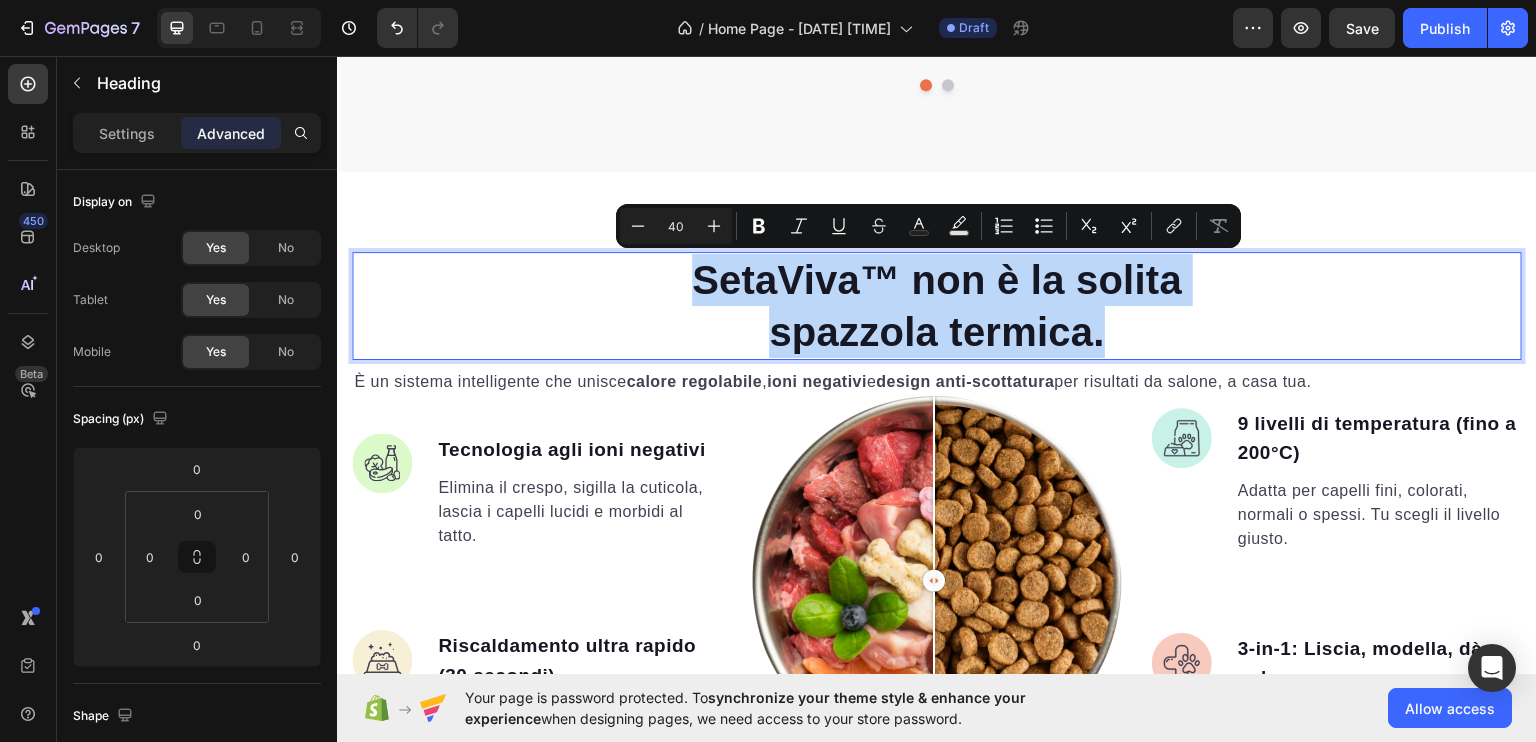 click on "SetaViva™ non è la solita spazzola termica." at bounding box center [937, 305] 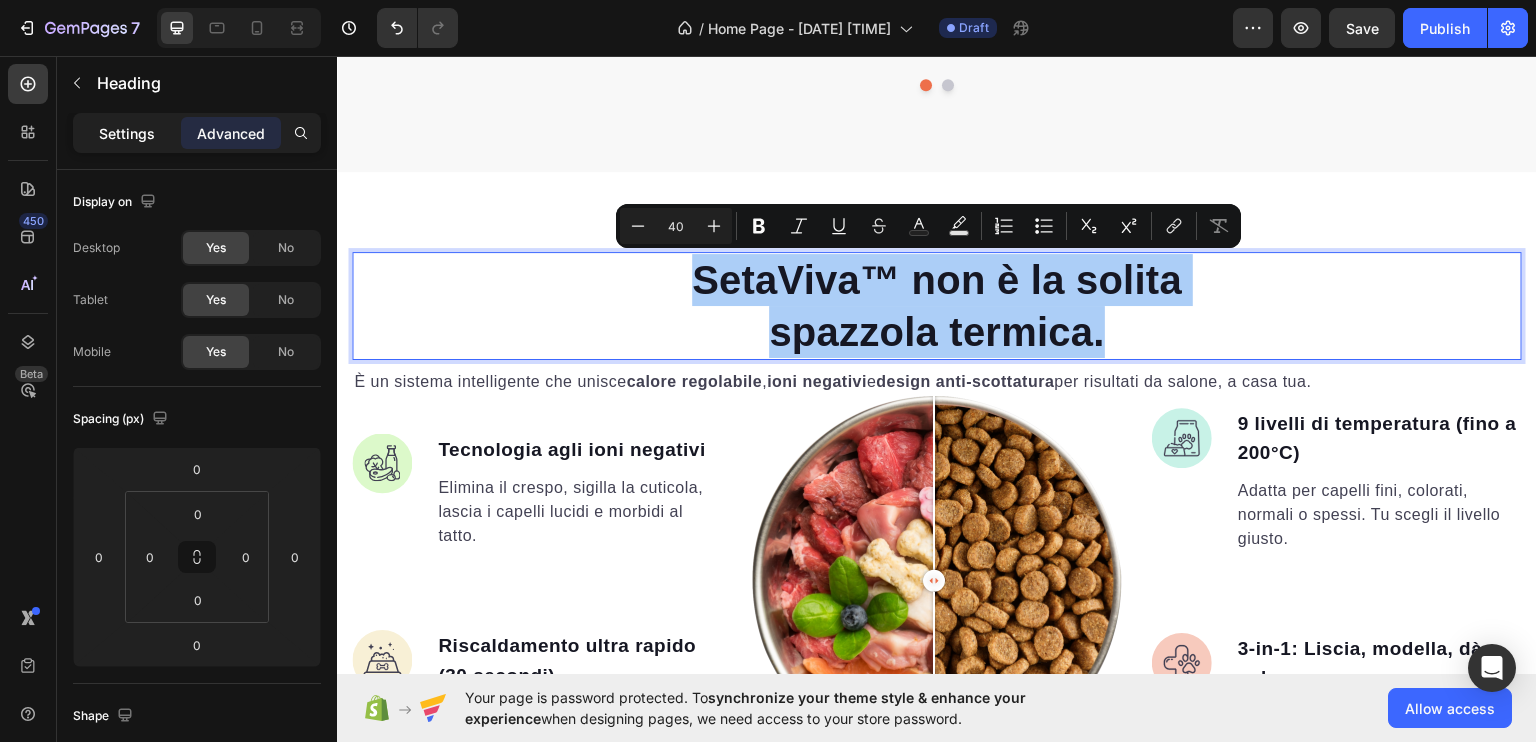 click on "Settings" at bounding box center (127, 133) 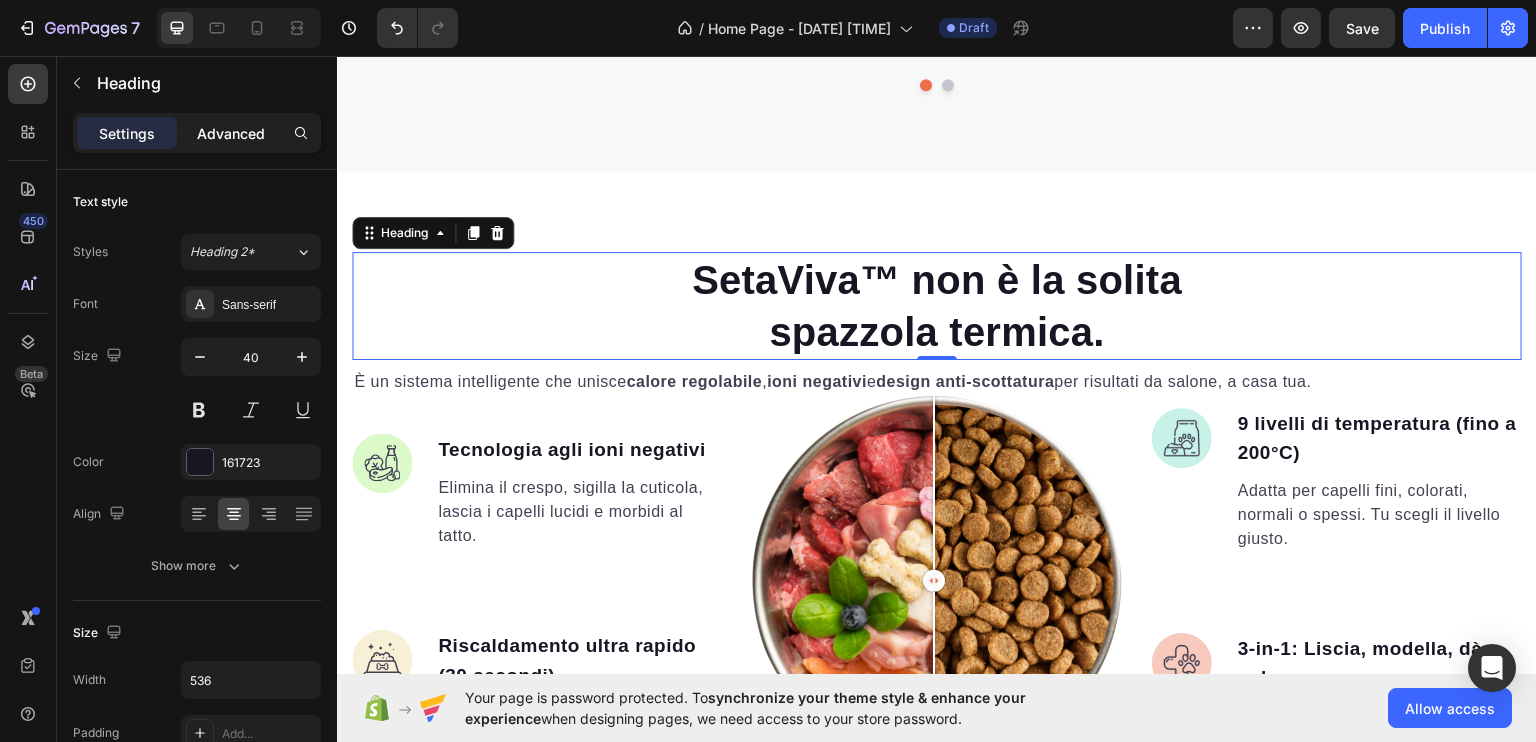 click on "Advanced" at bounding box center [231, 133] 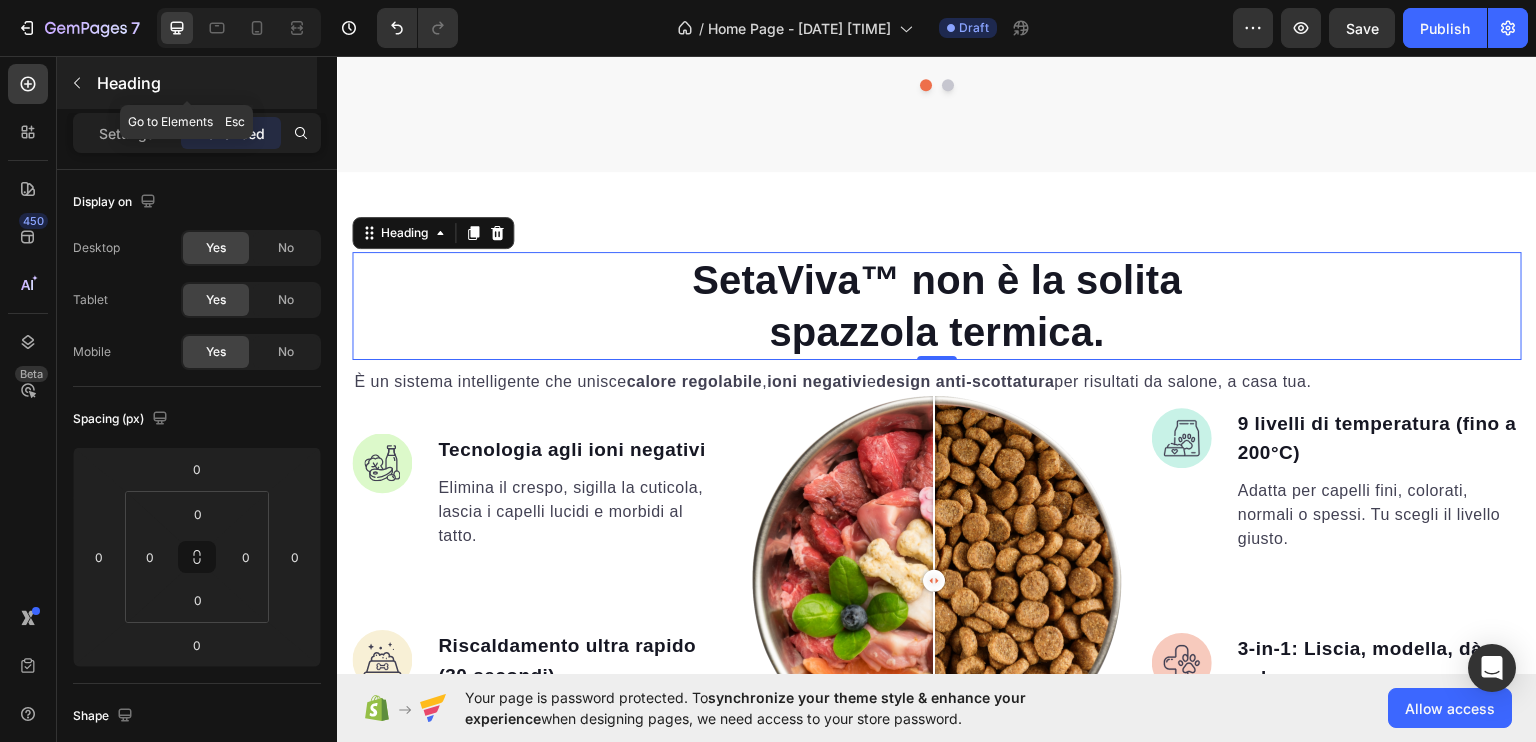 click on "Heading" at bounding box center [187, 83] 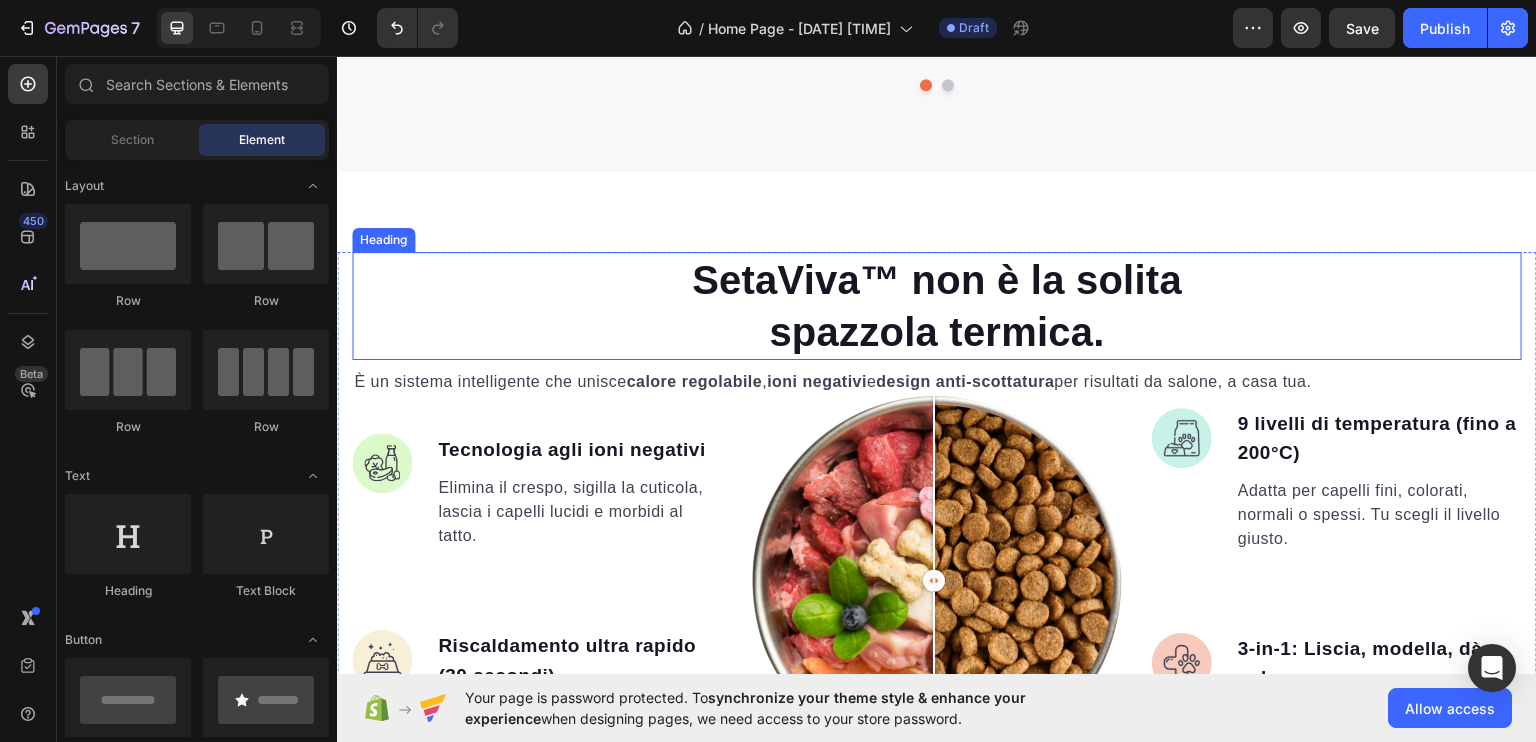 click on "SetaViva™ non è la solita spazzola termica." at bounding box center [937, 305] 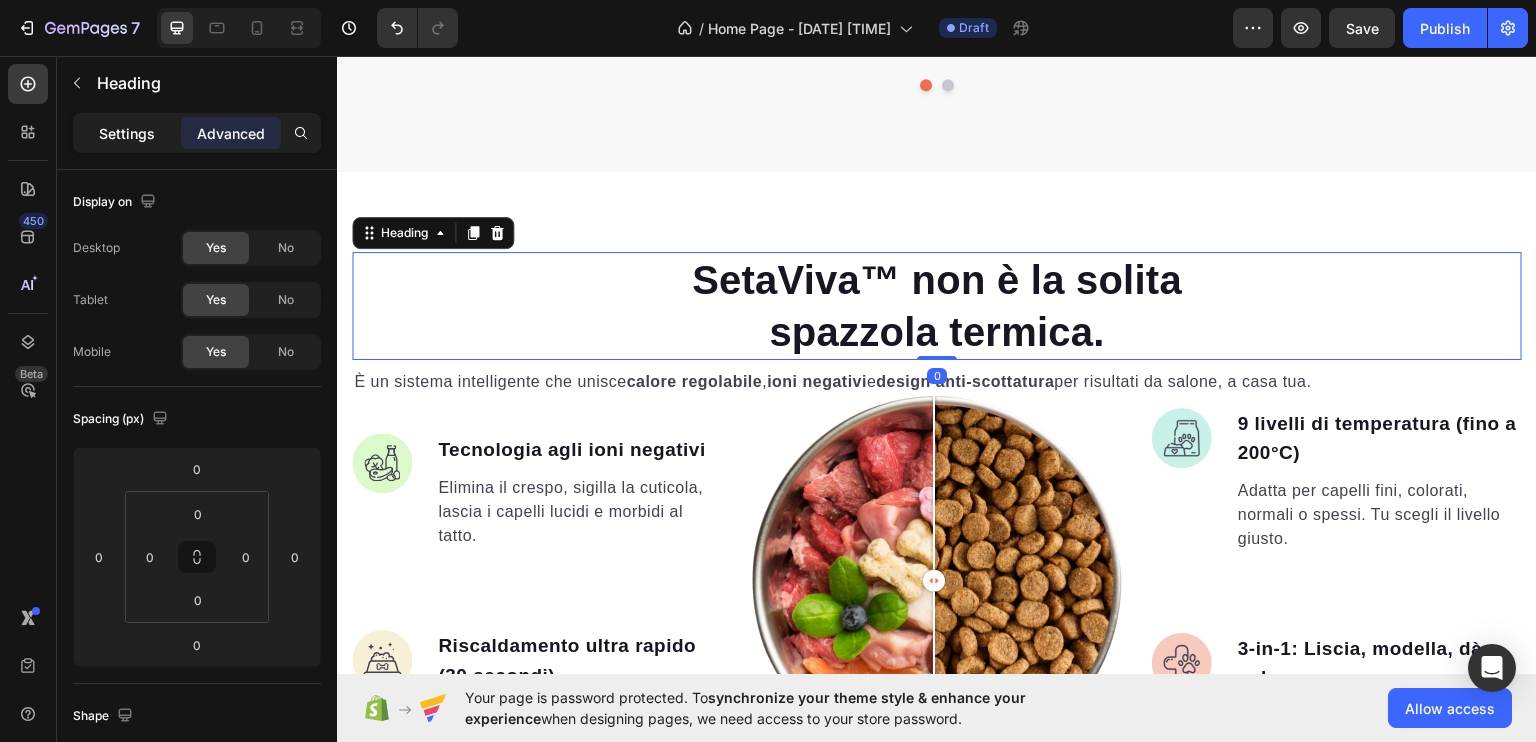 drag, startPoint x: 152, startPoint y: 151, endPoint x: 141, endPoint y: 138, distance: 17.029387 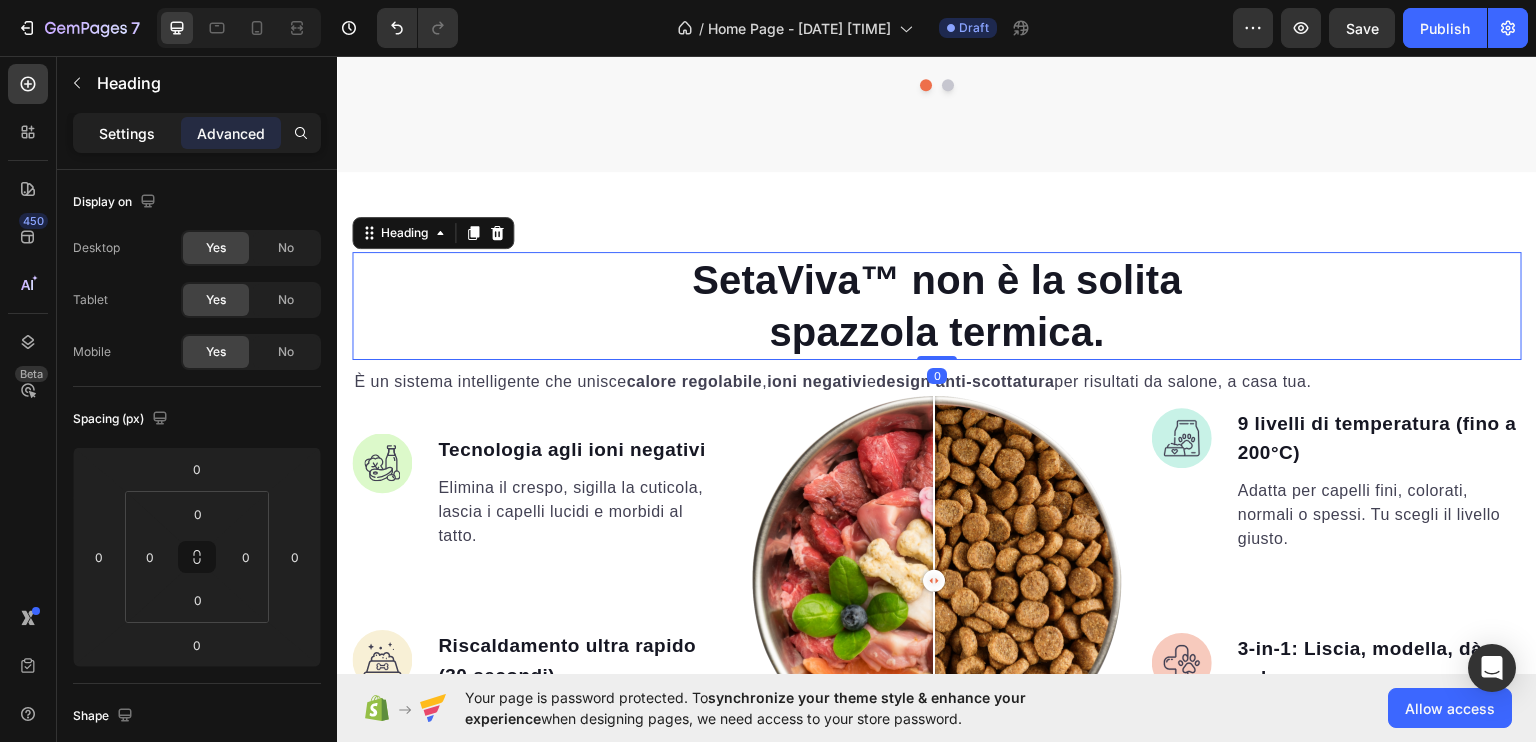 click on "Settings Advanced" at bounding box center (197, 133) 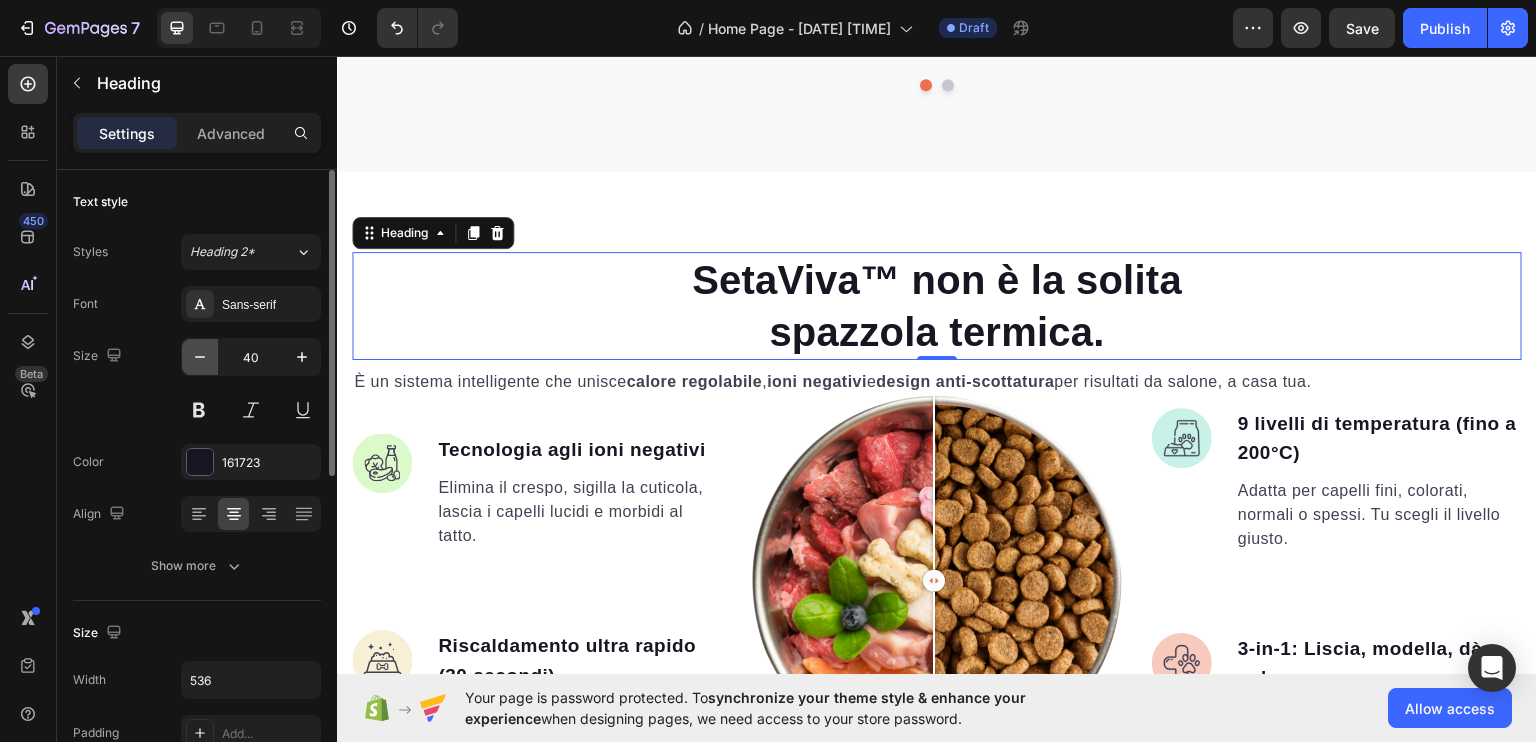 click at bounding box center (200, 357) 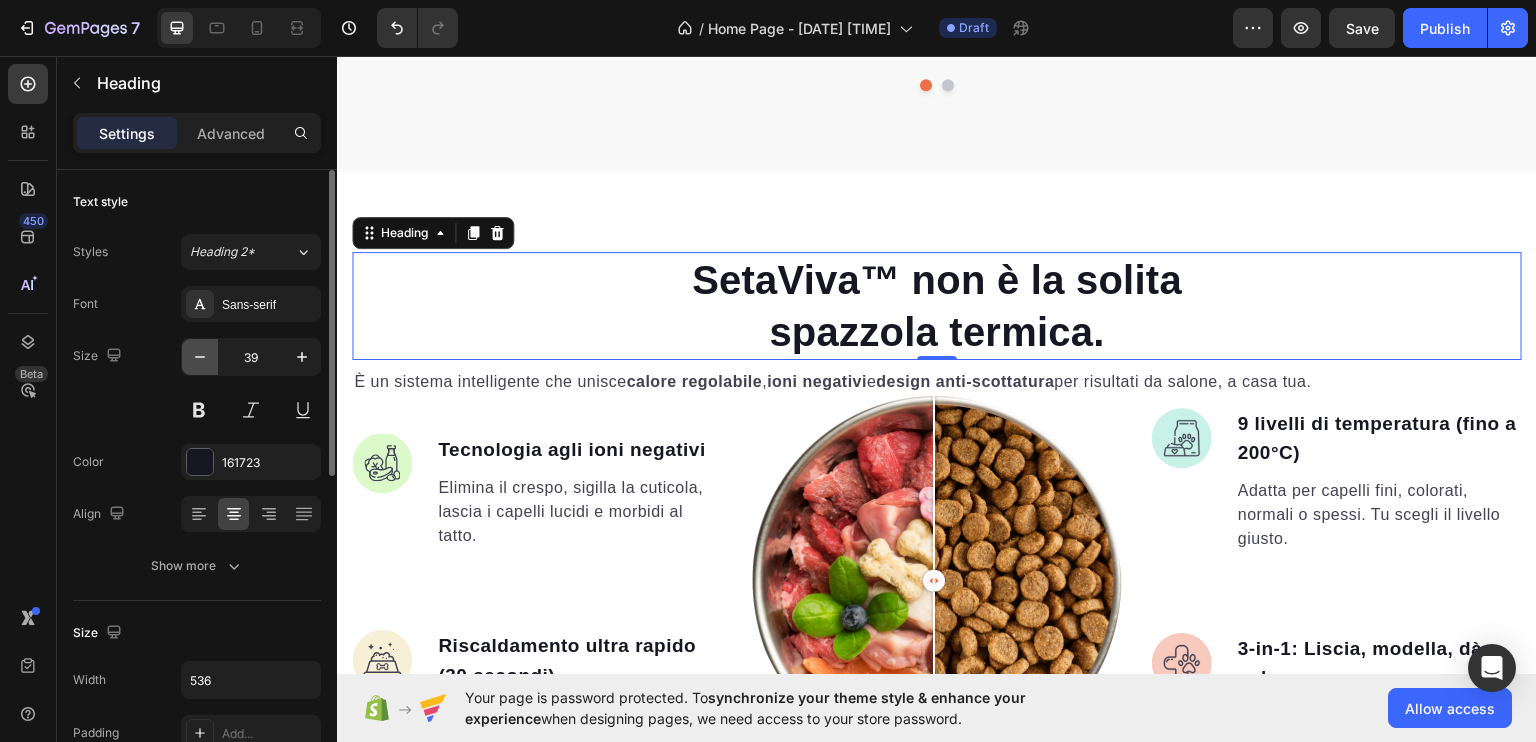 click at bounding box center [200, 357] 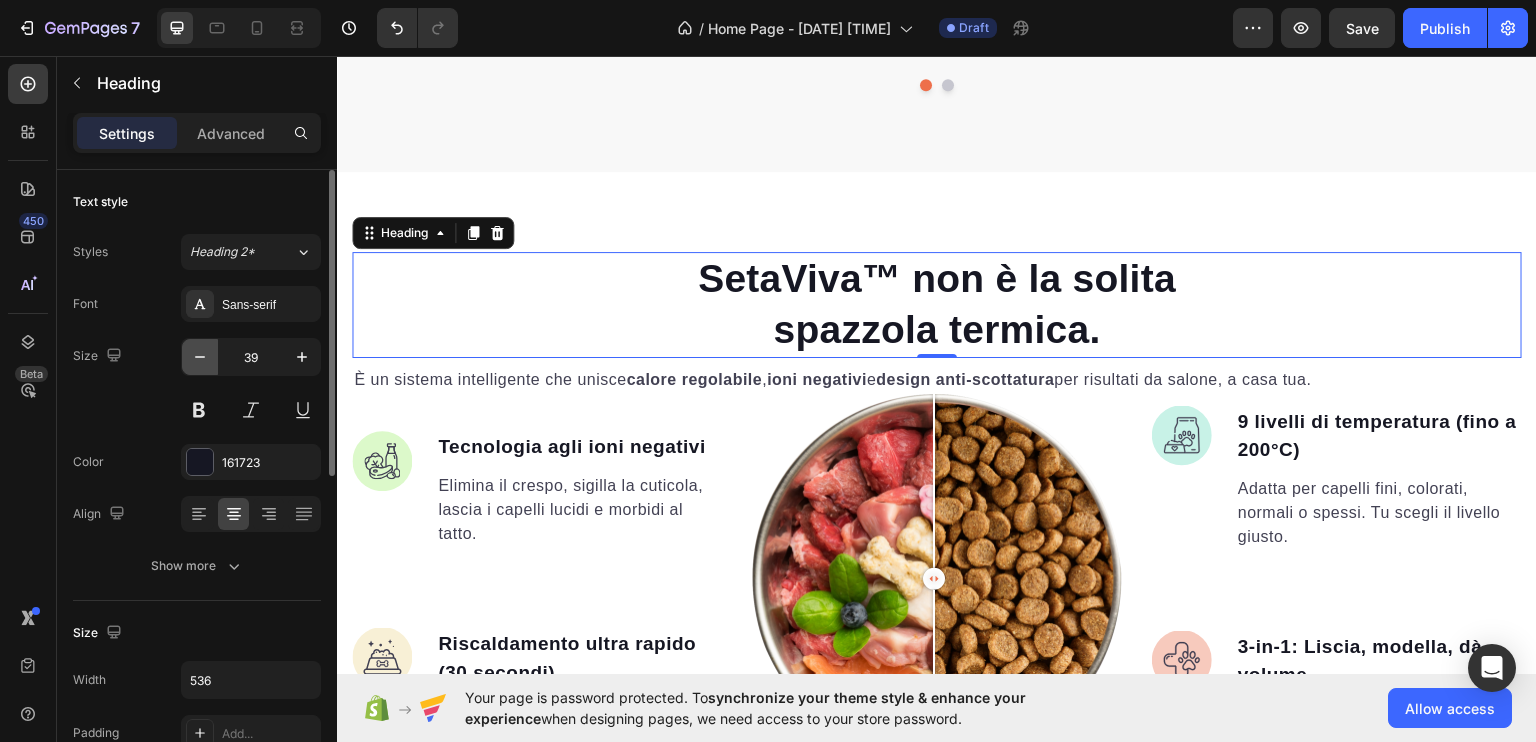 click at bounding box center [200, 357] 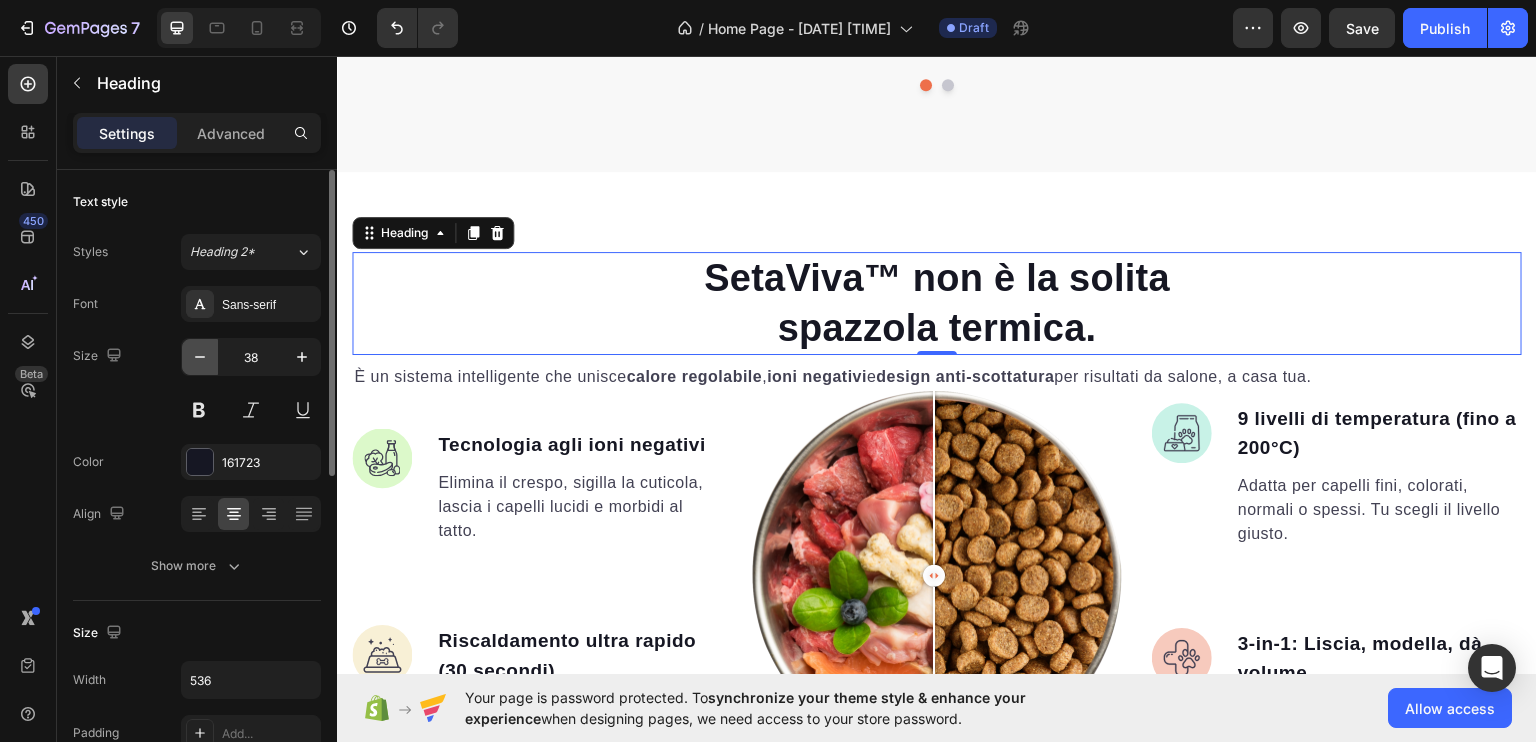 click at bounding box center (200, 357) 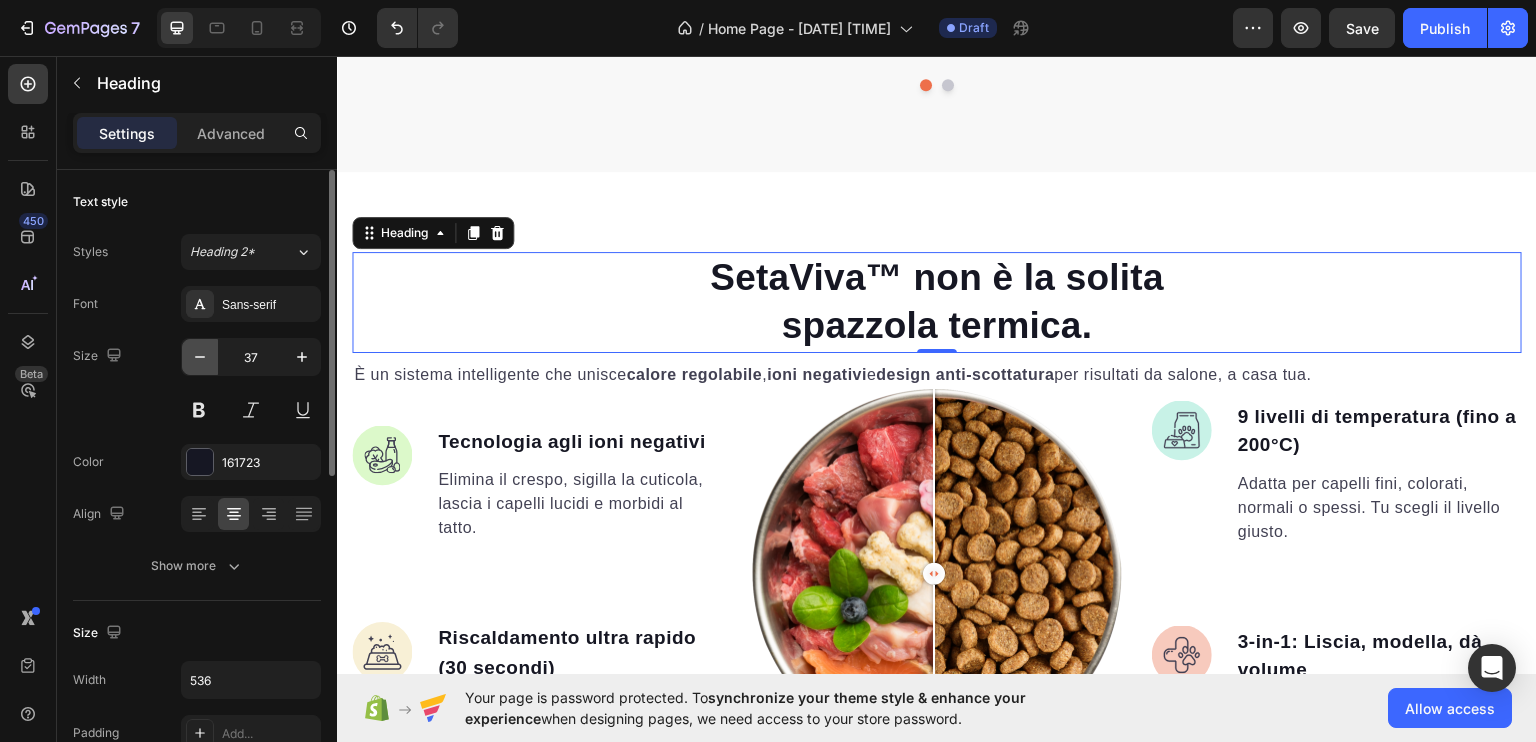 click at bounding box center [200, 357] 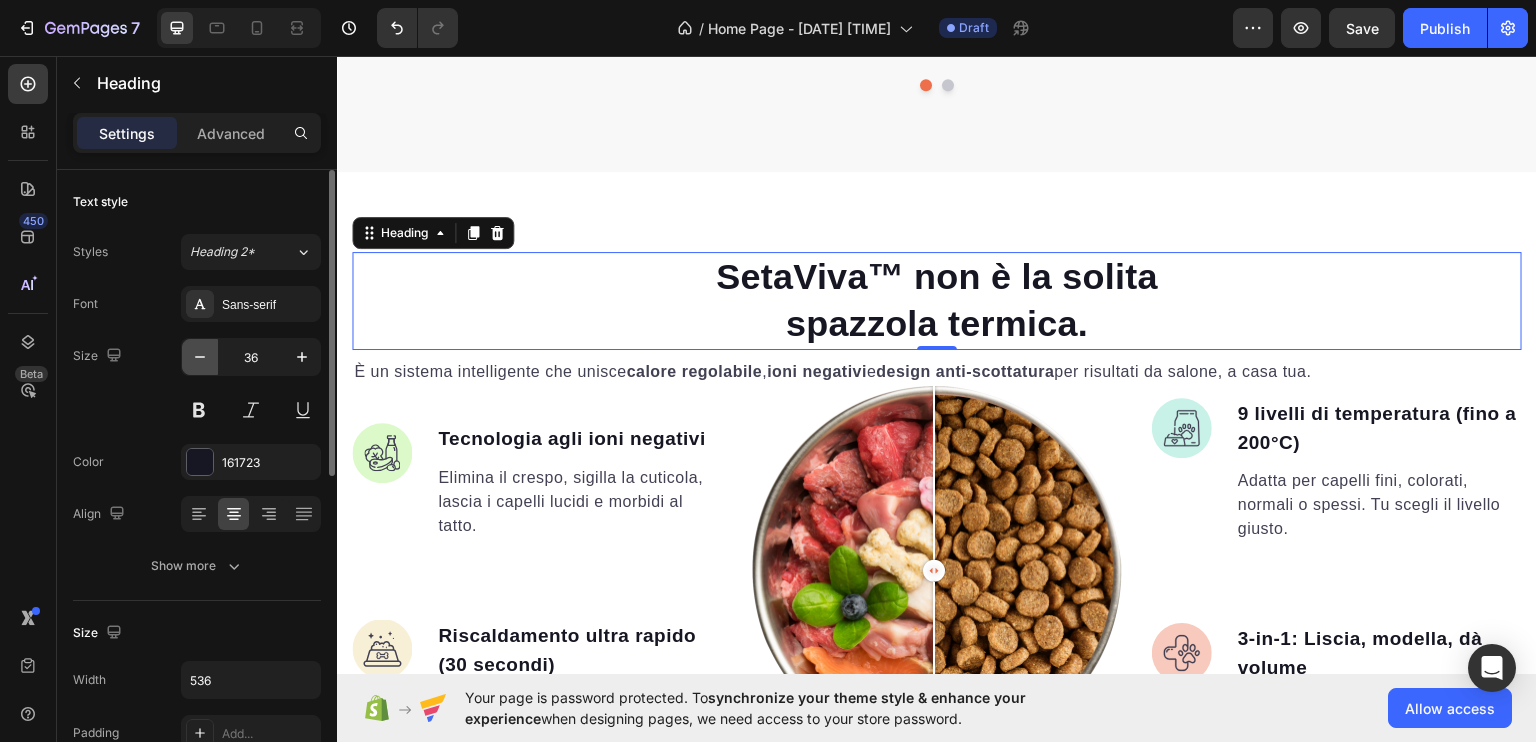 click at bounding box center [200, 357] 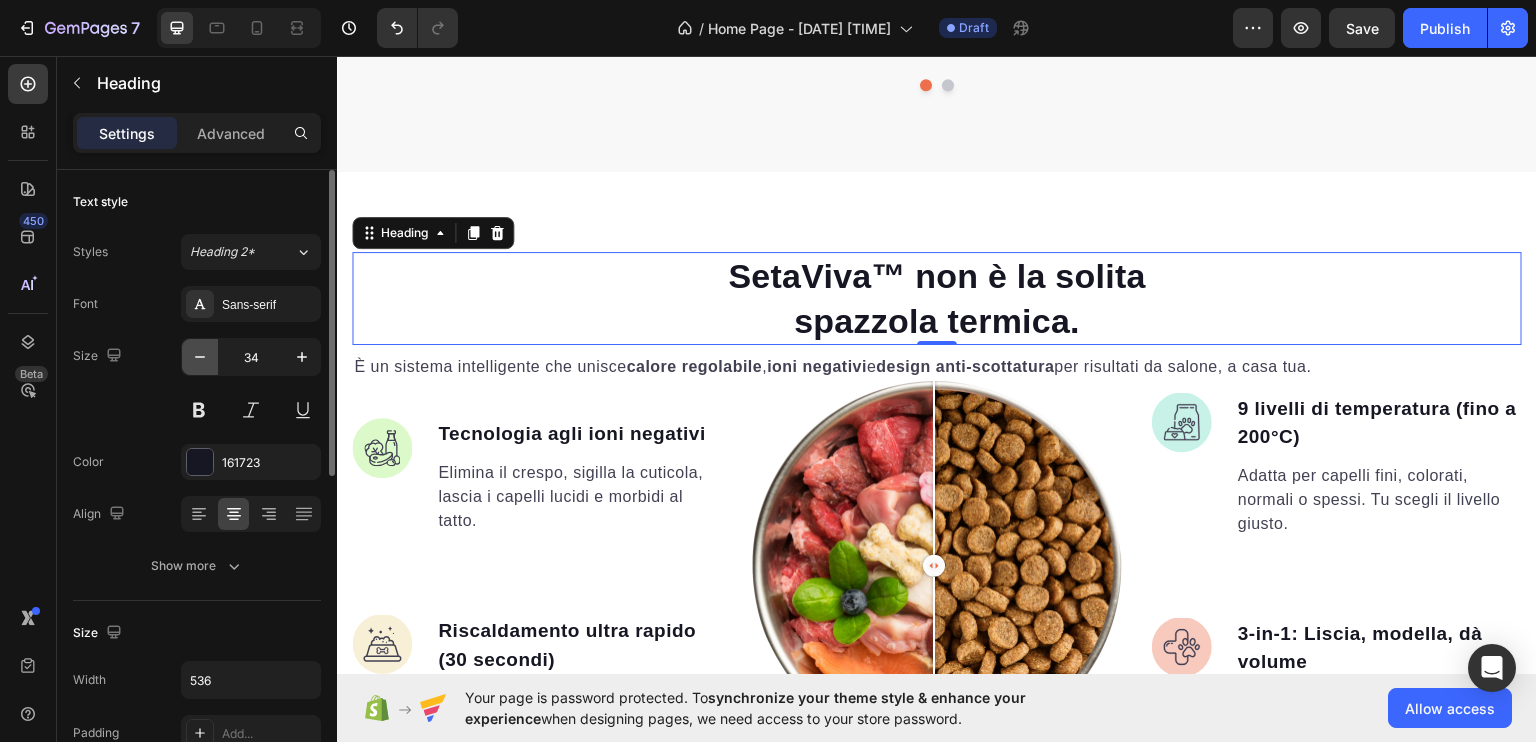 click at bounding box center [200, 357] 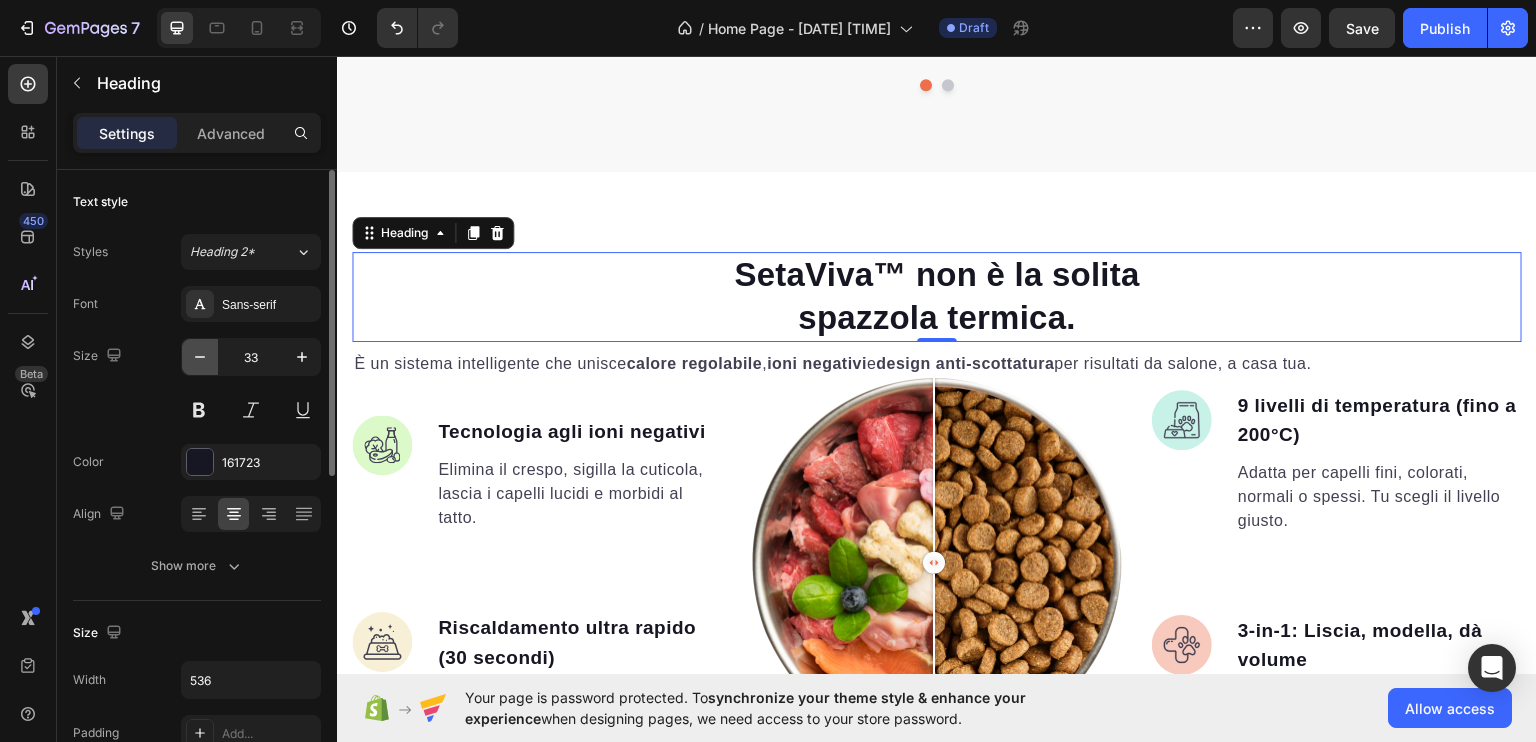 click at bounding box center (200, 357) 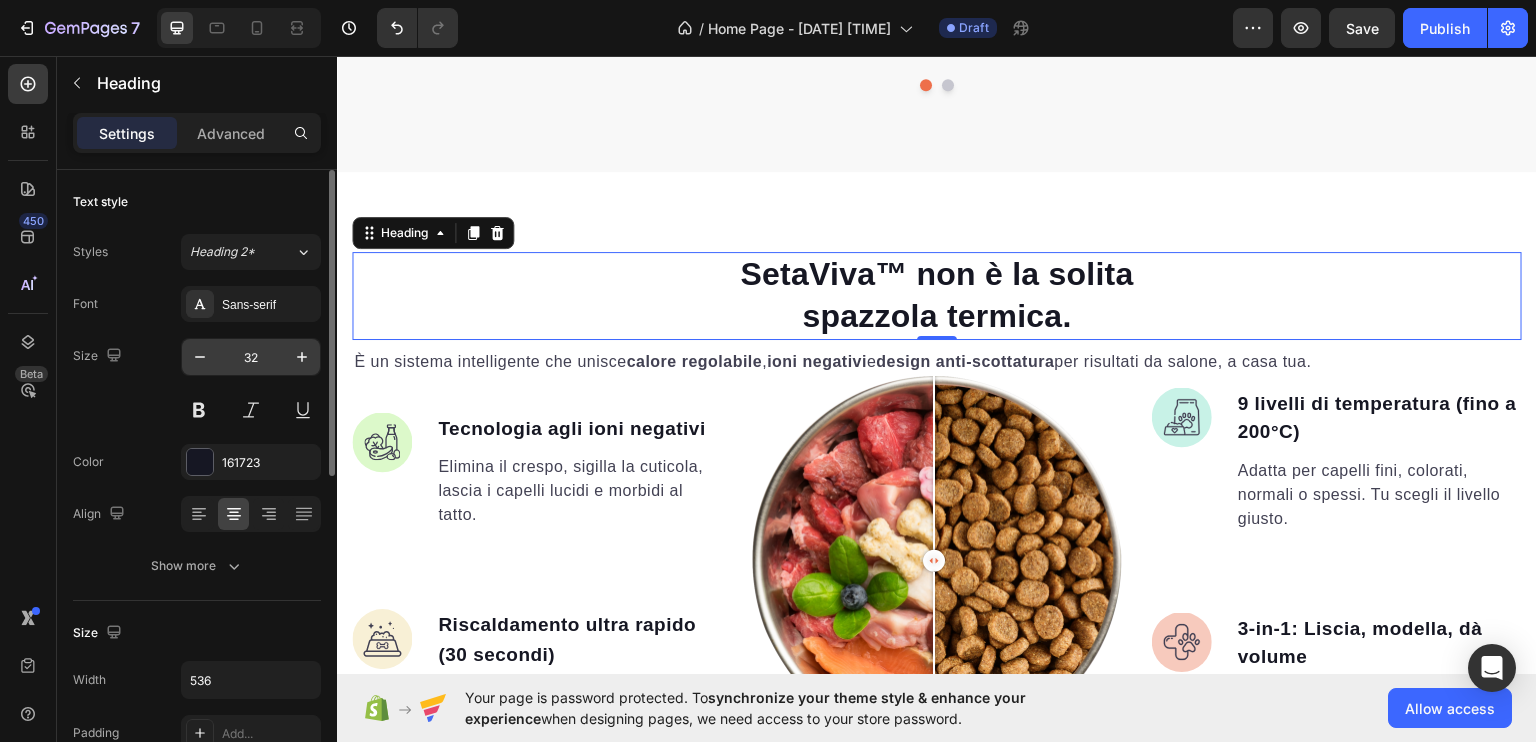 click on "32" at bounding box center [251, 357] 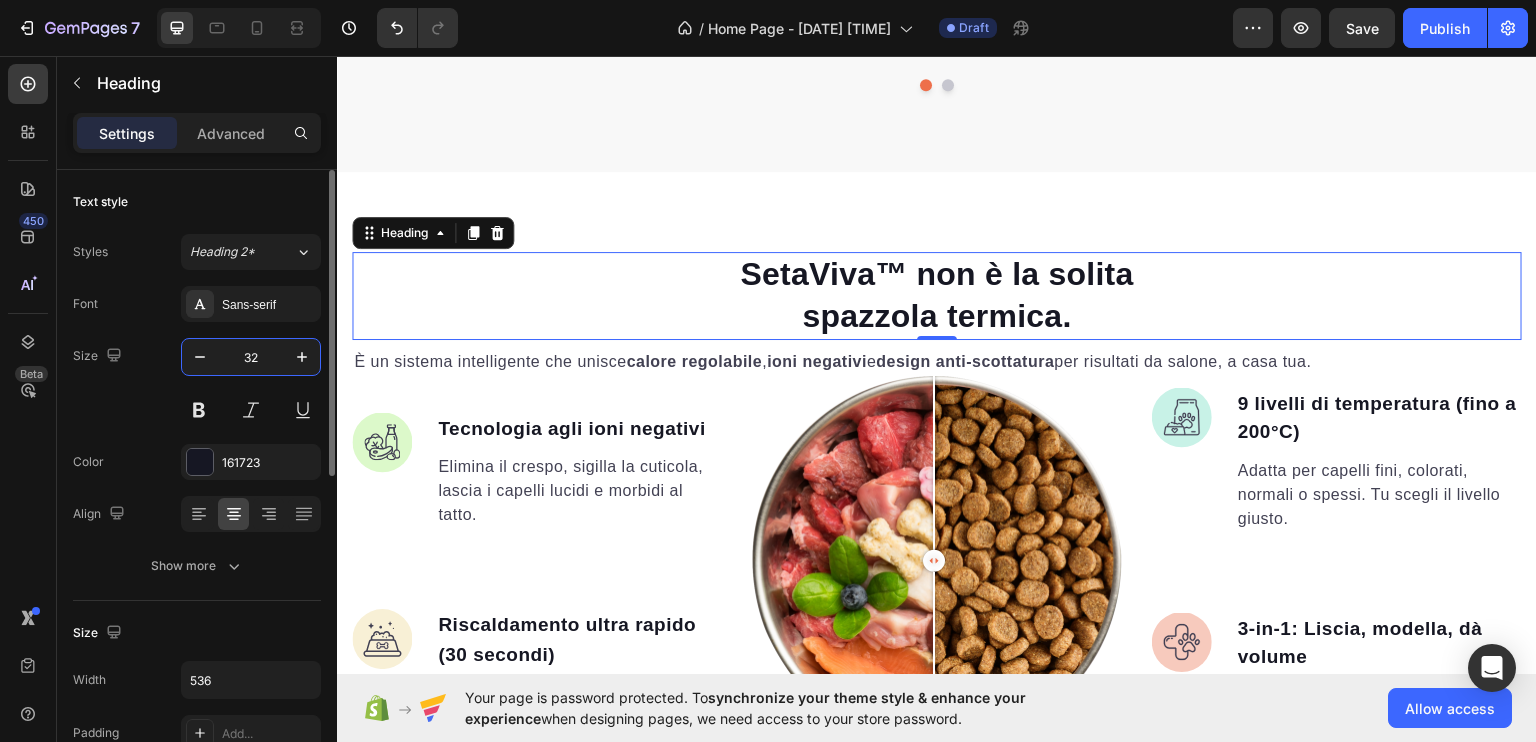 click on "32" at bounding box center [251, 357] 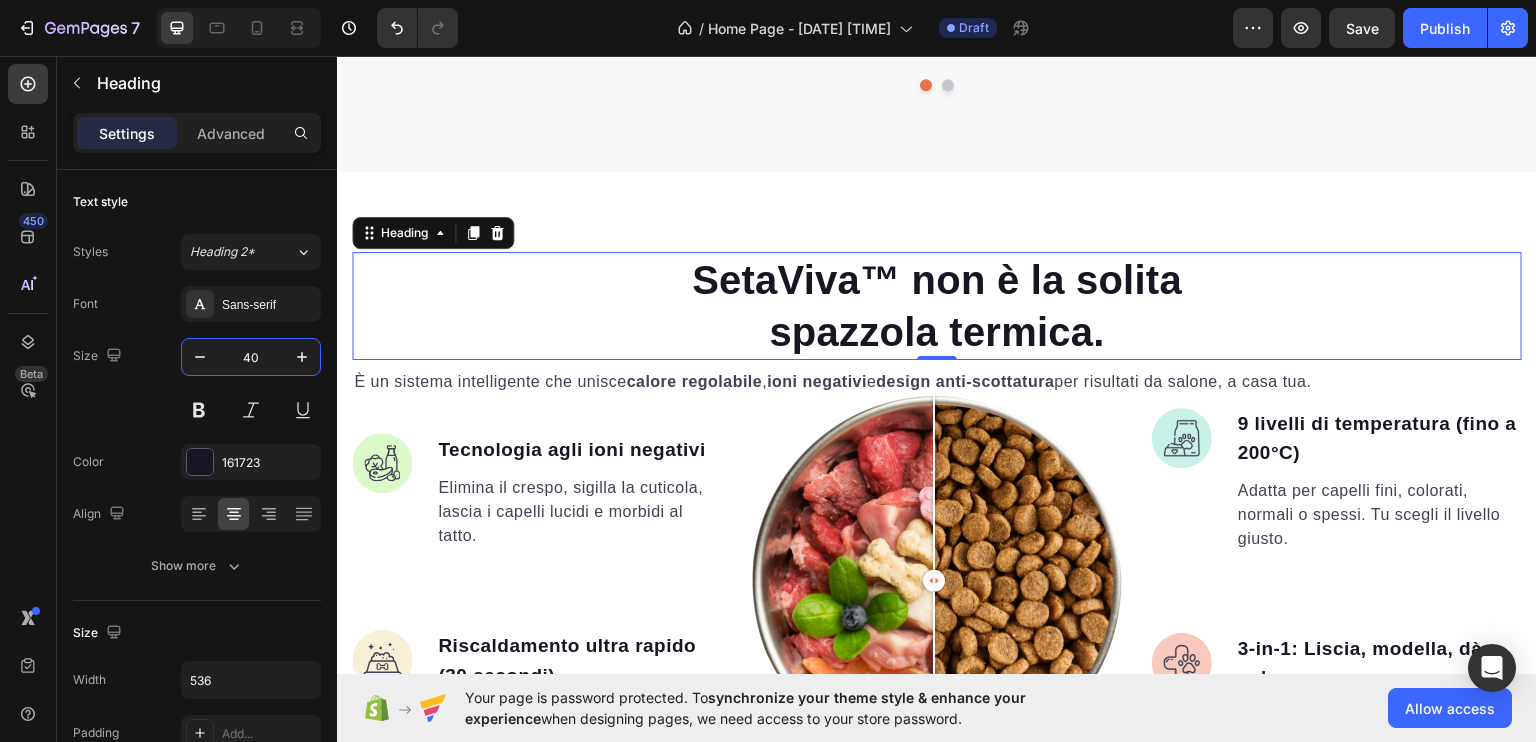 type on "40" 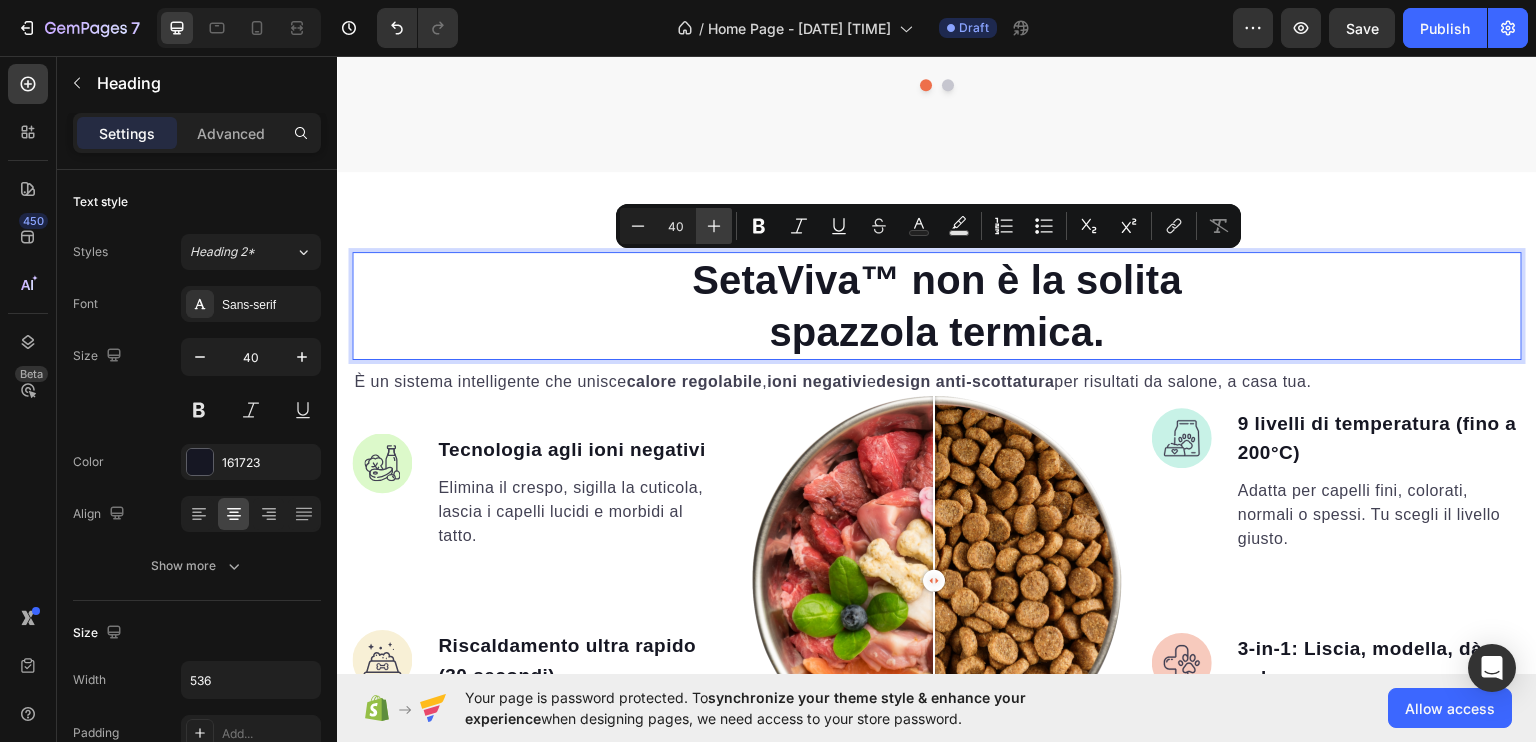 click 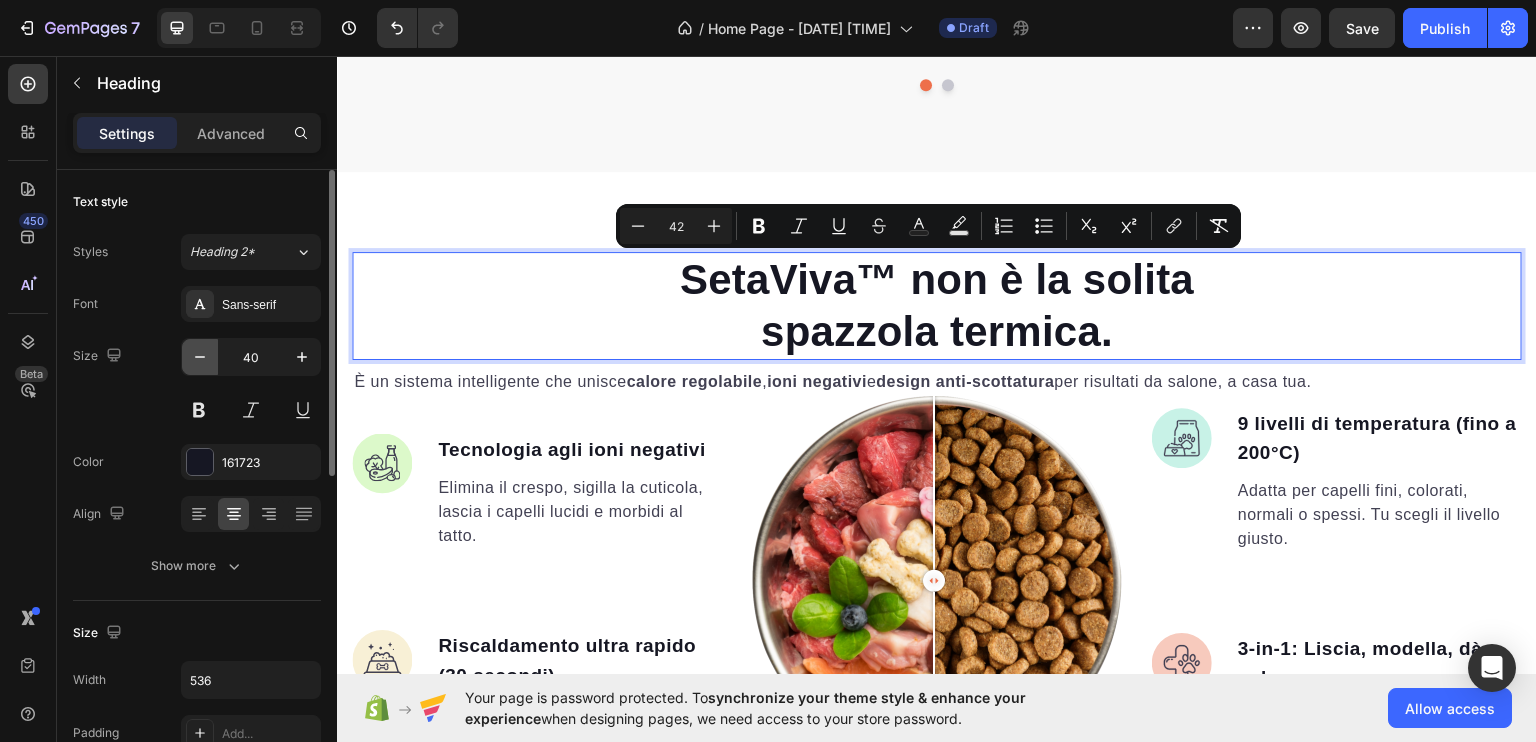 click 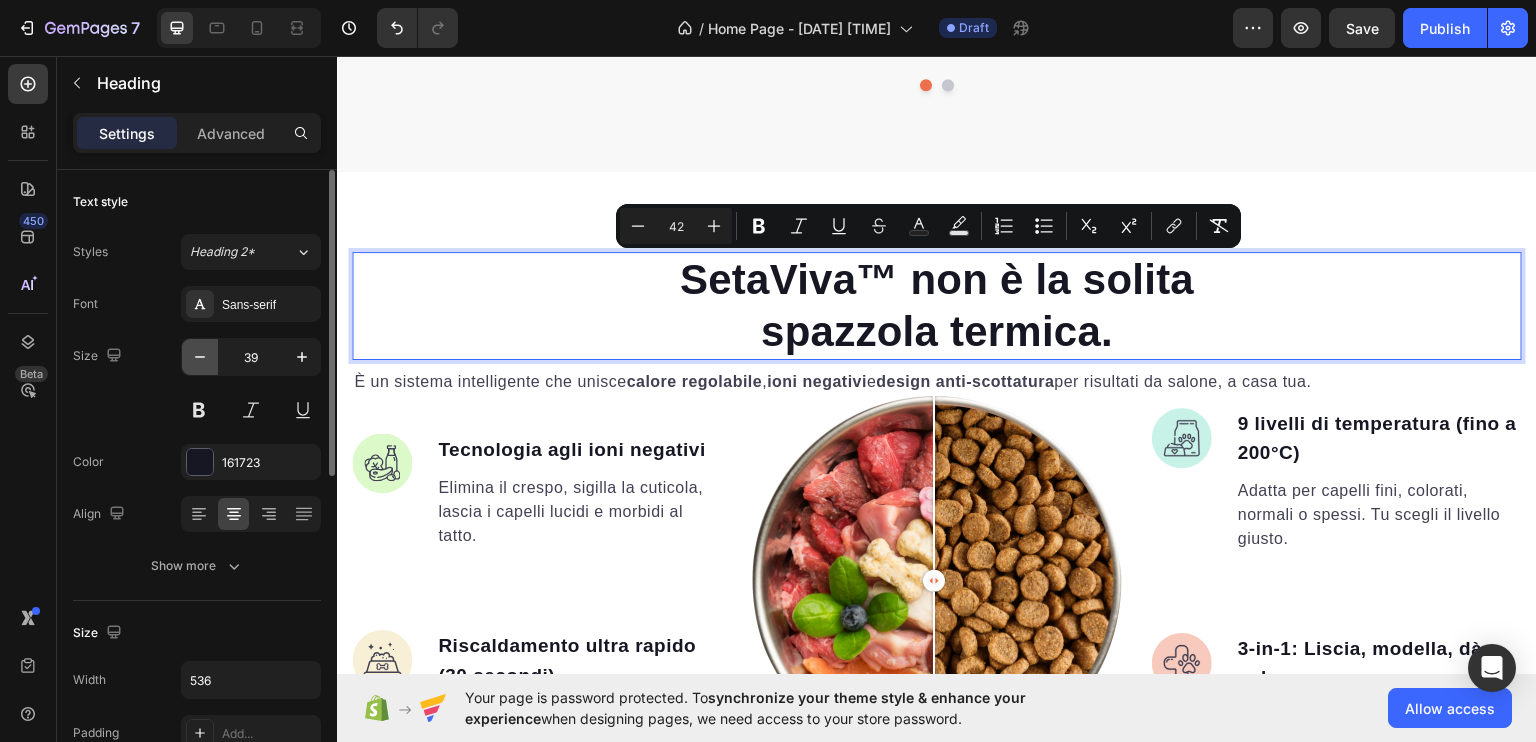 click 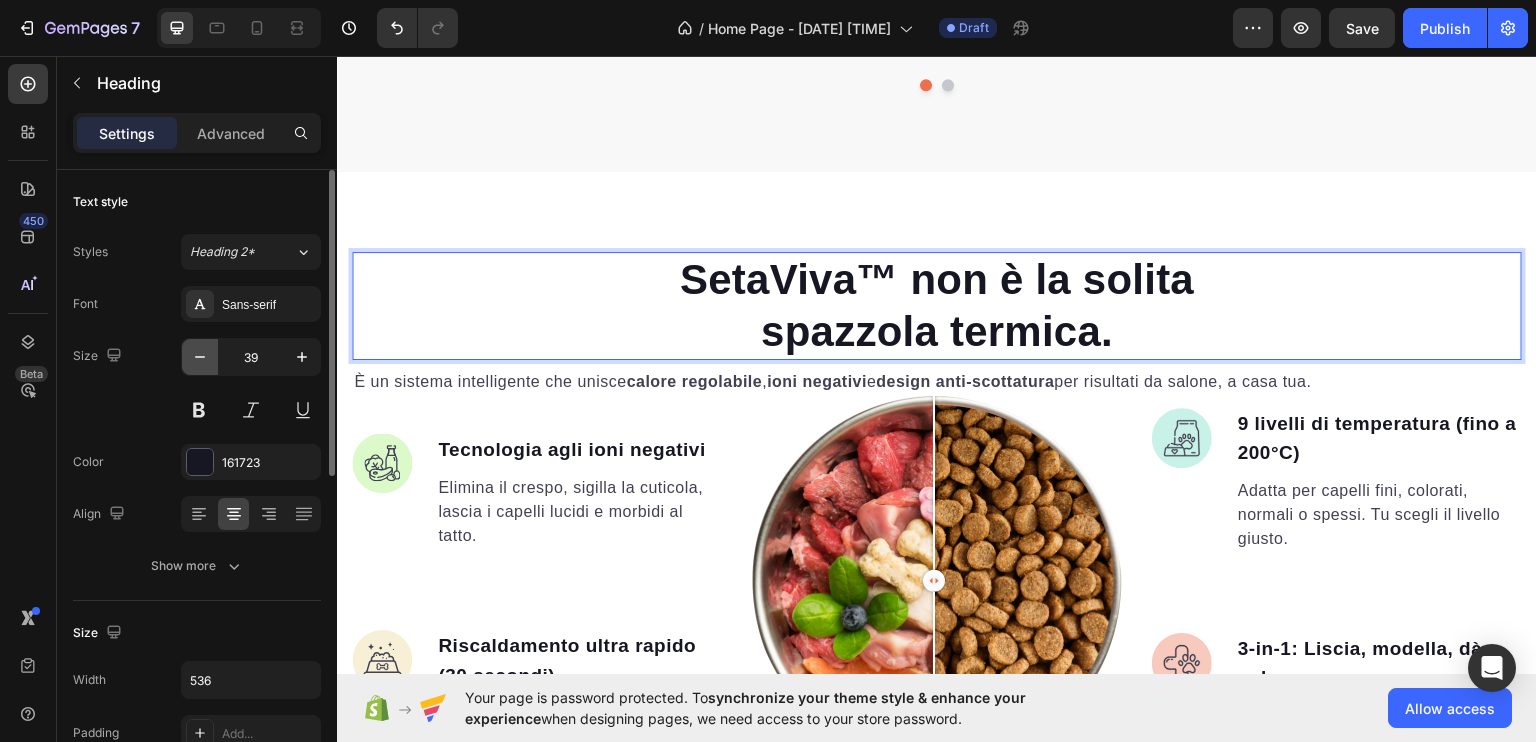 click 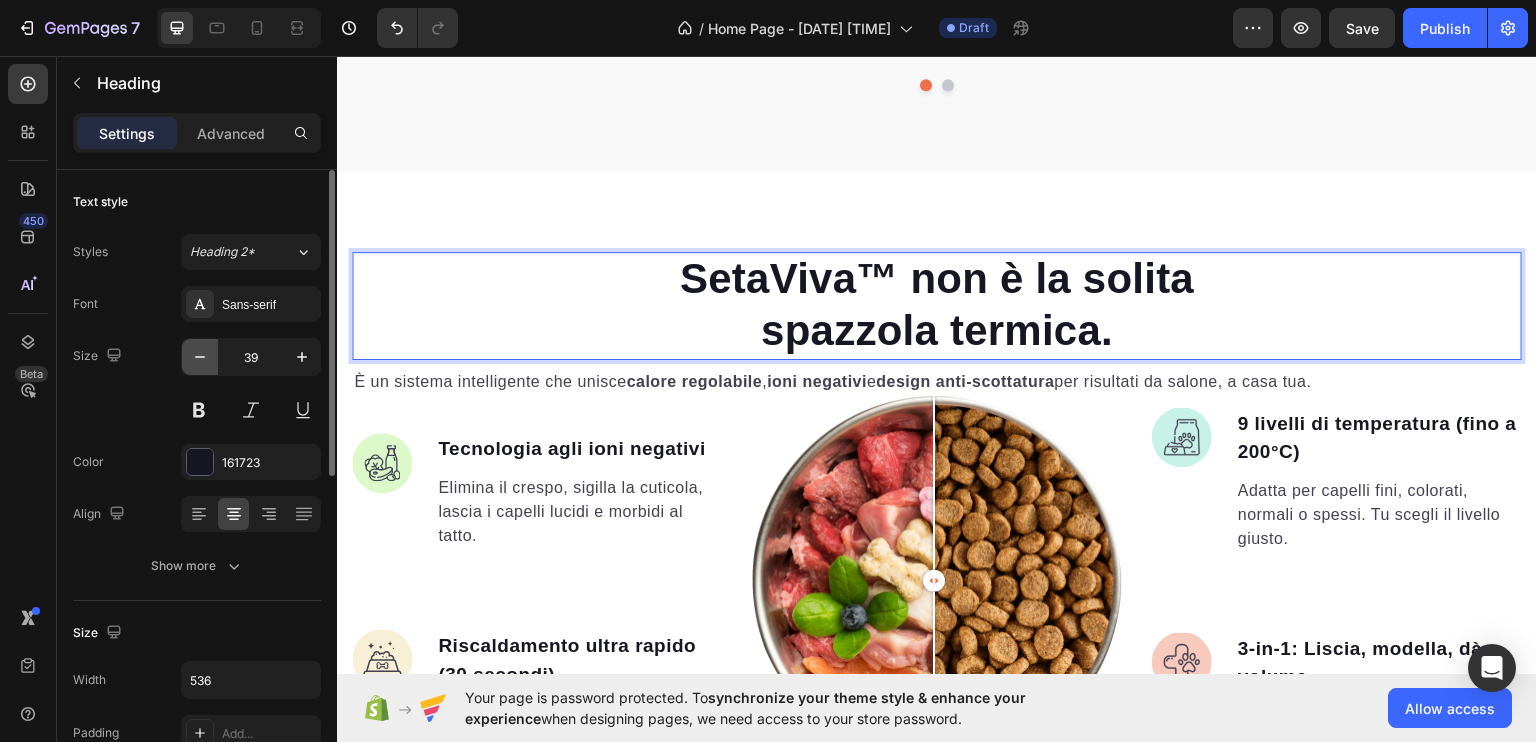 click 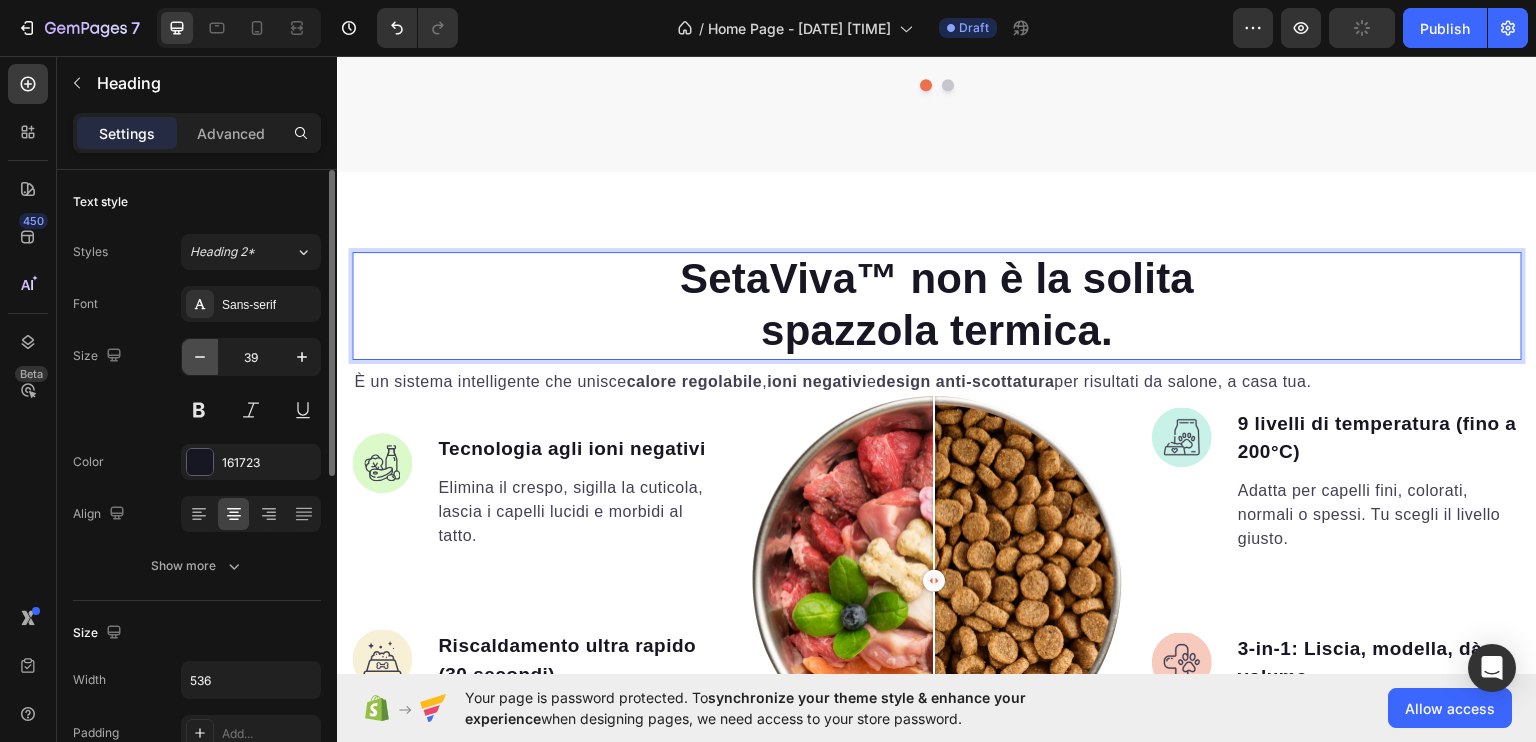 click 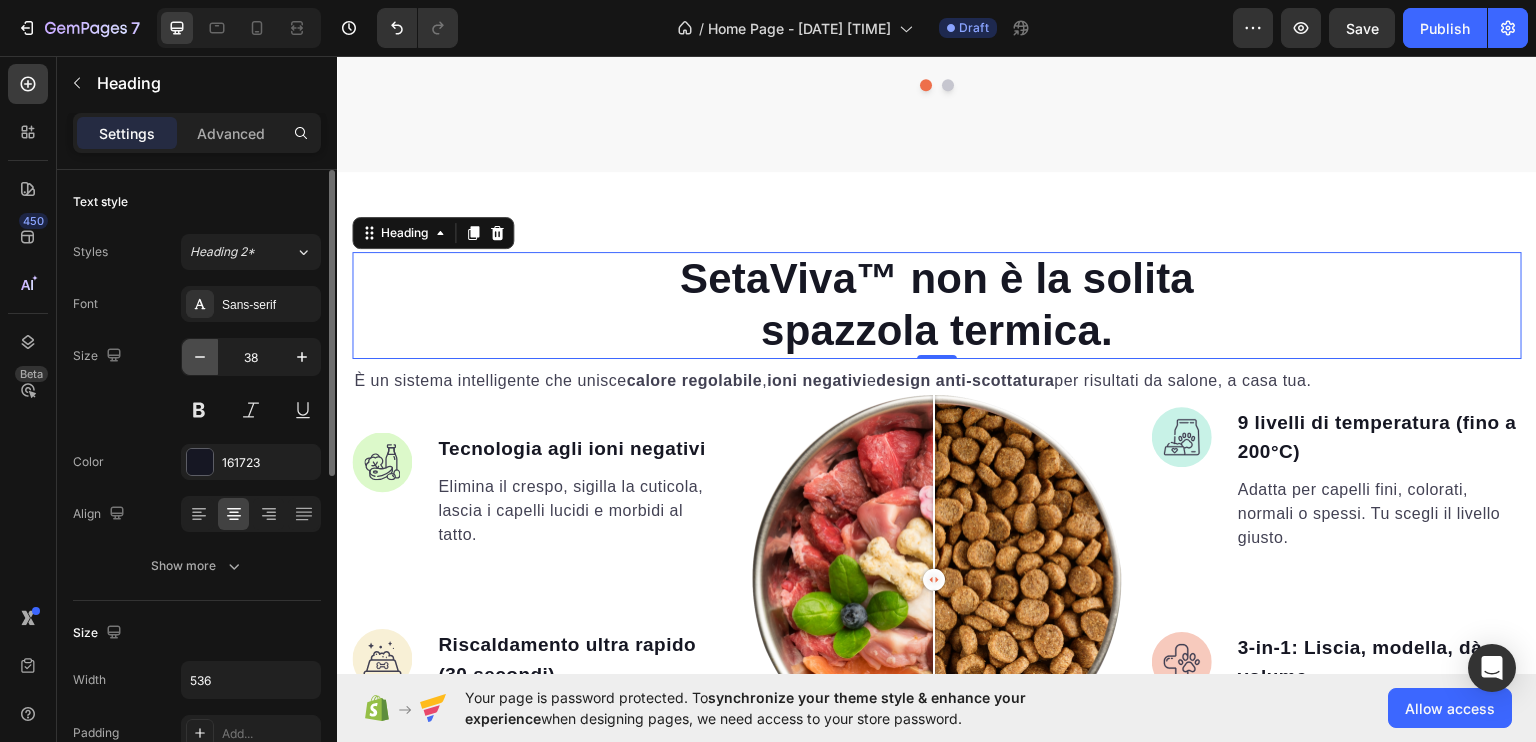 click 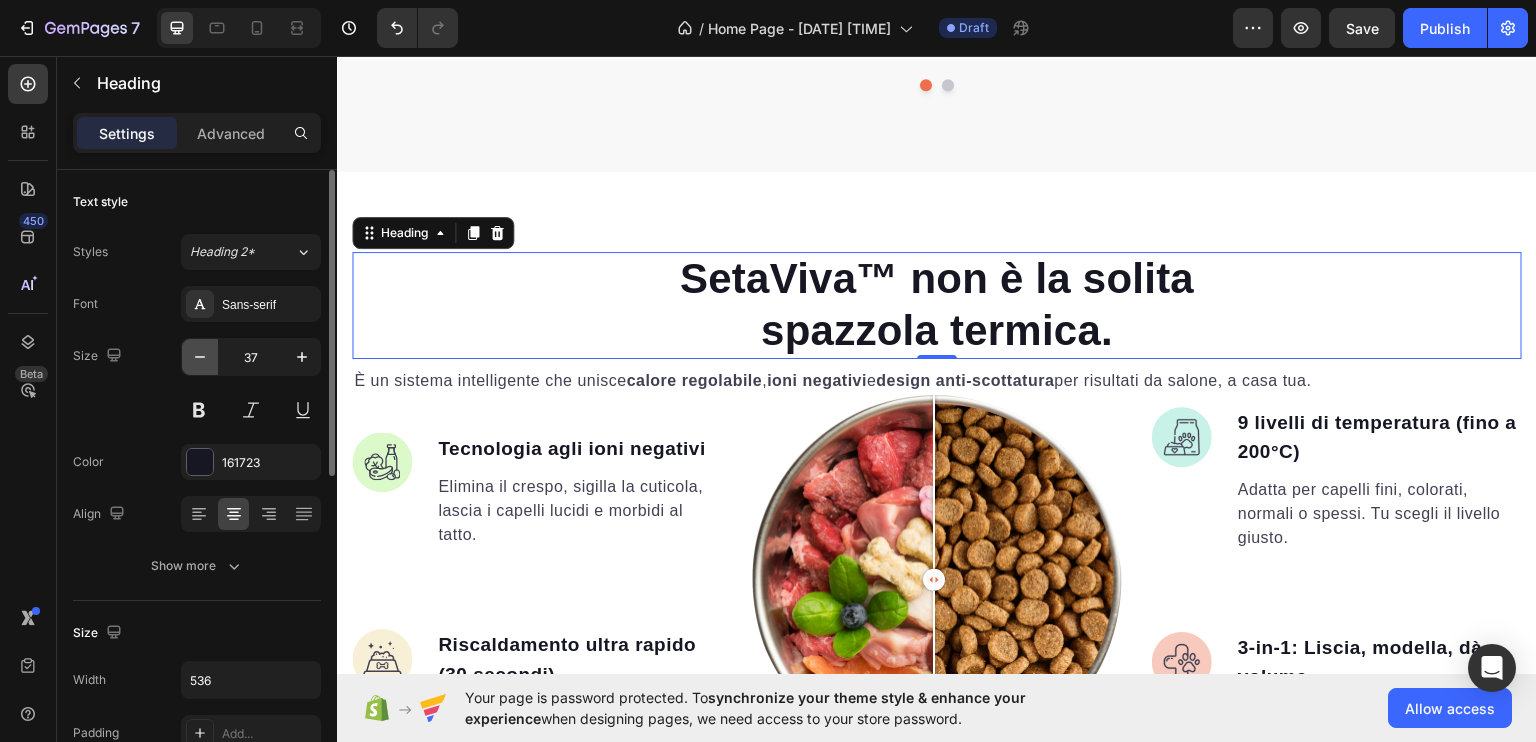 click 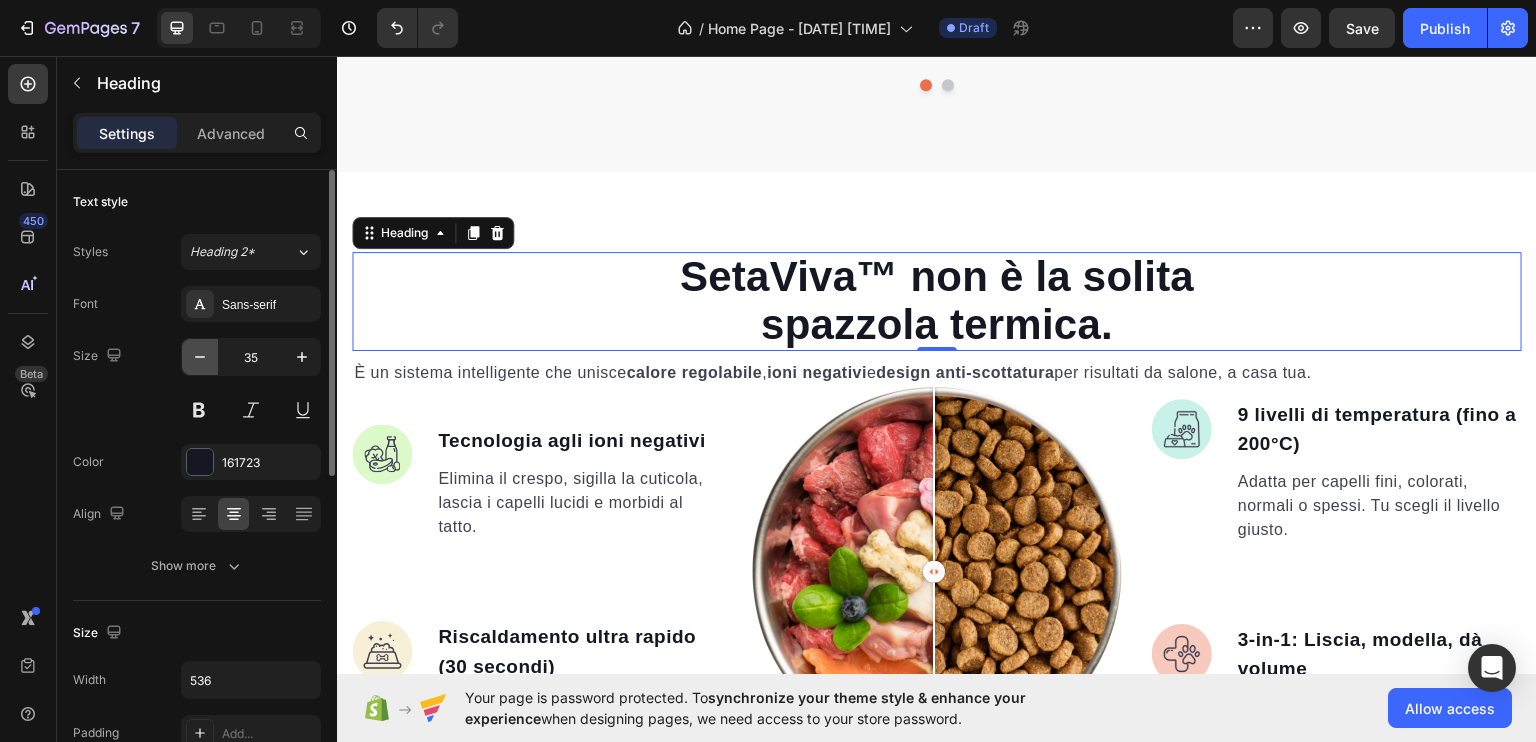 click 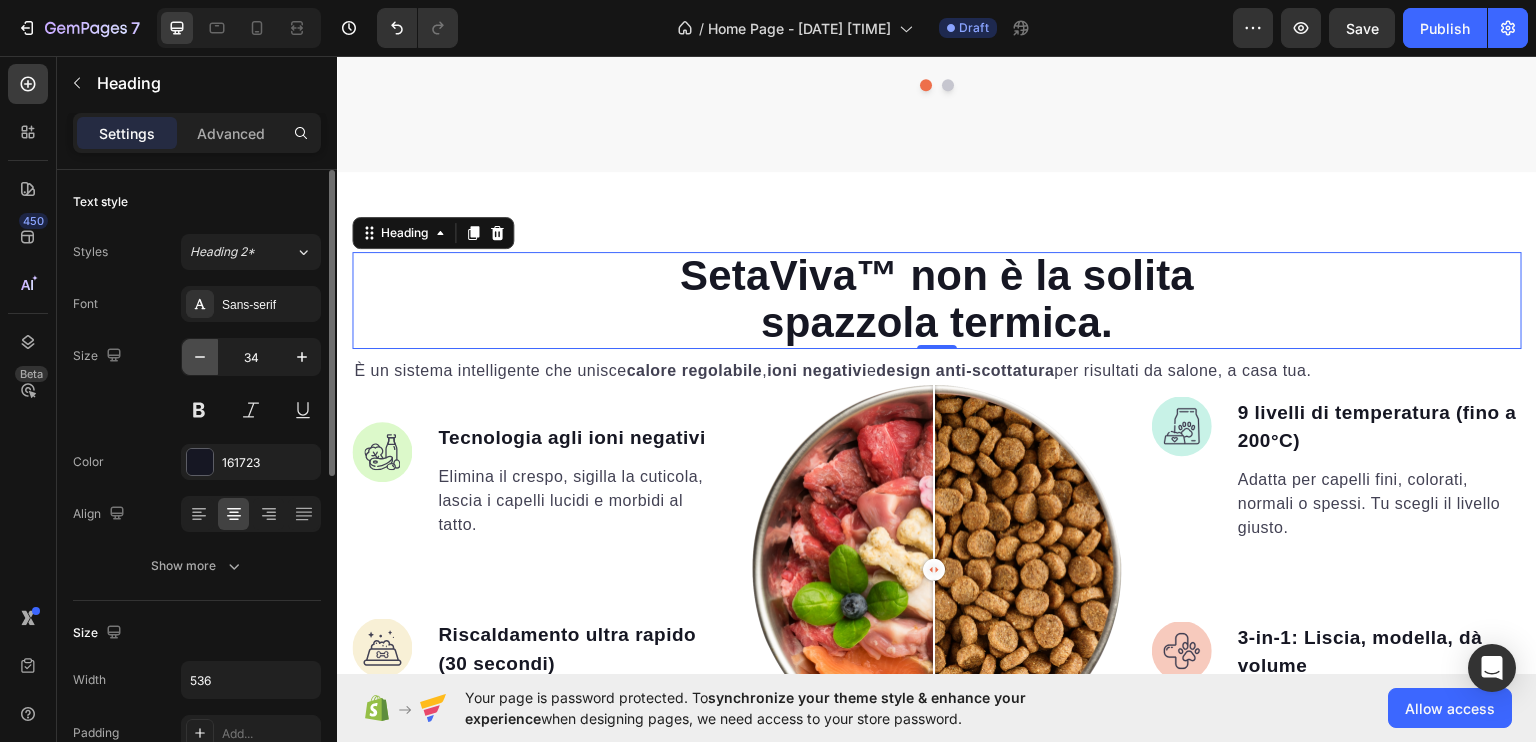 click 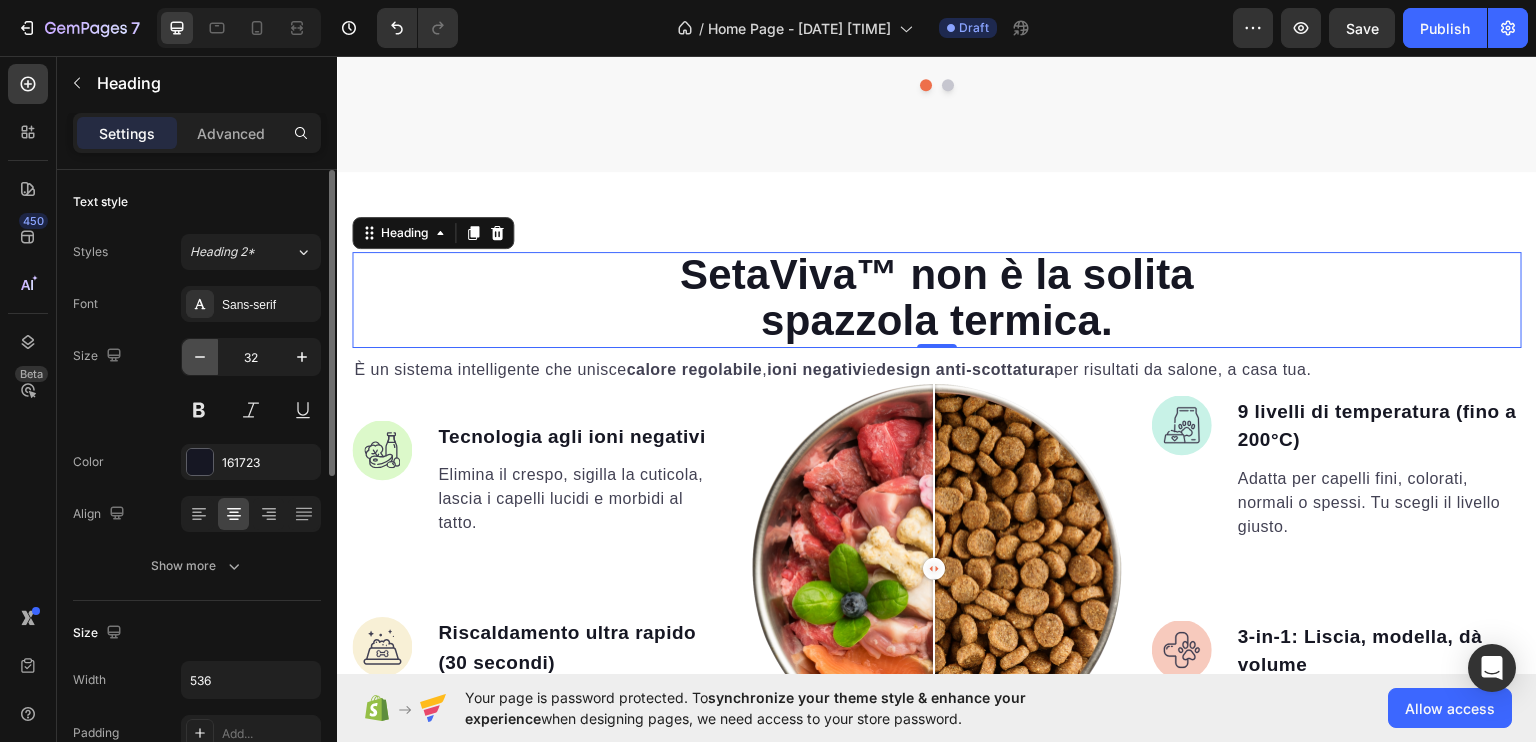 click 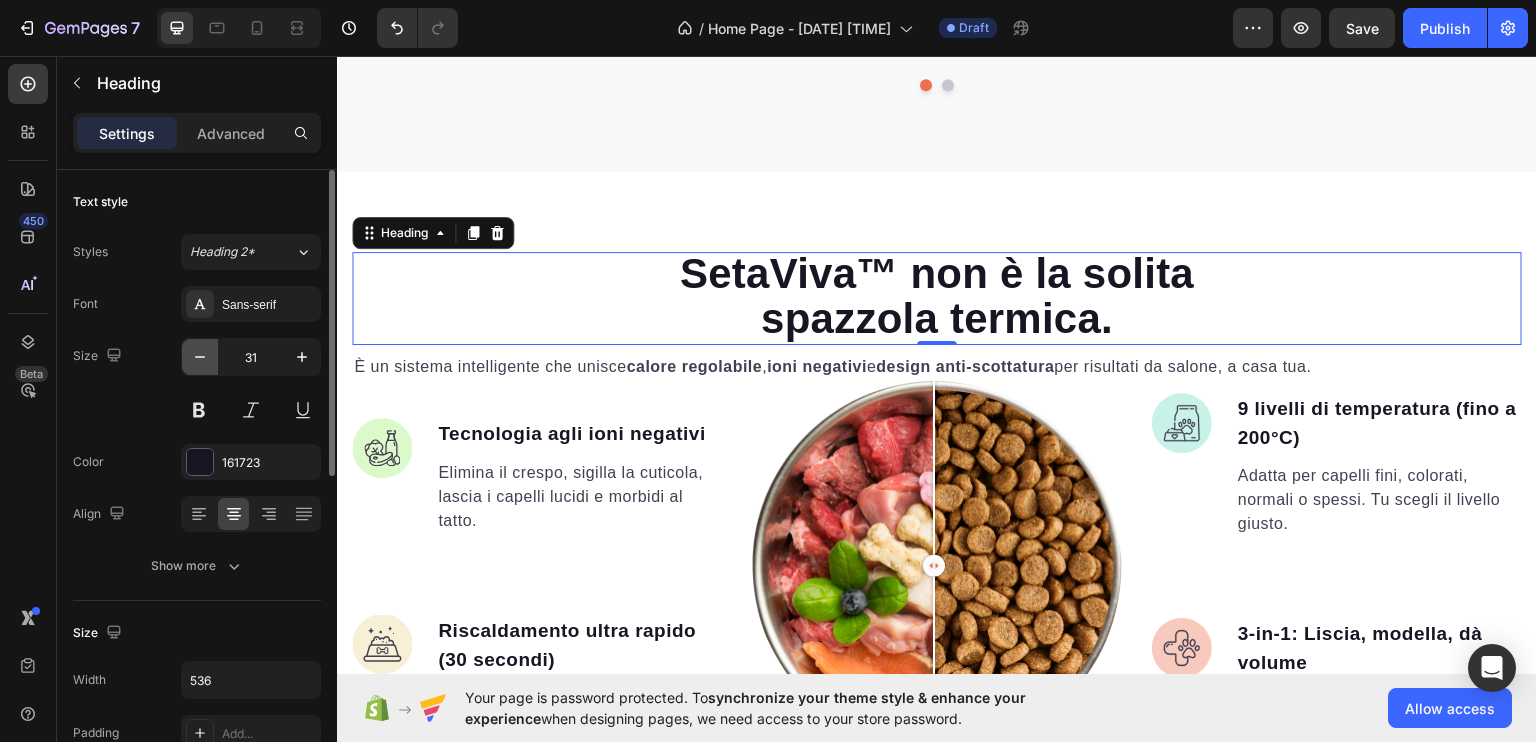type on "30" 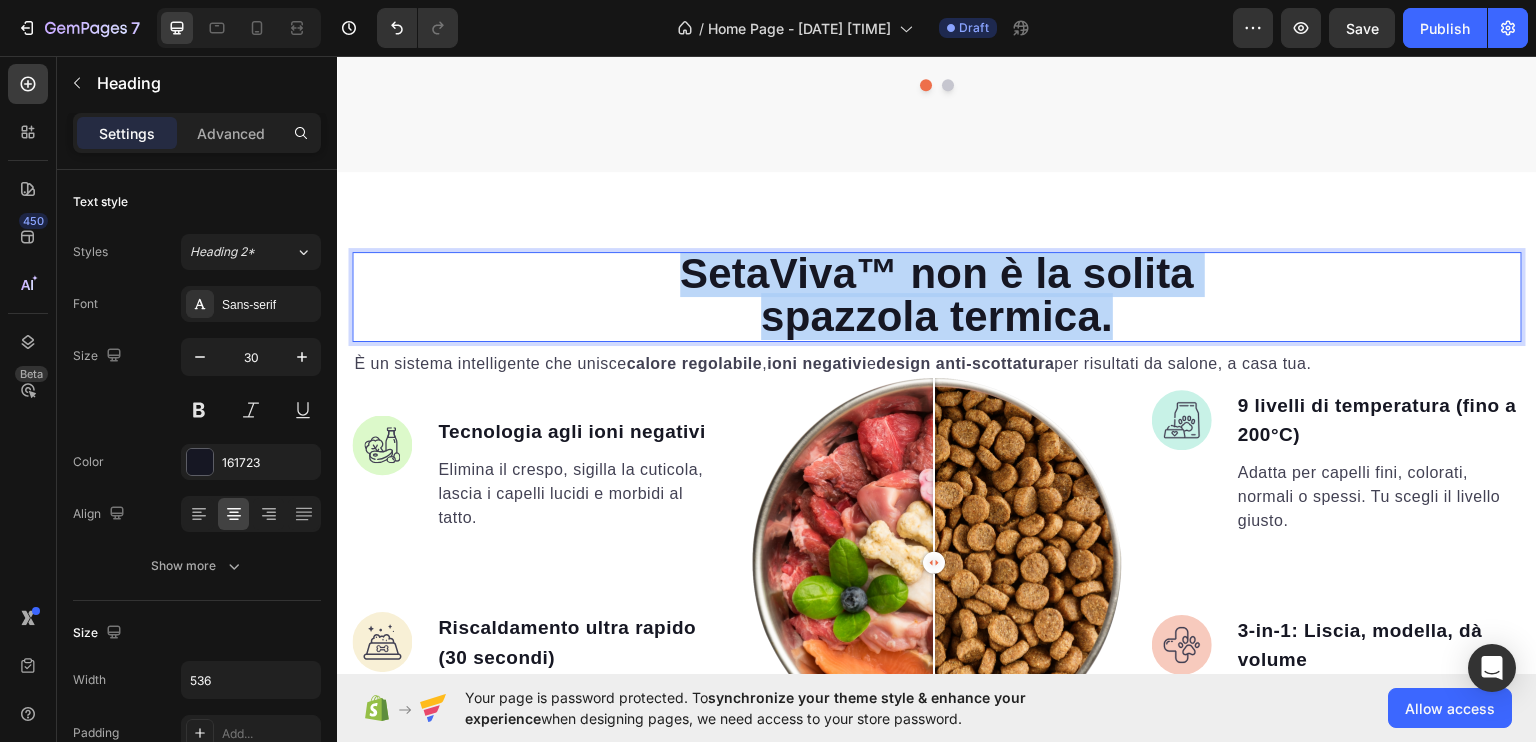 click on "SetaViva™ non è la solita spazzola termica." at bounding box center [937, 294] 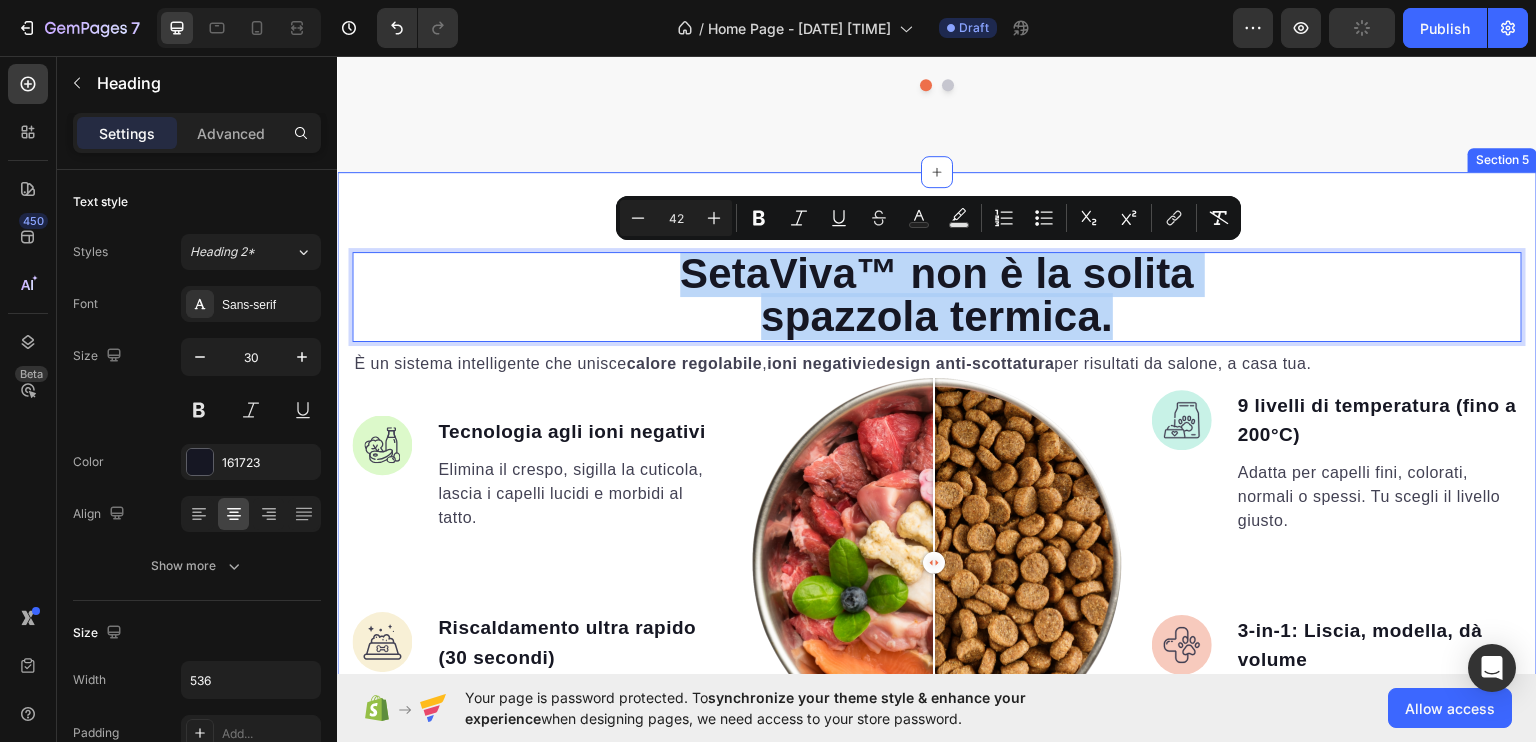 click on "SetaViva™ non è la solita spazzola termica. Heading 0 È un sistema intelligente che unisce calore regolabile, ioni negativi e design anti-scottatura per risultati da salone, a casa tua. Text block Image Tecnologia agli ioni negativi Text block Elimina il crespo, sigilla la cuticola, lascia i capelli lucidi e morbidi al tatto. Text block Image Riscaldamento ultra rapido (30 secondi) Text block Pronta prima di te. Sì, davvero. Text block Advanced list Image Comparison Image 9 livelli di temperatura (fino a 200°C) Text block Adatta per capelli fini, colorati, normali o spessi. Tu scegli il livello giusto. Text block Image 3-in-1: Liscia, modella, dà volume Text block Dì addio a piastra + phon + spazzola. Ti serve solo lei. Text block Advanced list Row Row Image Real Food Text block Wholesome recipes for dogs with real meat and veggies. Text block Image Premium Ingredient Text block Elevating pet care with unmatched safety and quality. Text block Advanced list Image Made Fresh Text block Image Row" at bounding box center (937, 569) 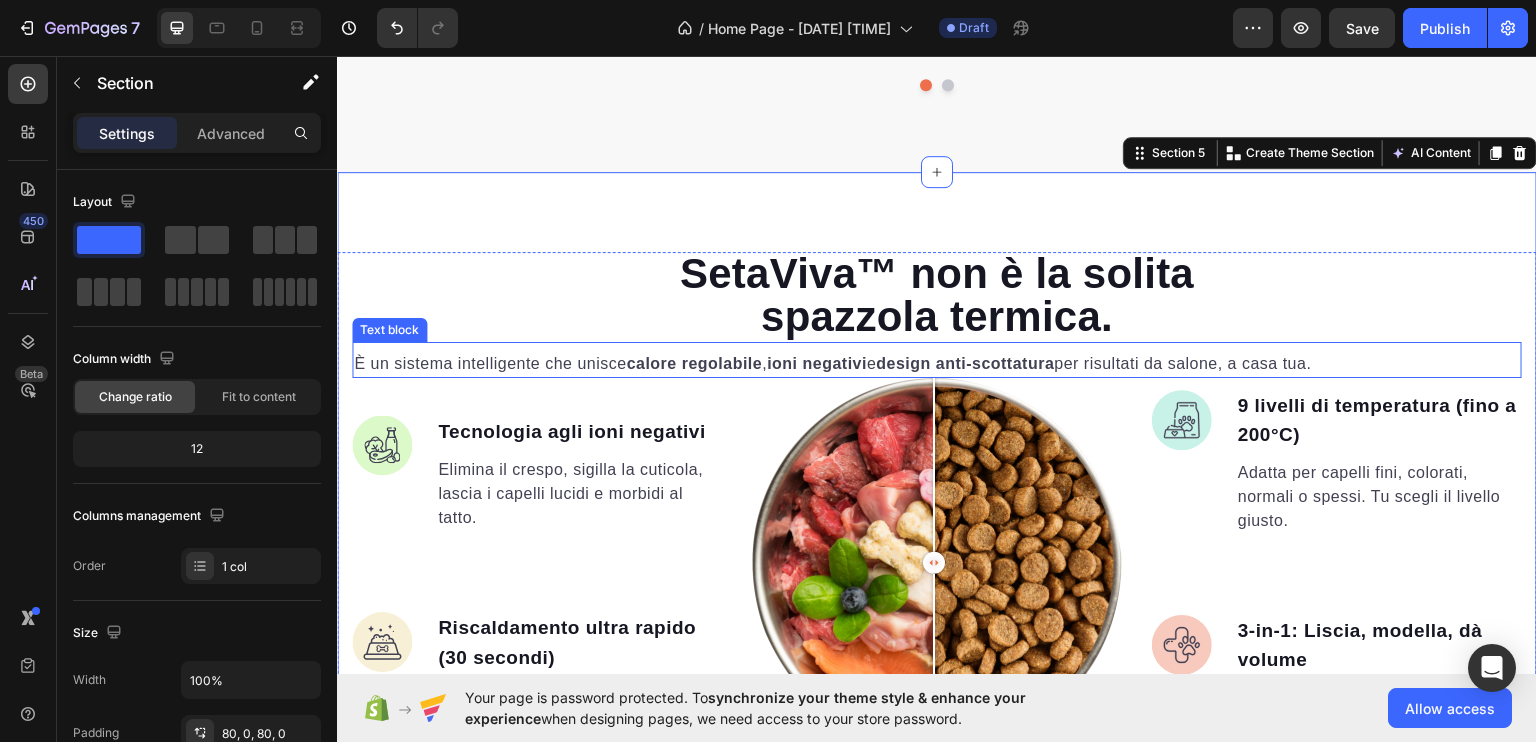 click on "design anti-scottatura" at bounding box center [965, 362] 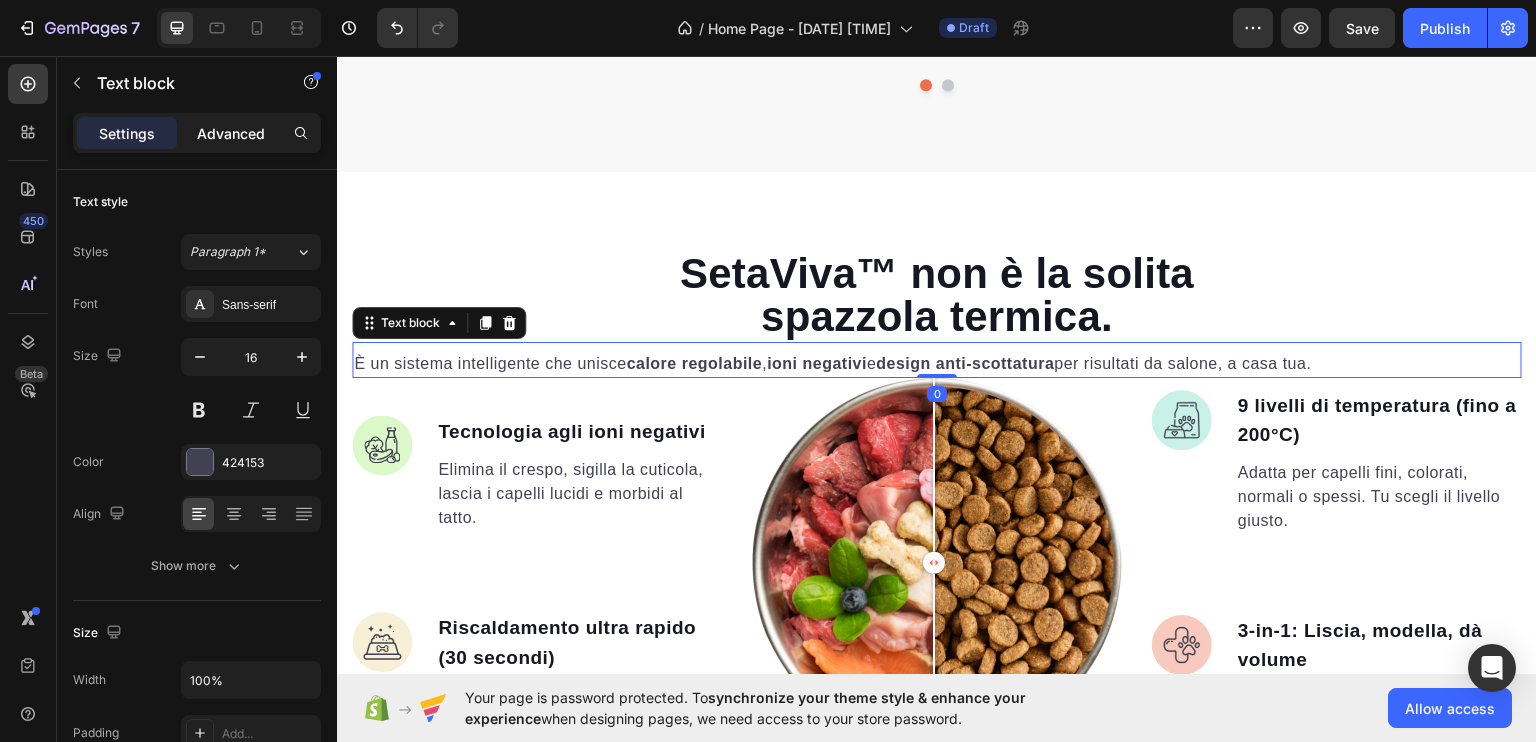 click on "Advanced" at bounding box center (231, 133) 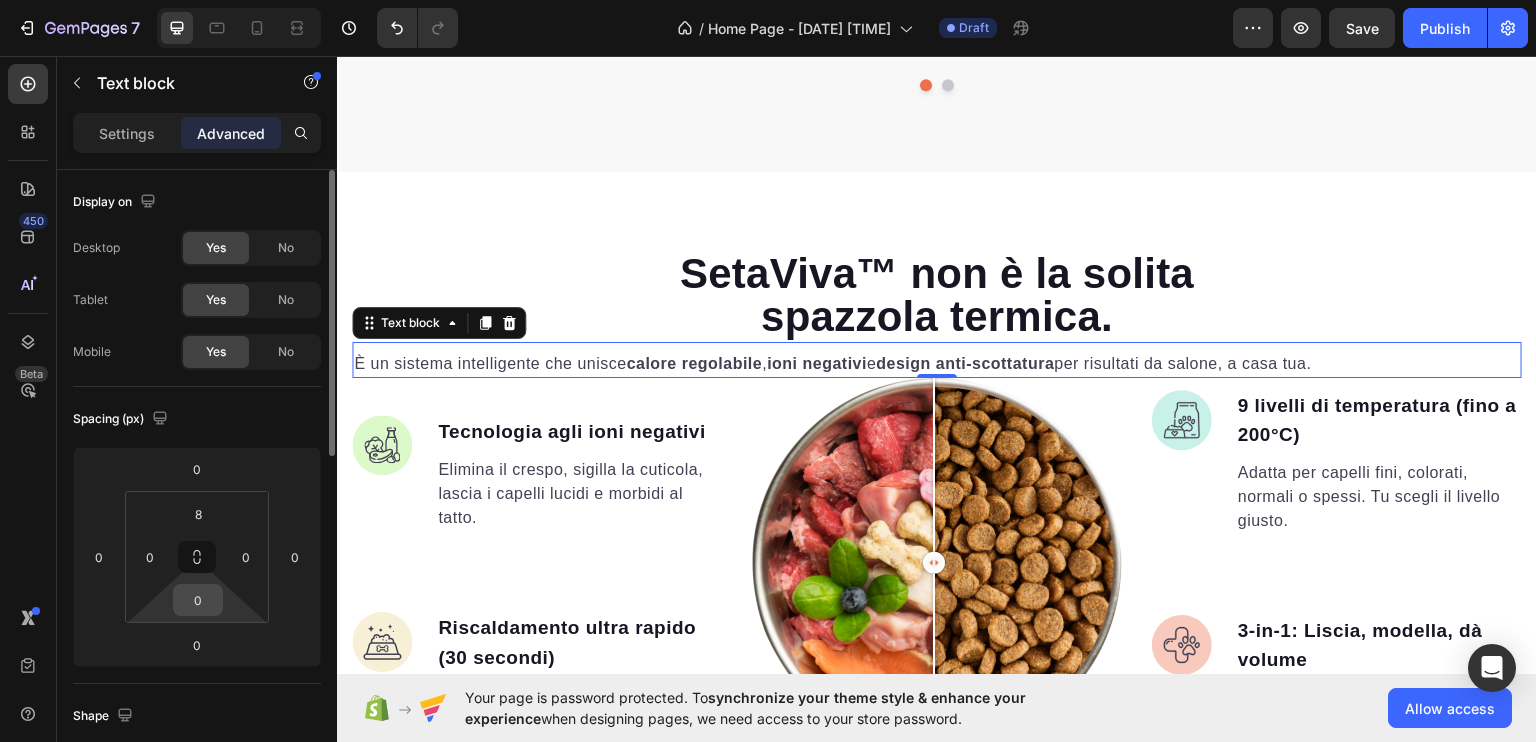 click on "0" at bounding box center [198, 600] 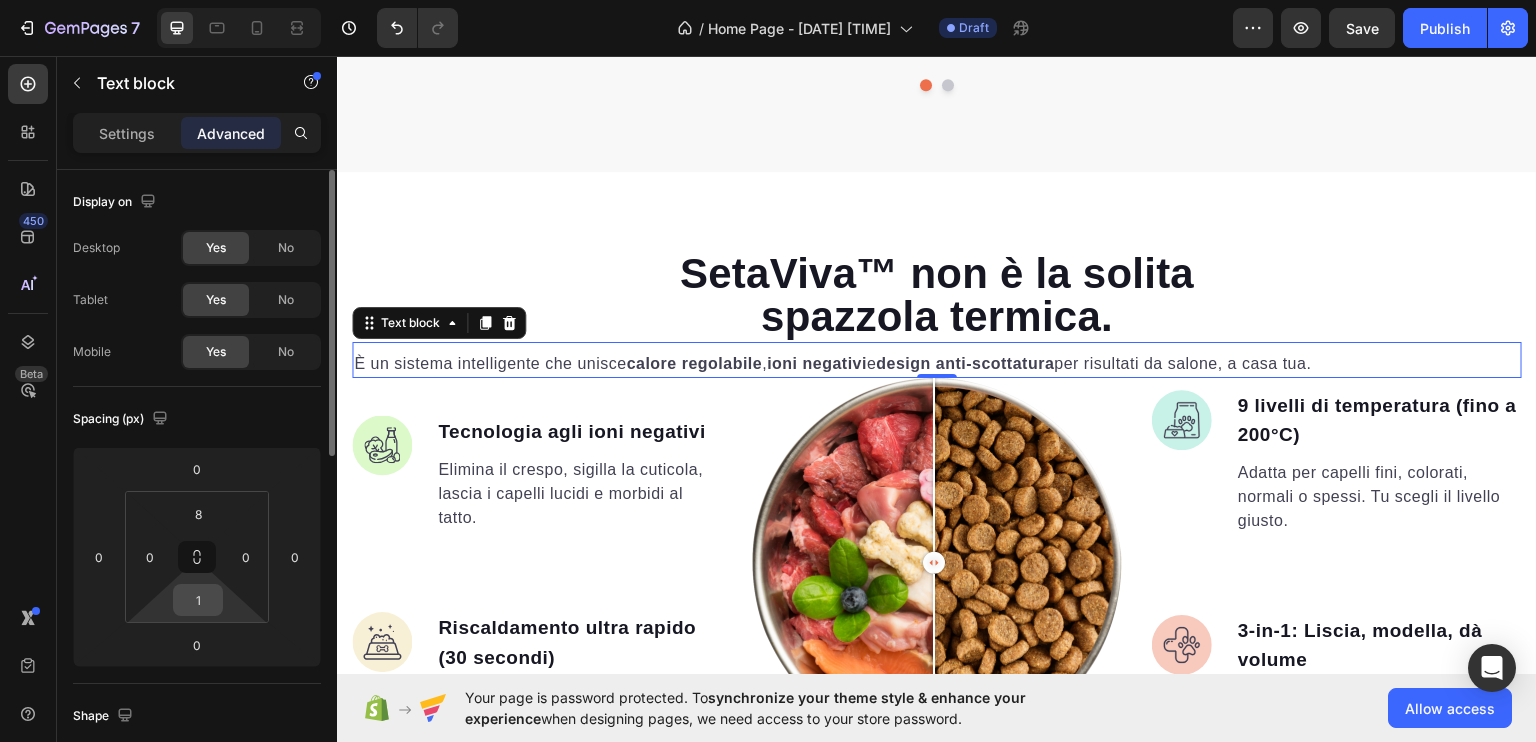 click on "1" at bounding box center [198, 600] 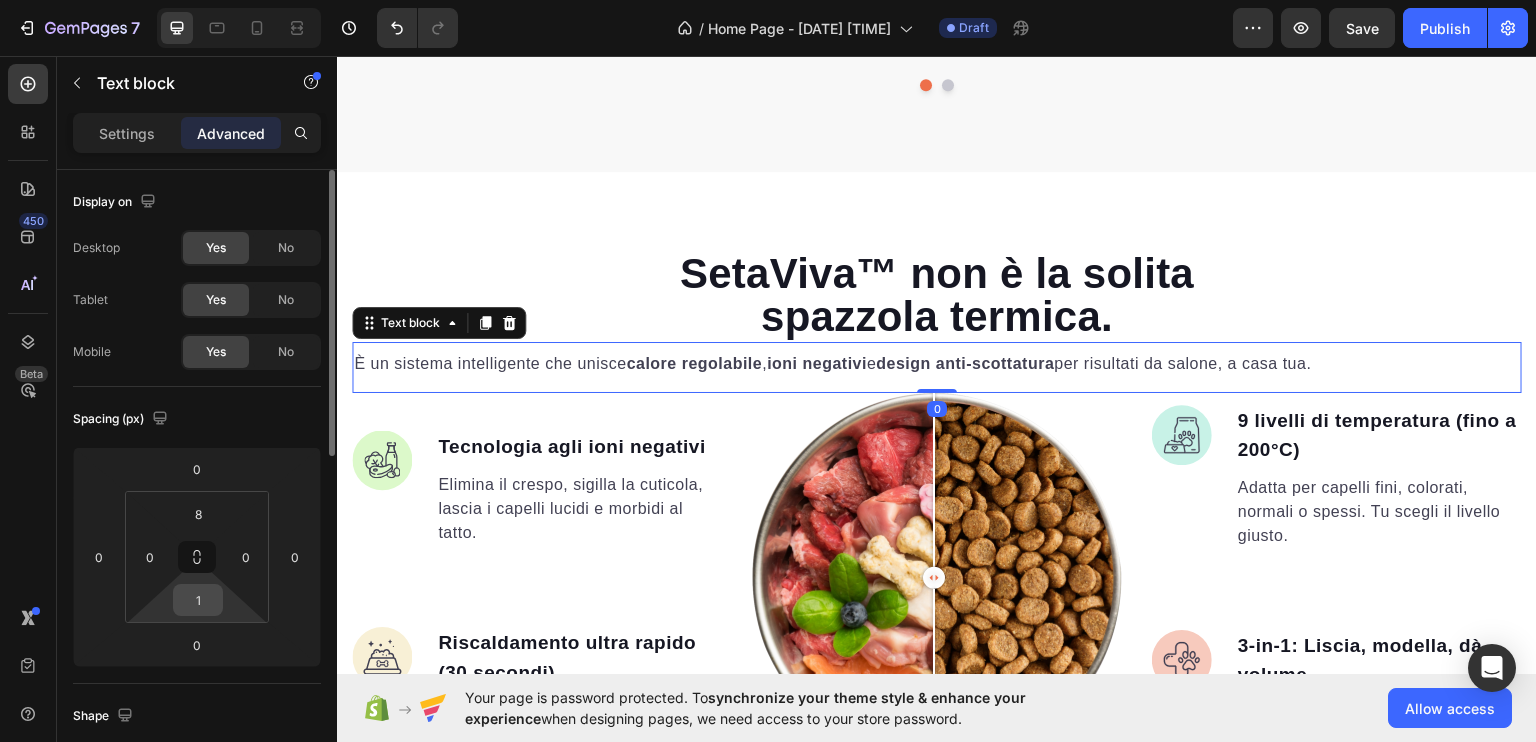type on "15" 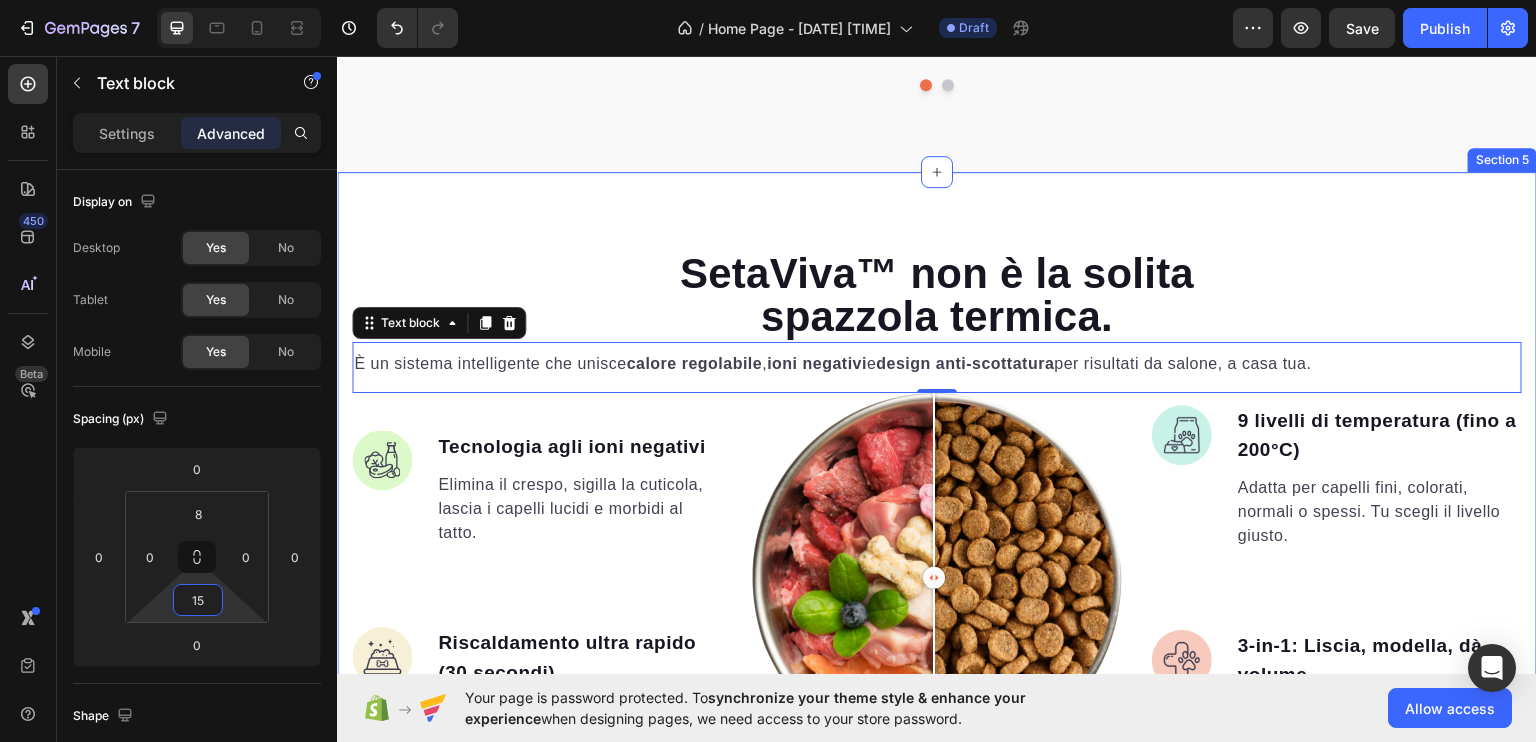 click on "SetaViva™ non è la solita spazzola termica. Heading È un sistema intelligente che unisce calore regolabile, ioni negativi e design anti-scottatura per risultati da salone, a casa tua. Text block 0 Image Tecnologia agli ioni negativi Text block Elimina il crespo, sigilla la cuticola, lascia i capelli lucidi e morbidi al tatto. Text block Image Riscaldamento ultra rapido (30 secondi) Text block Pronta prima di te. Sì, davvero. Text block Advanced list Image Comparison Image 9 livelli di temperatura (fino a 200°C) Text block Adatta per capelli fini, colorati, normali o spessi. Tu scegli il livello giusto. Text block Image 3-in-1: Liscia, modella, dà volume Text block Dì addio a piastra + phon + spazzola. Ti serve solo lei. Text block Advanced list Row Row Image Real Food Text block Wholesome recipes for dogs with real meat and veggies. Text block Image Premium Ingredient Text block Elevating pet care with unmatched safety and quality. Text block Advanced list Image Image Row" at bounding box center [937, 576] 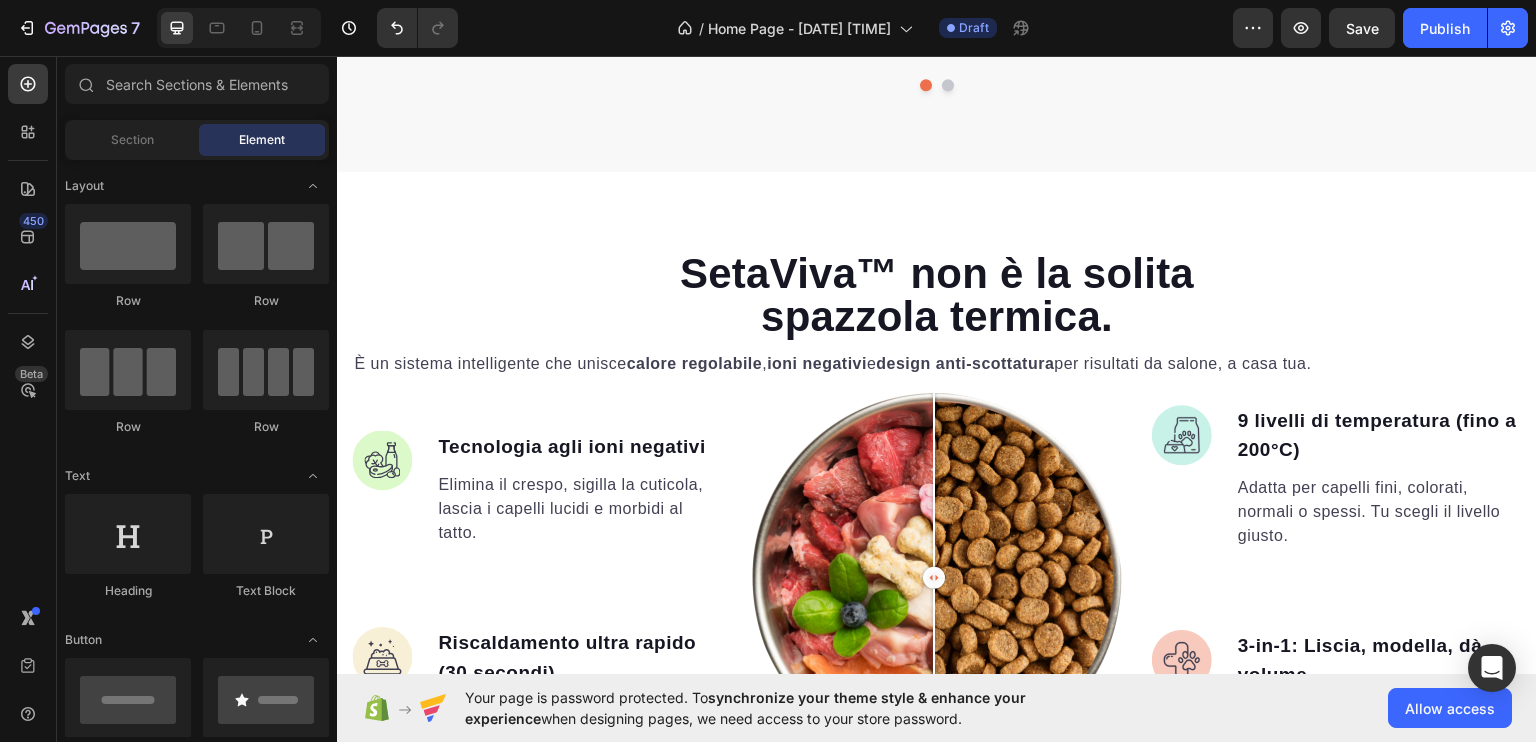 scroll, scrollTop: 3866, scrollLeft: 0, axis: vertical 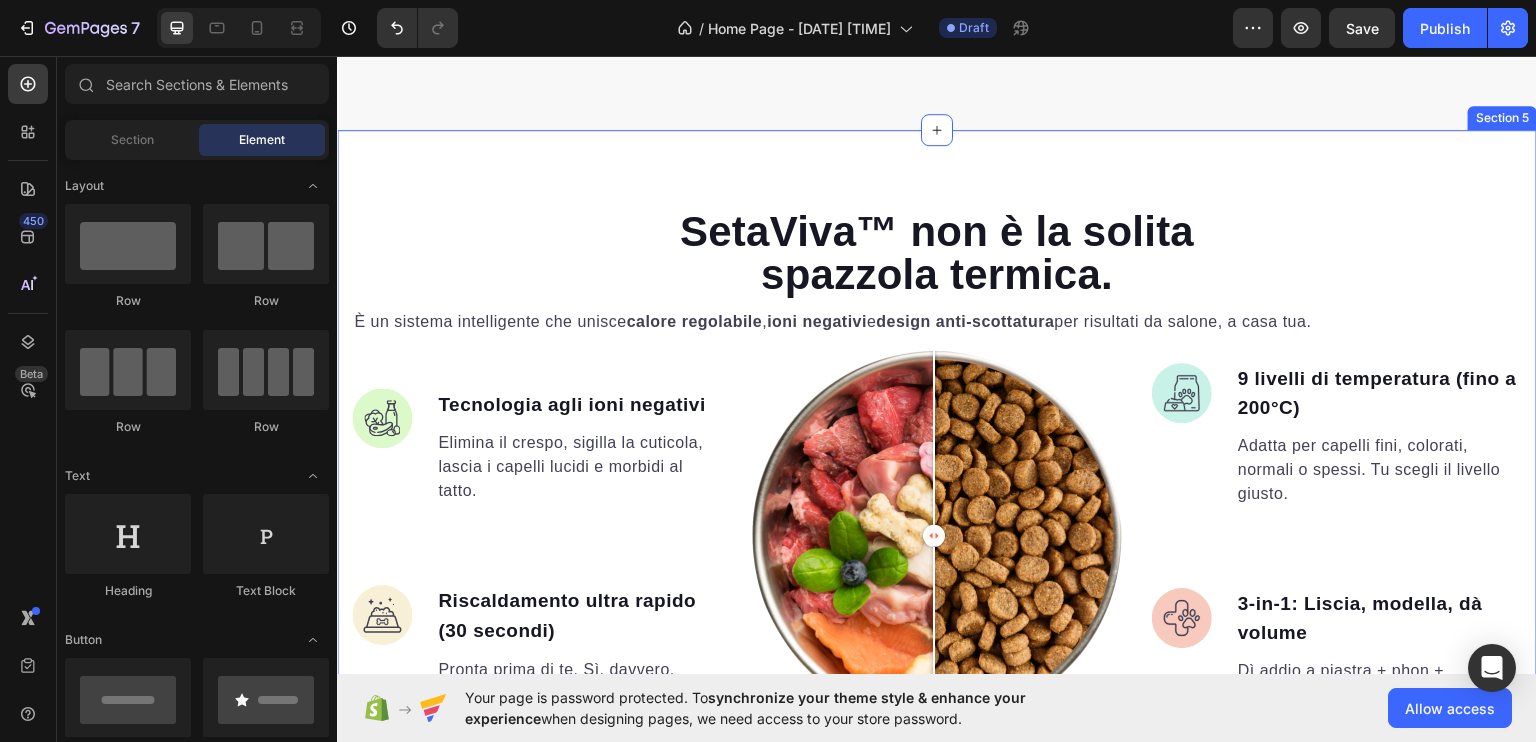 click on "SetaViva™ non è la solita spazzola termica. Heading È un sistema intelligente che unisce calore regolabile, ioni negativi e design anti-scottatura per risultati da salone, a casa tua. Text block Image Tecnologia agli ioni negativi Text block Elimina il crespo, sigilla la cuticola, lascia i capelli lucidi e morbidi al tatto. Text block Image Riscaldamento ultra rapido (30 secondi) Text block Pronta prima di te. Sì, davvero. Text block Advanced list Image Comparison Image 9 livelli di temperatura (fino a 200°C) Text block Adatta per capelli fini, colorati, normali o spessi. Tu scegli il livello giusto. Text block Image 3-in-1: Liscia, modella, dà volume Text block Dì addio a piastra + phon + spazzola. Ti serve solo lei. Text block Advanced list Row Row Image Real Food Text block Wholesome recipes for dogs with real meat and veggies. Text block Image Premium Ingredient Text block Elevating pet care with unmatched safety and quality. Text block Advanced list Image Made Fresh" at bounding box center [937, 534] 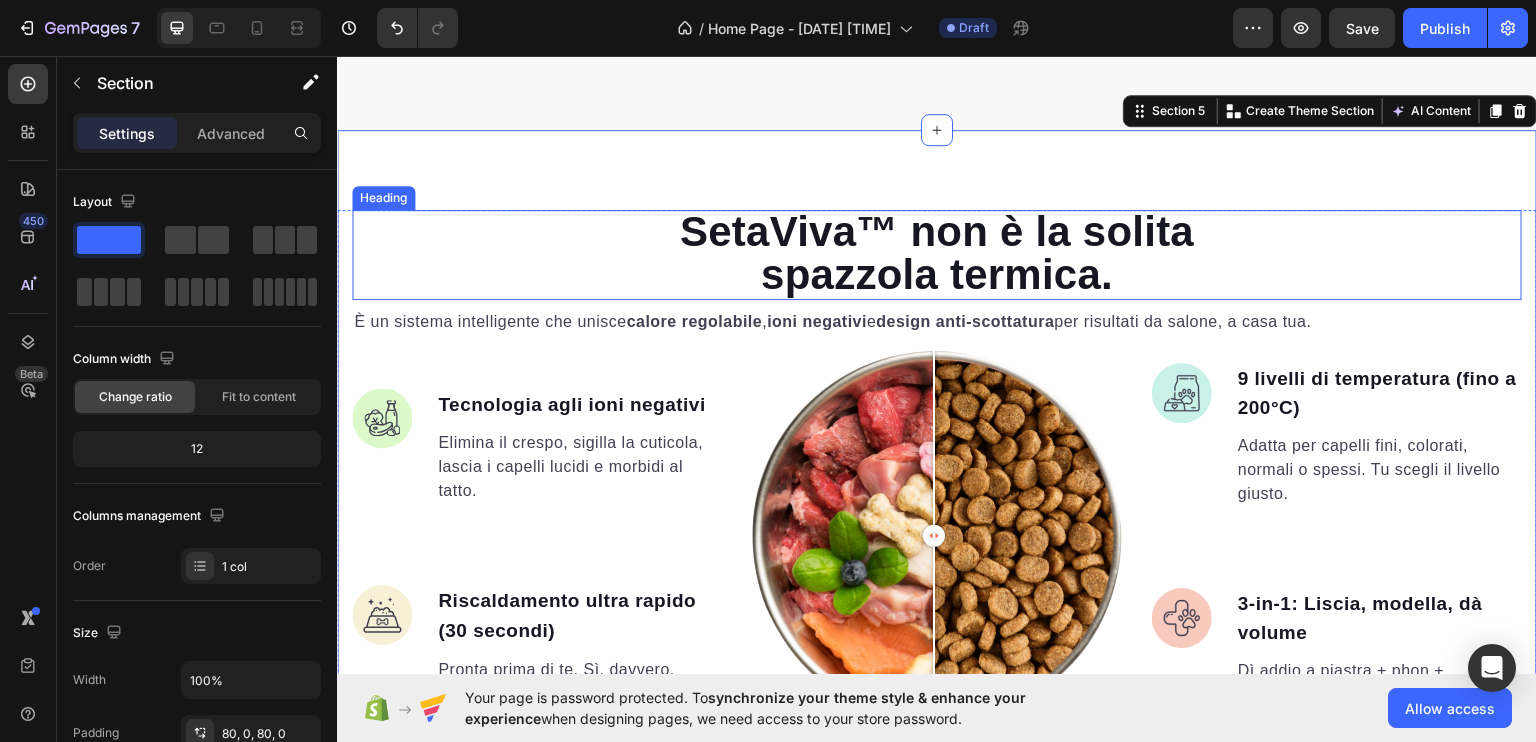 click on "SetaViva™ non è la solita spazzola termica." at bounding box center [937, 254] 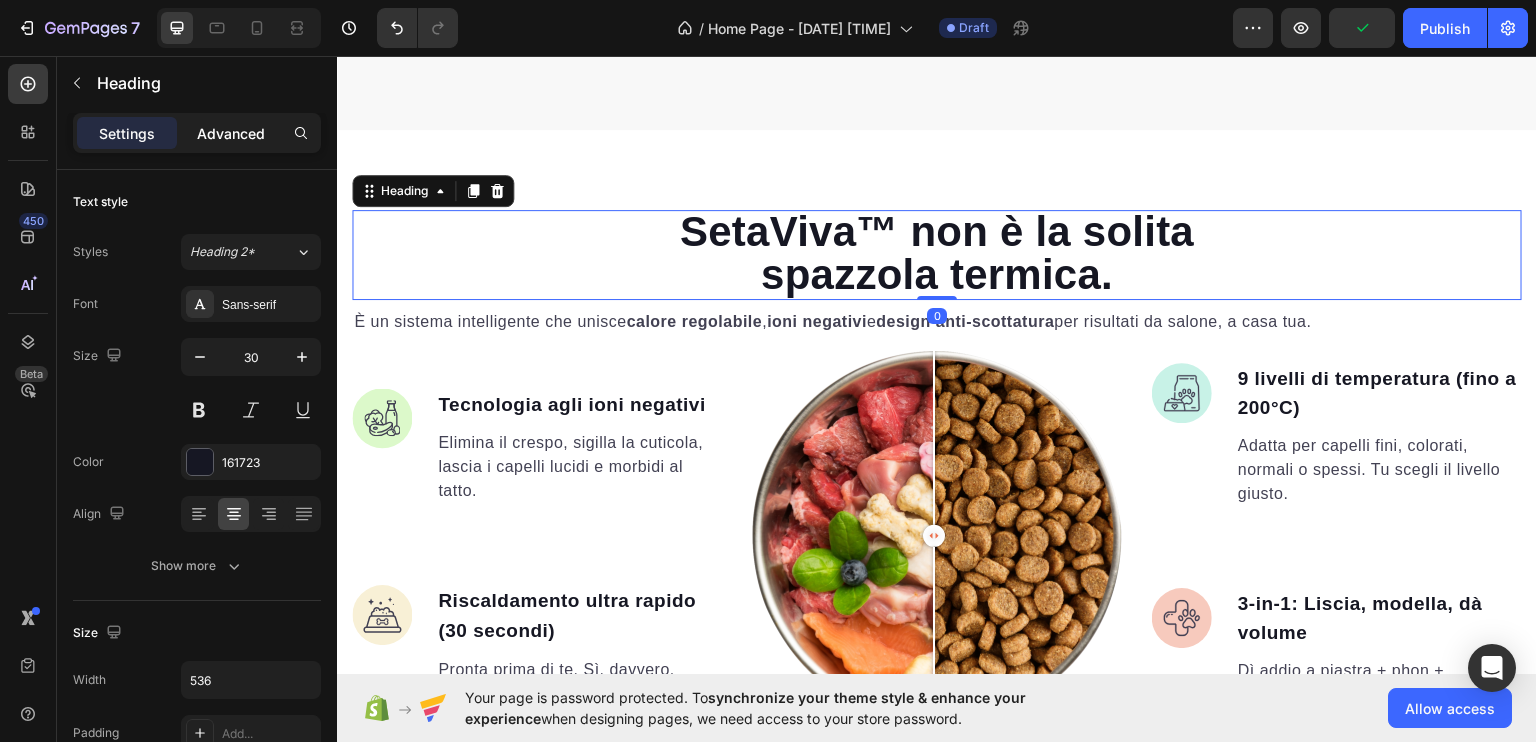 click on "Advanced" at bounding box center [231, 133] 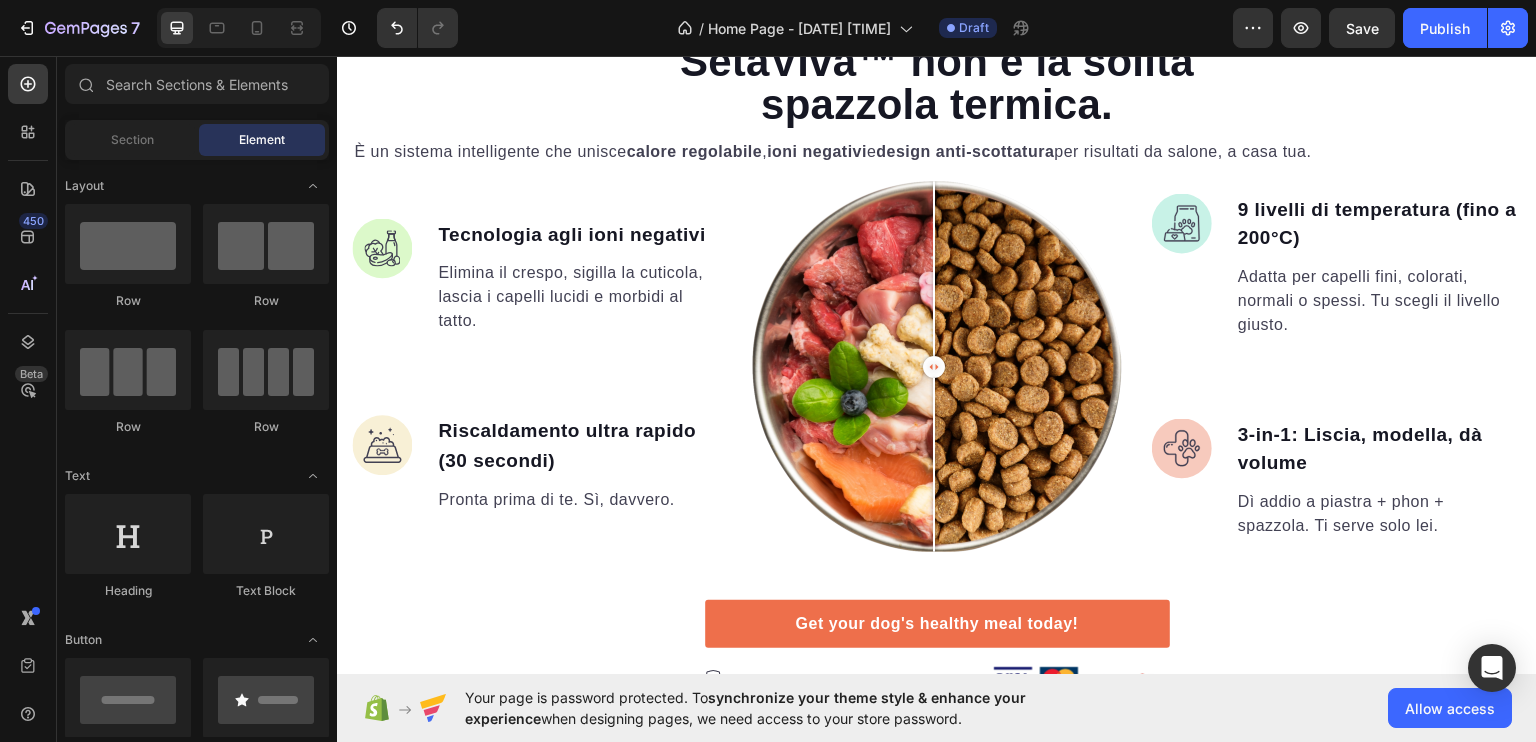 scroll, scrollTop: 4407, scrollLeft: 0, axis: vertical 